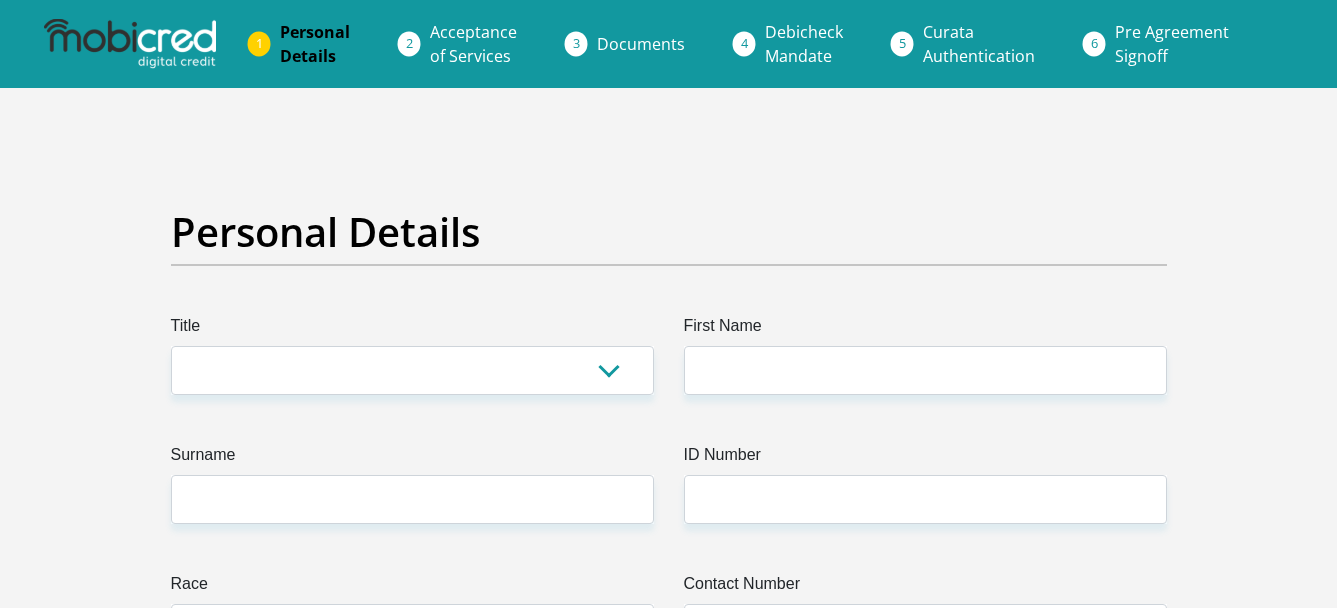 scroll, scrollTop: 0, scrollLeft: 0, axis: both 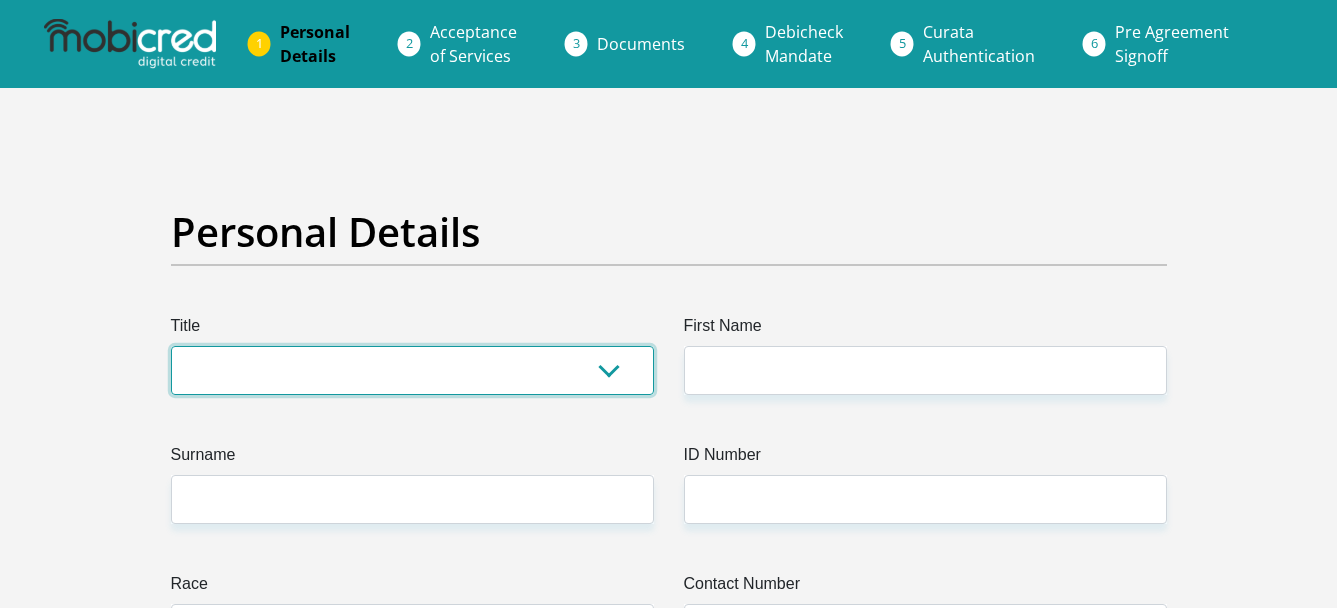 click on "Mr
Ms
Mrs
Dr
Other" at bounding box center (412, 370) 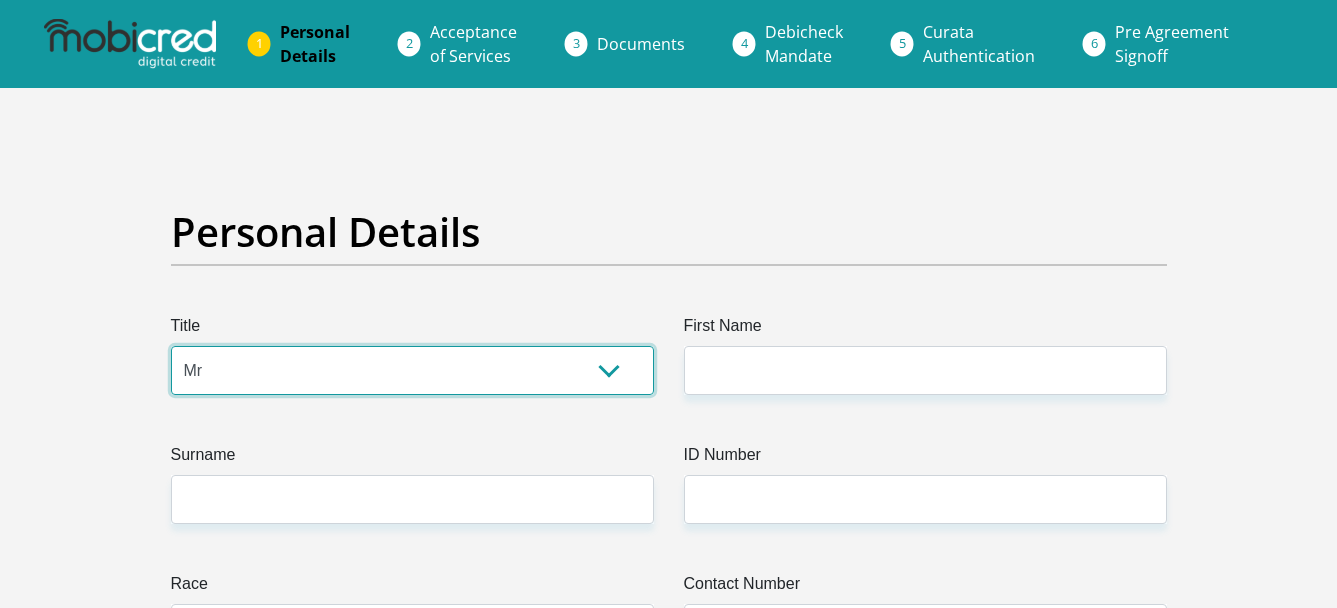 click on "Mr
Ms
Mrs
Dr
Other" at bounding box center [412, 370] 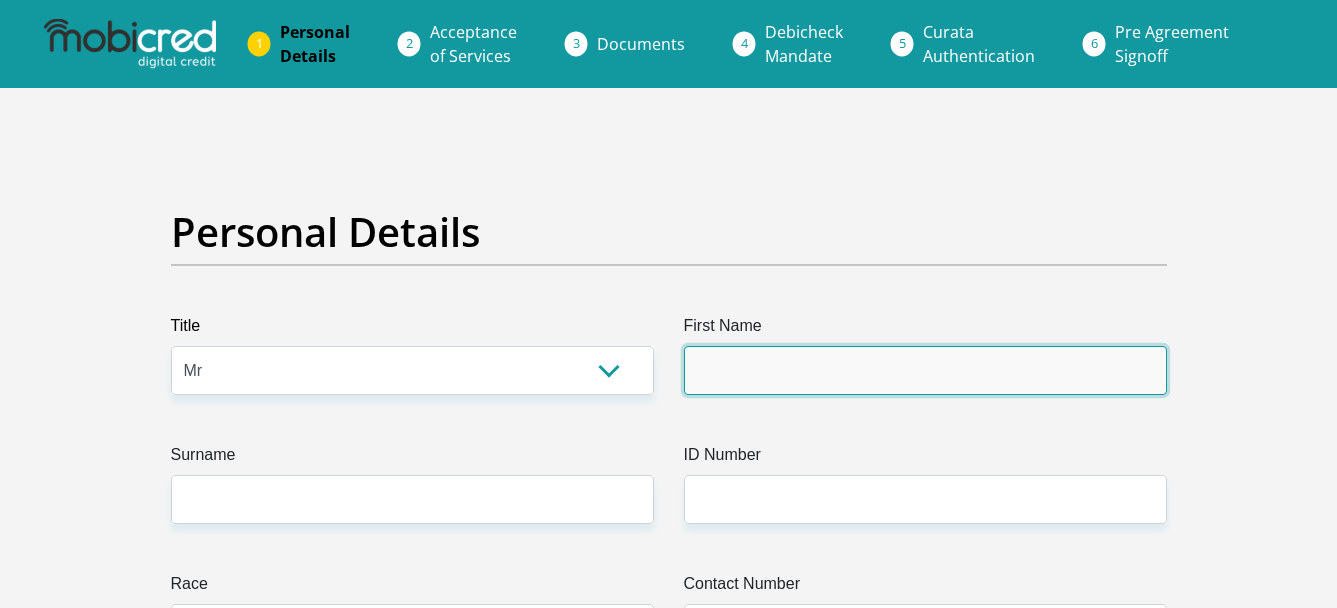 drag, startPoint x: 865, startPoint y: 368, endPoint x: 863, endPoint y: 358, distance: 10.198039 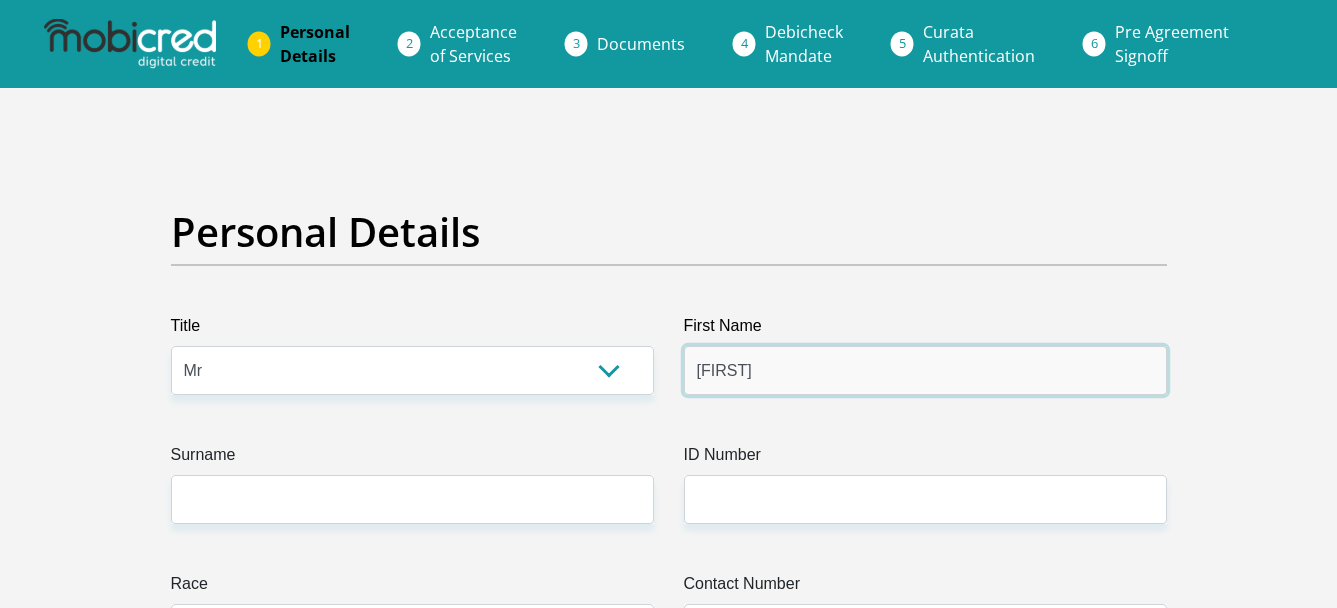 type on "William" 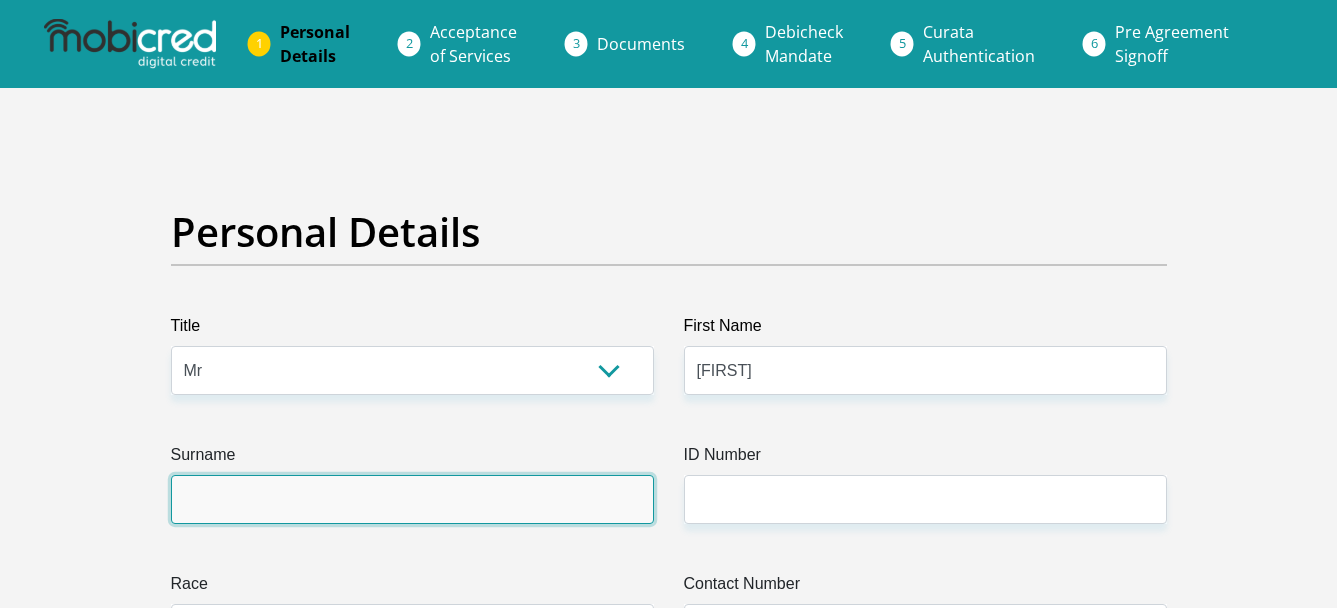 click on "Surname" at bounding box center [412, 499] 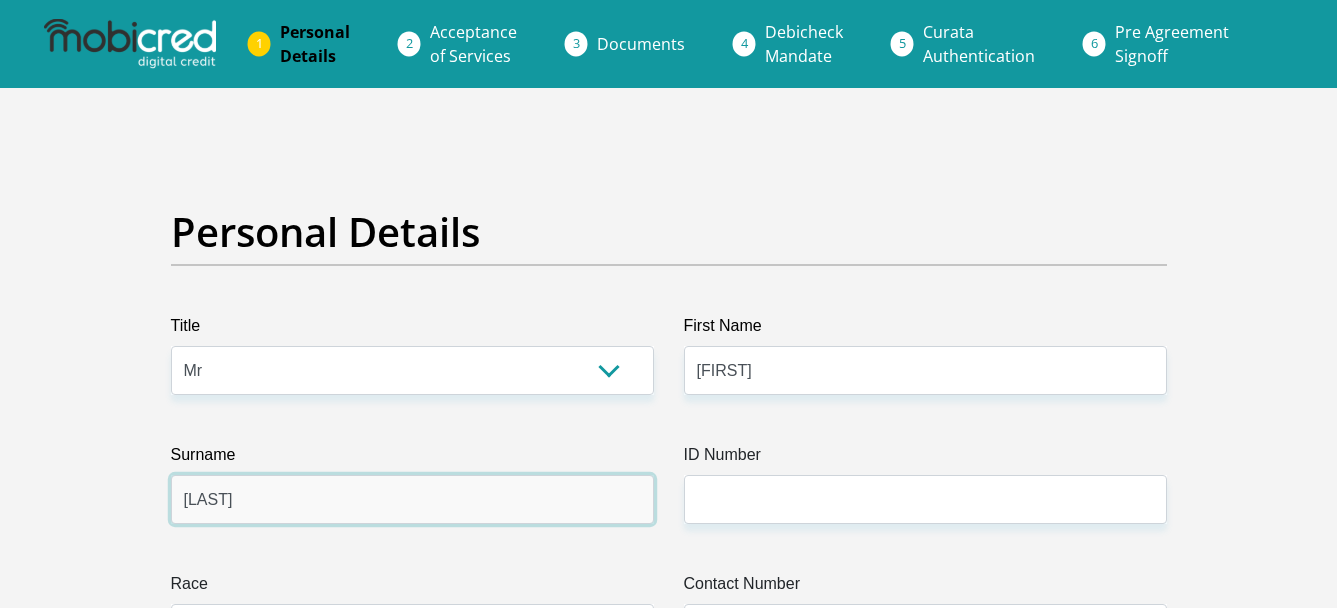 type on "Mugeyi" 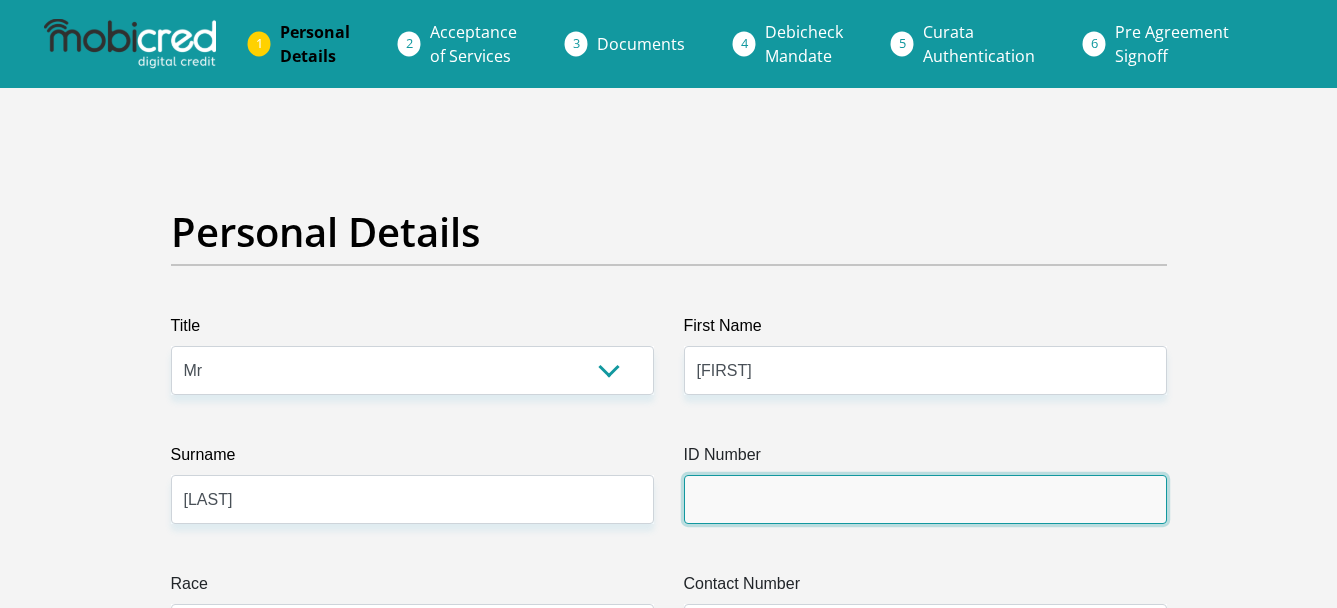 click on "ID Number" at bounding box center [925, 499] 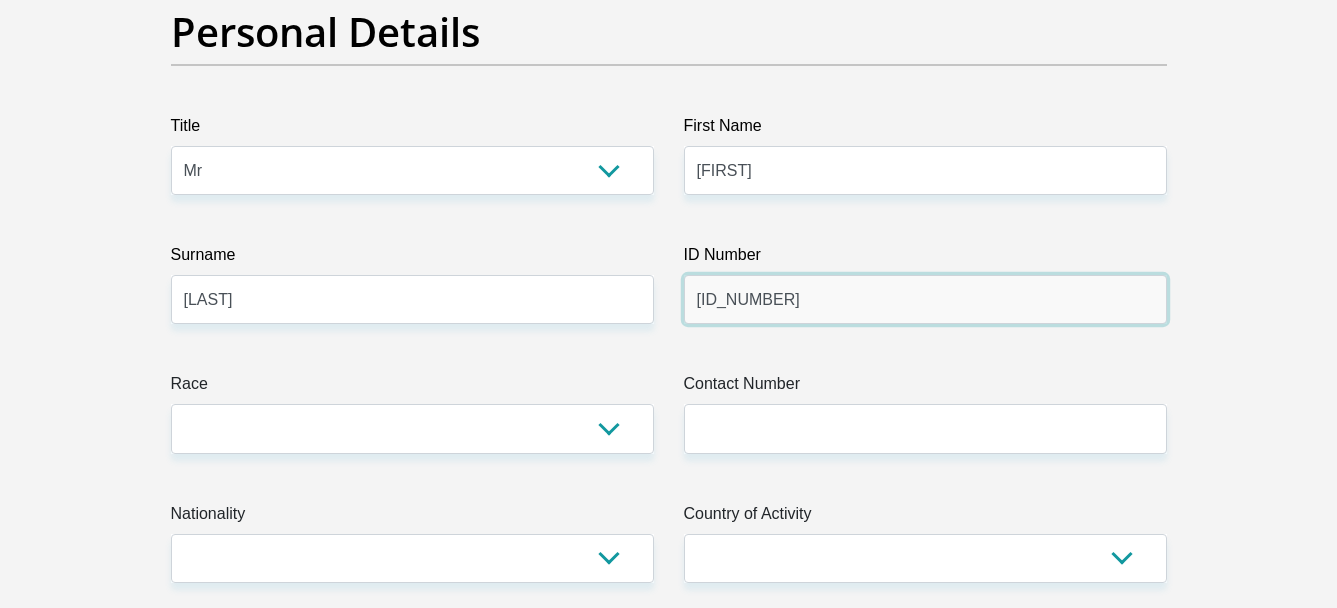 scroll, scrollTop: 400, scrollLeft: 0, axis: vertical 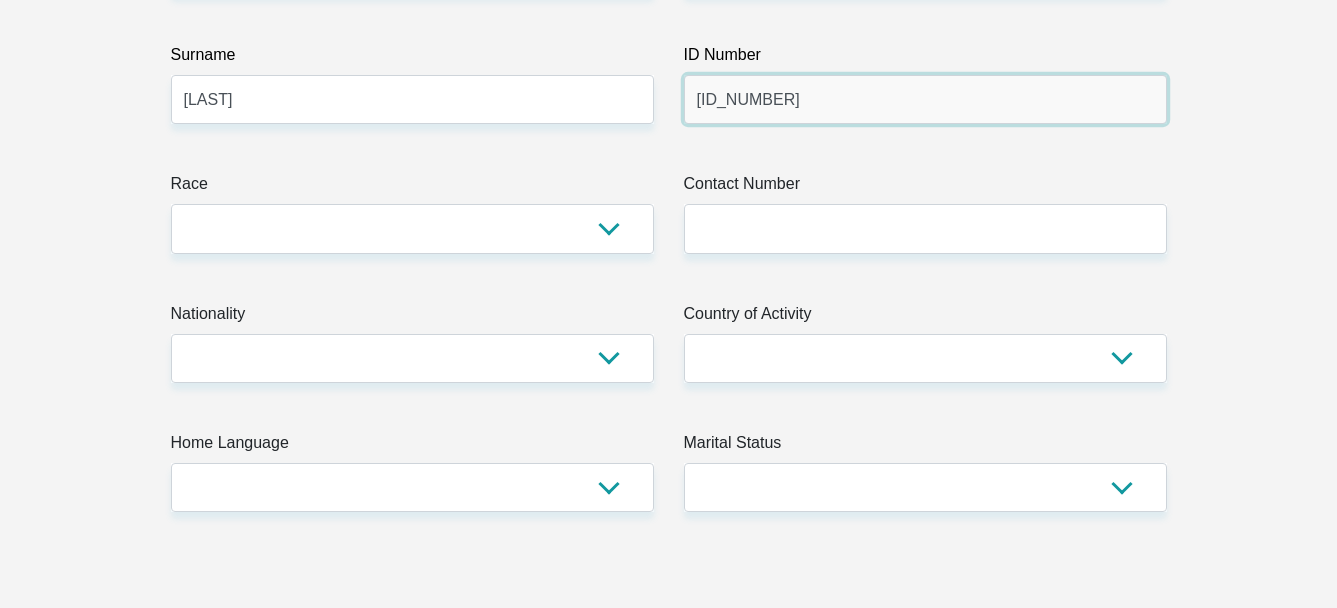 type on "0010276138087" 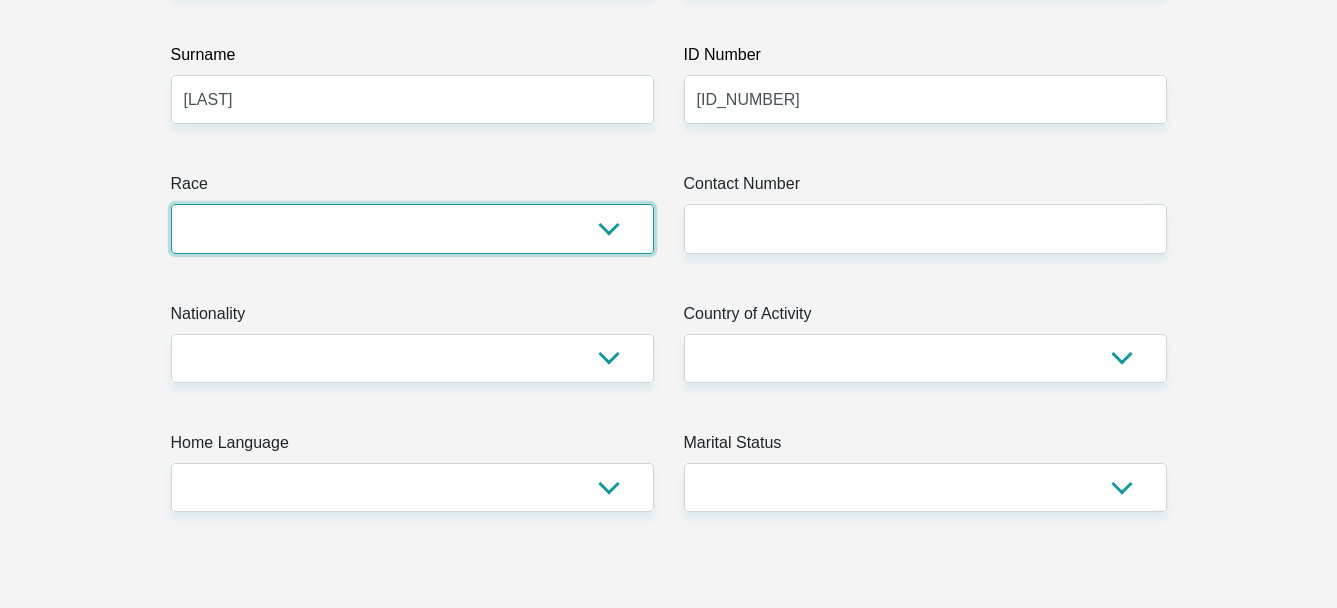 click on "Black
Coloured
Indian
White
Other" at bounding box center (412, 228) 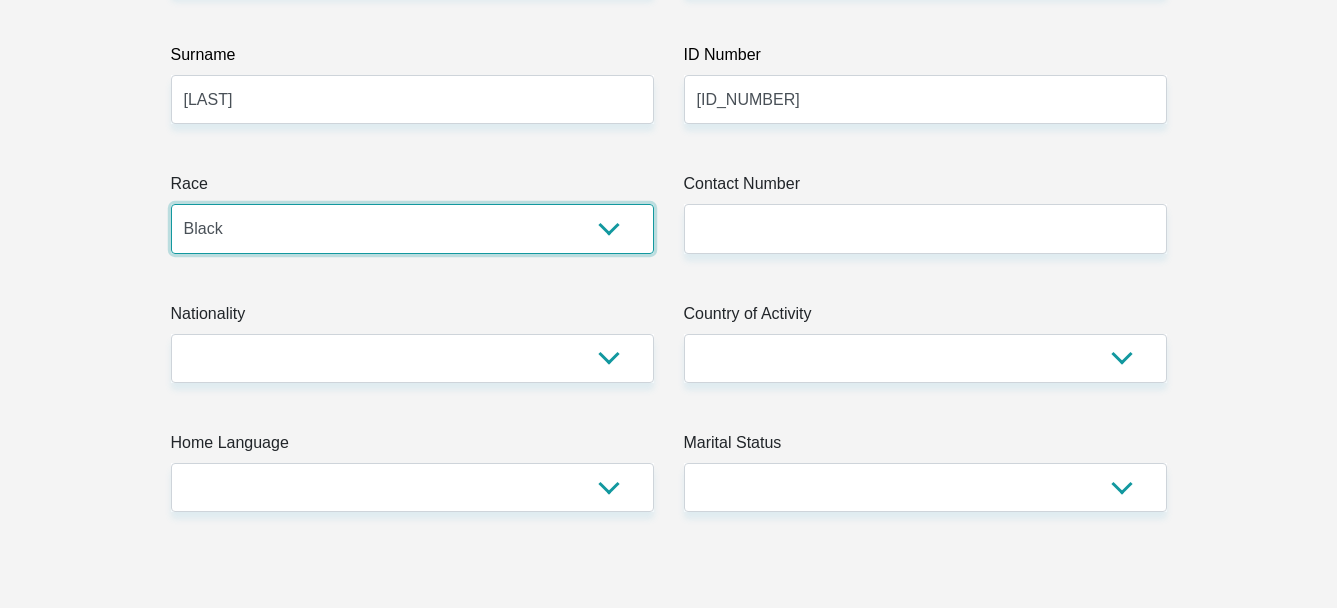click on "Black
Coloured
Indian
White
Other" at bounding box center (412, 228) 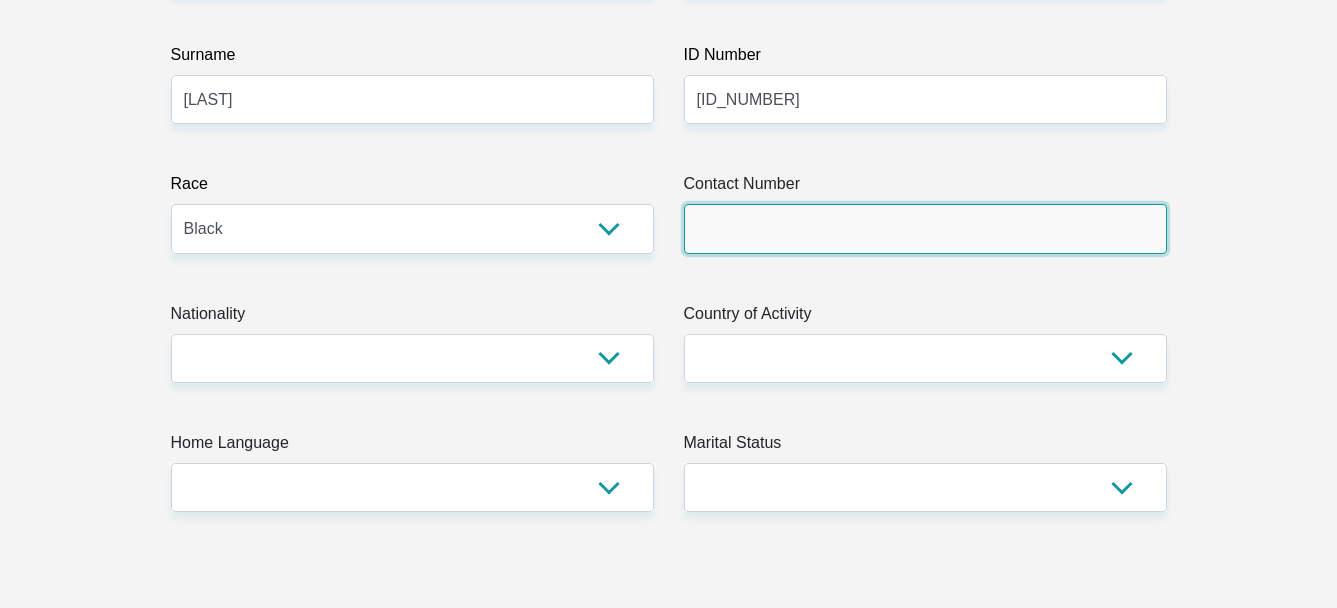 click on "Contact Number" at bounding box center (925, 228) 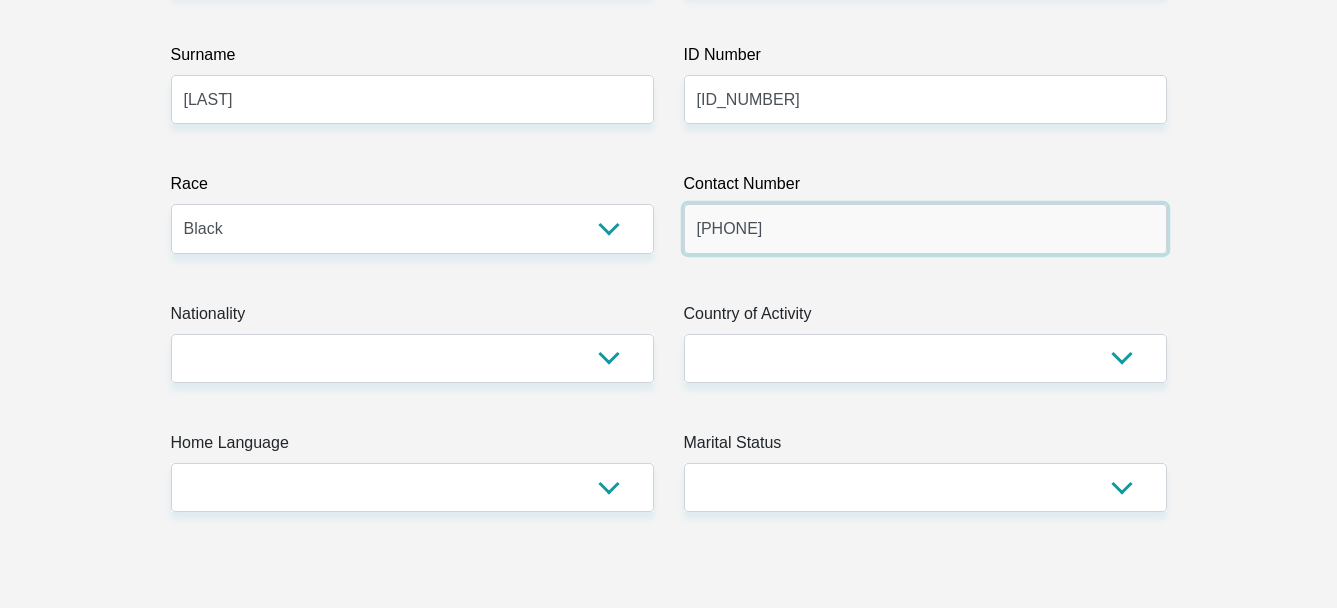 type on "0780612705" 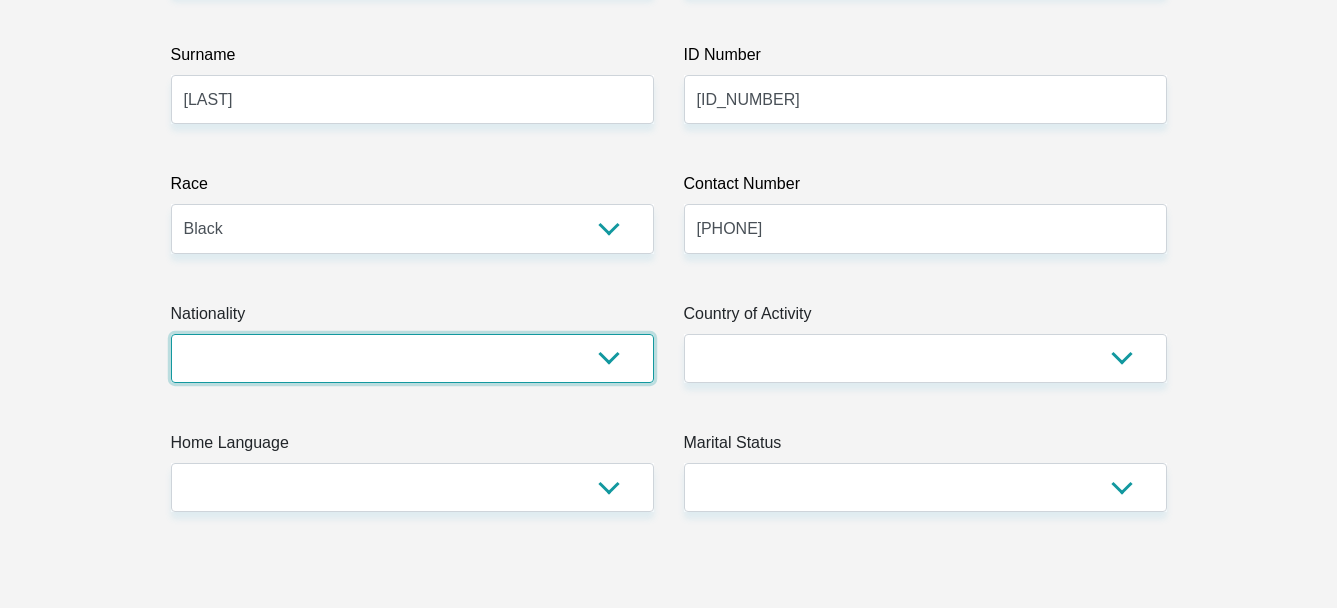 click on "South Africa
Afghanistan
Aland Islands
Albania
Algeria
America Samoa
American Virgin Islands
Andorra
Angola
Anguilla
Antarctica
Antigua and Barbuda
Argentina
Armenia
Aruba
Ascension Island
Australia
Austria
Azerbaijan
Bahamas
Bahrain
Bangladesh
Barbados
Chad" at bounding box center (412, 358) 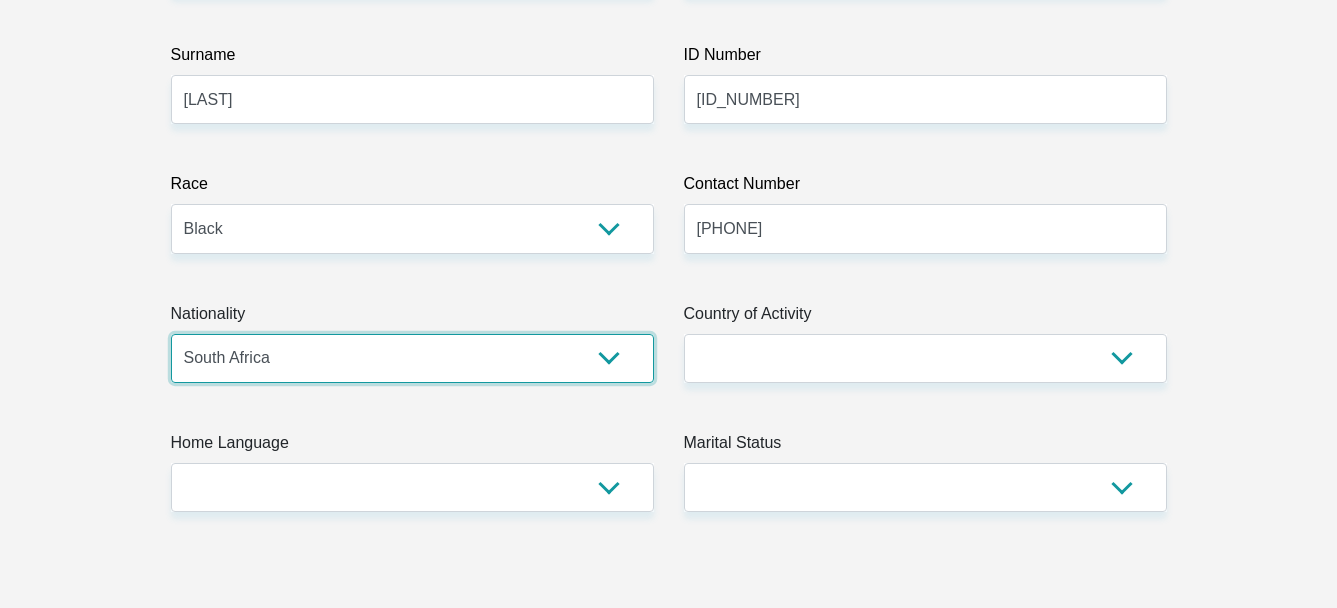 click on "South Africa
Afghanistan
Aland Islands
Albania
Algeria
America Samoa
American Virgin Islands
Andorra
Angola
Anguilla
Antarctica
Antigua and Barbuda
Argentina
Armenia
Aruba
Ascension Island
Australia
Austria
Azerbaijan
Bahamas
Bahrain
Bangladesh
Barbados
Chad" at bounding box center (412, 358) 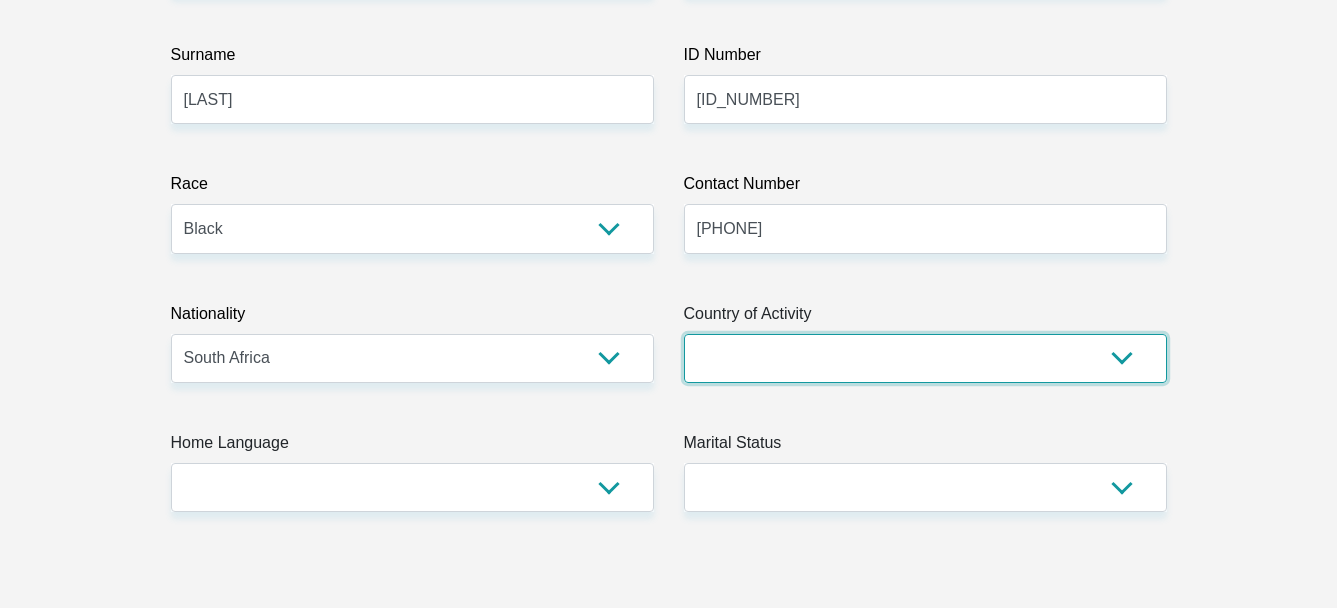 click on "South Africa
Afghanistan
Aland Islands
Albania
Algeria
America Samoa
American Virgin Islands
Andorra
Angola
Anguilla
Antarctica
Antigua and Barbuda
Argentina
Armenia
Aruba
Ascension Island
Australia
Austria
Azerbaijan
Chad" at bounding box center [925, 358] 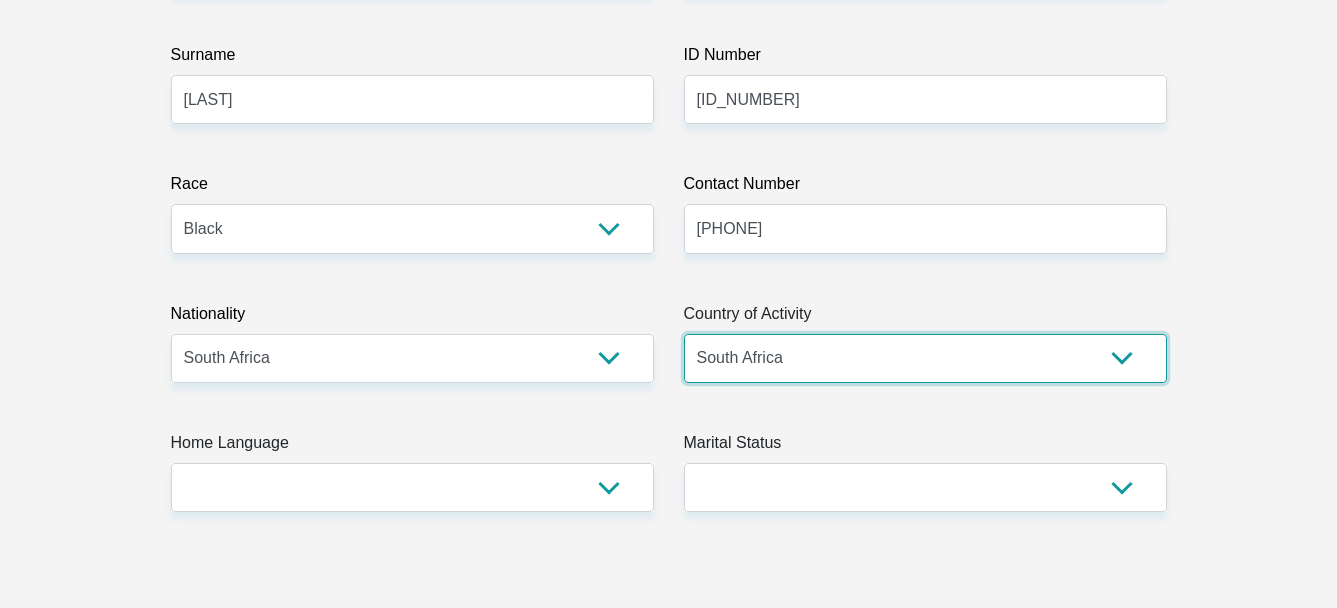 click on "South Africa
Afghanistan
Aland Islands
Albania
Algeria
America Samoa
American Virgin Islands
Andorra
Angola
Anguilla
Antarctica
Antigua and Barbuda
Argentina
Armenia
Aruba
Ascension Island
Australia
Austria
Azerbaijan
Chad" at bounding box center (925, 358) 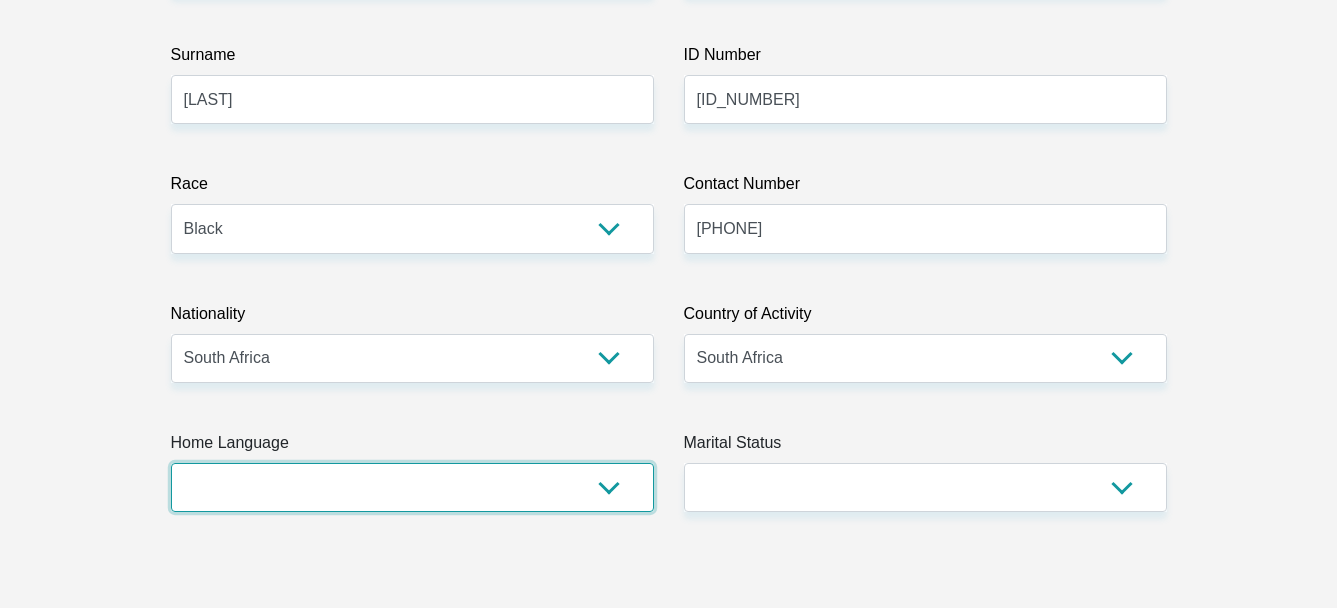 click on "Afrikaans
English
Sepedi
South Ndebele
Southern Sotho
Swati
Tsonga
Tswana
Venda
Xhosa
Zulu
Other" at bounding box center (412, 487) 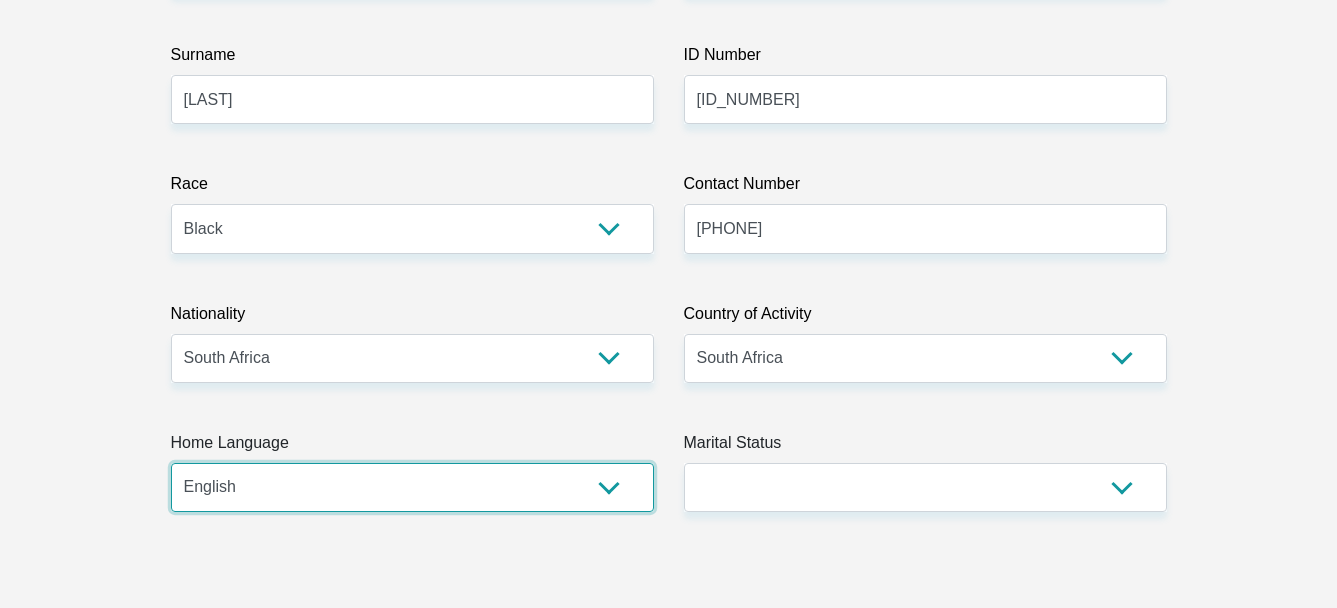 click on "Afrikaans
English
Sepedi
South Ndebele
Southern Sotho
Swati
Tsonga
Tswana
Venda
Xhosa
Zulu
Other" at bounding box center (412, 487) 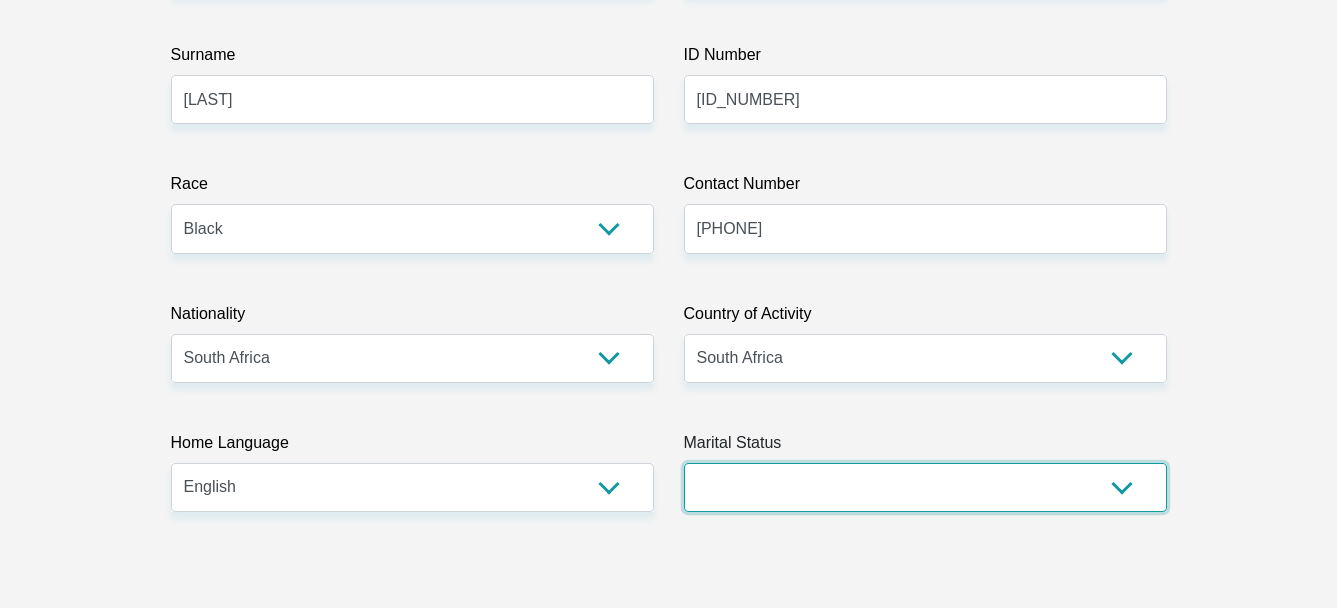 click on "Married ANC
Single
Divorced
Widowed
Married COP or Customary Law" at bounding box center (925, 487) 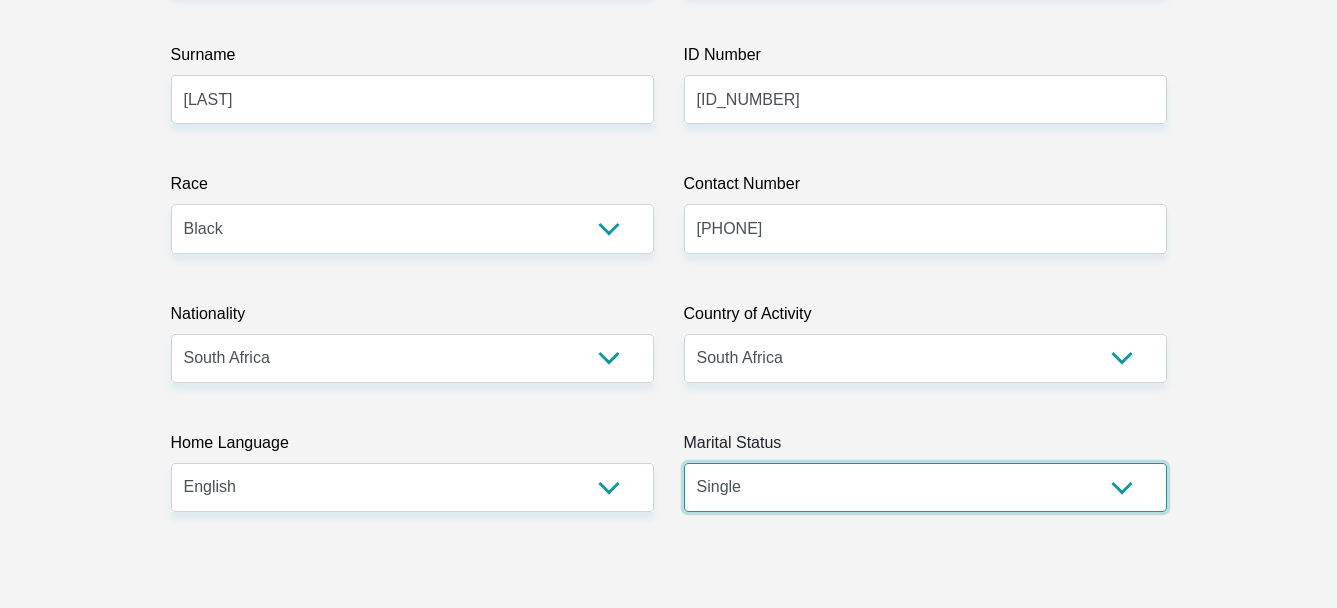 click on "Married ANC
Single
Divorced
Widowed
Married COP or Customary Law" at bounding box center (925, 487) 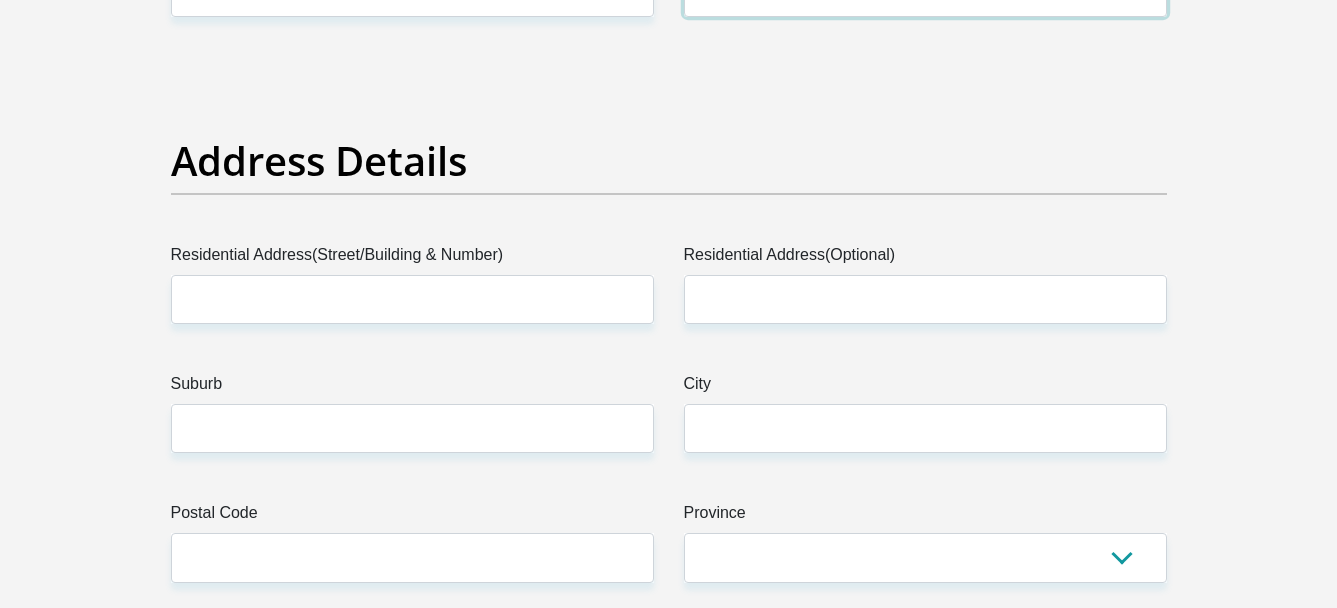 scroll, scrollTop: 900, scrollLeft: 0, axis: vertical 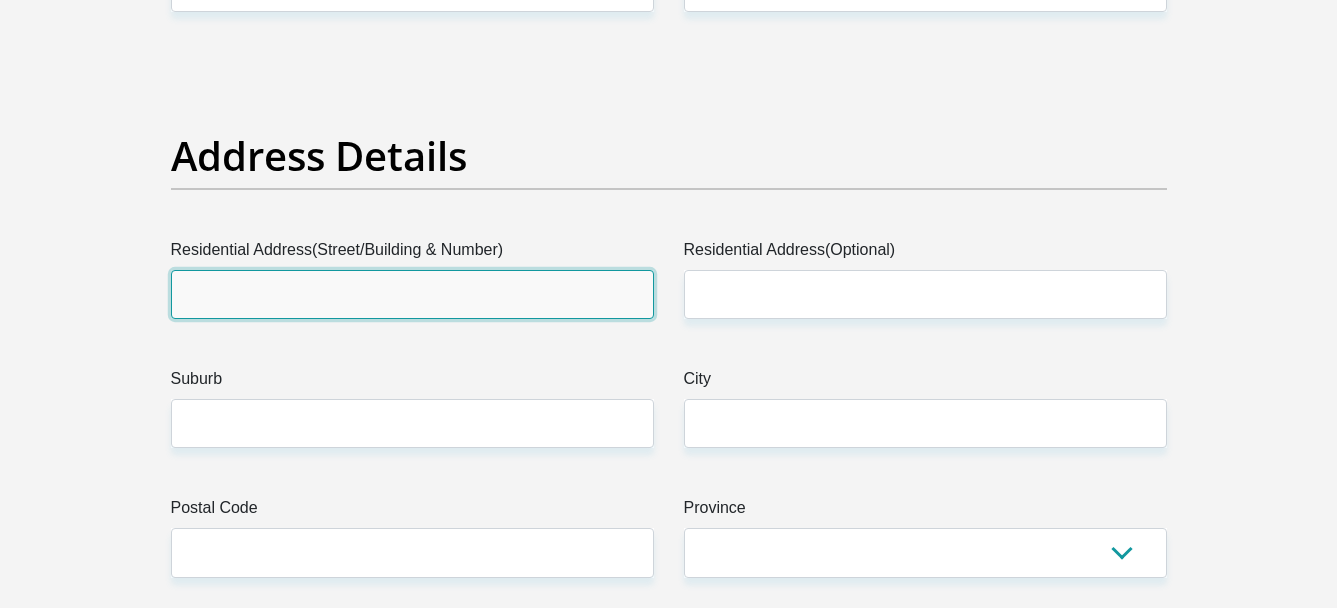 click on "Residential Address(Street/Building & Number)" at bounding box center (412, 294) 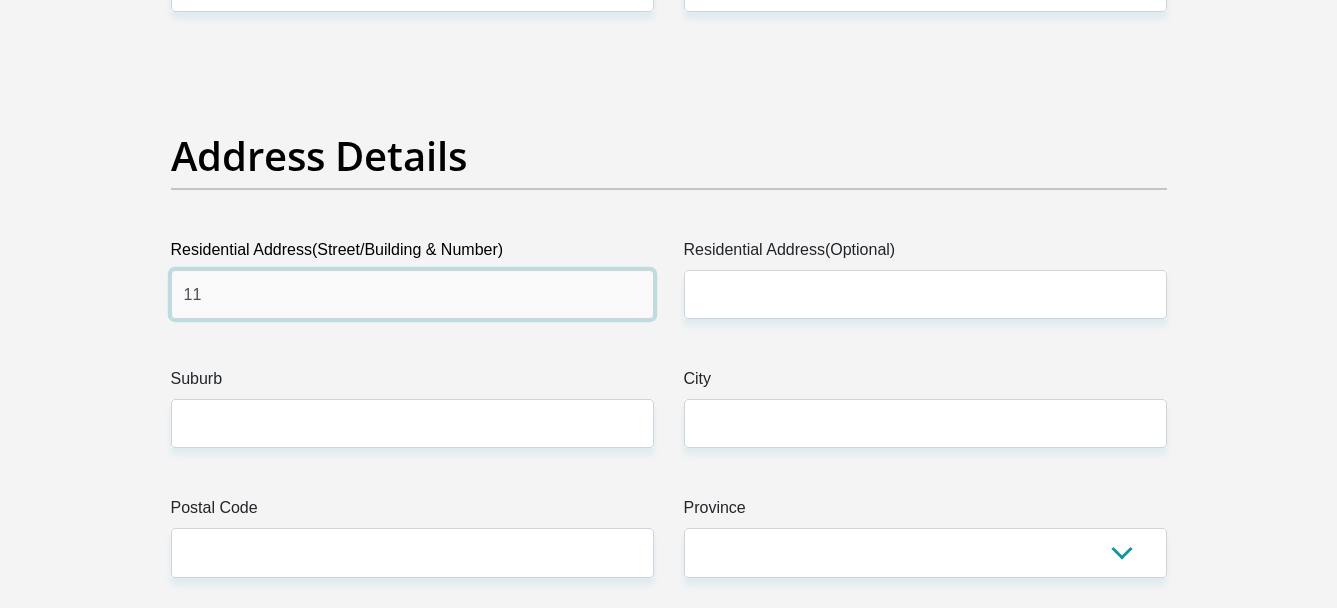 type on "1" 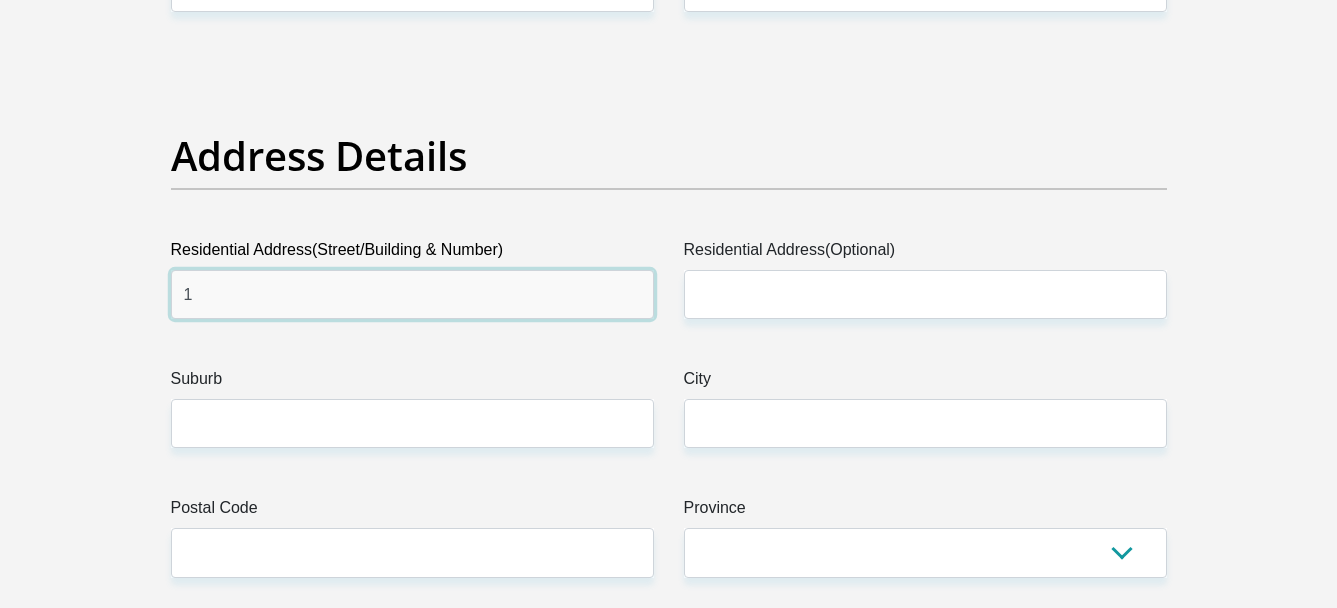 type 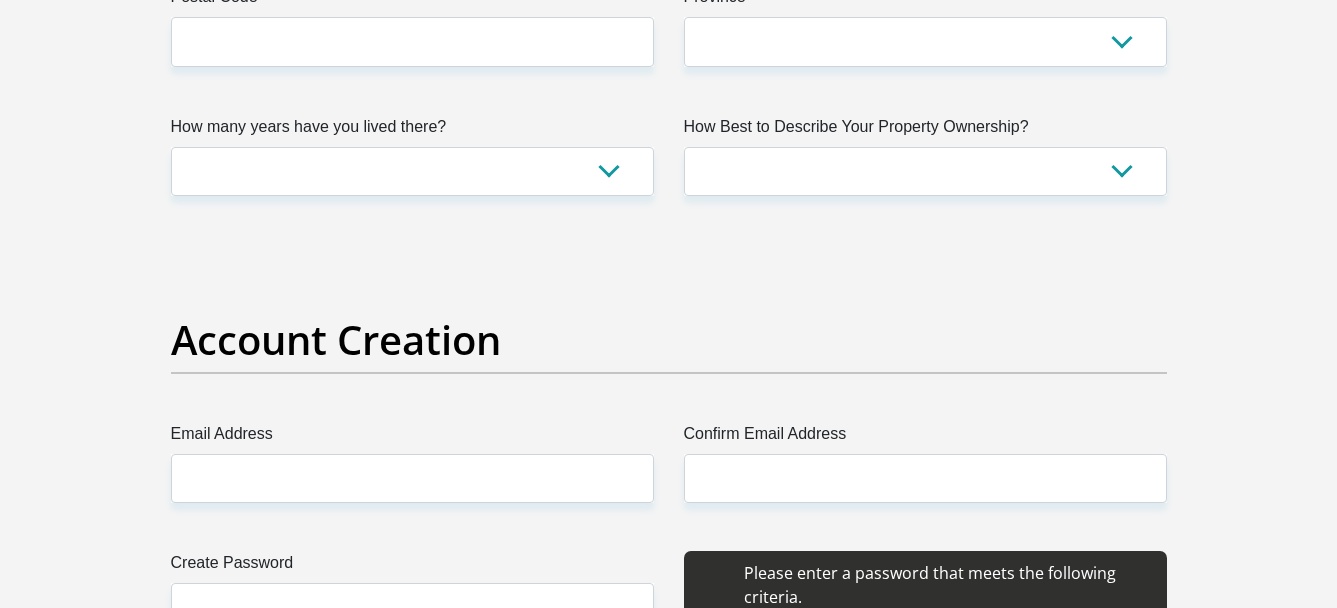 scroll, scrollTop: 1500, scrollLeft: 0, axis: vertical 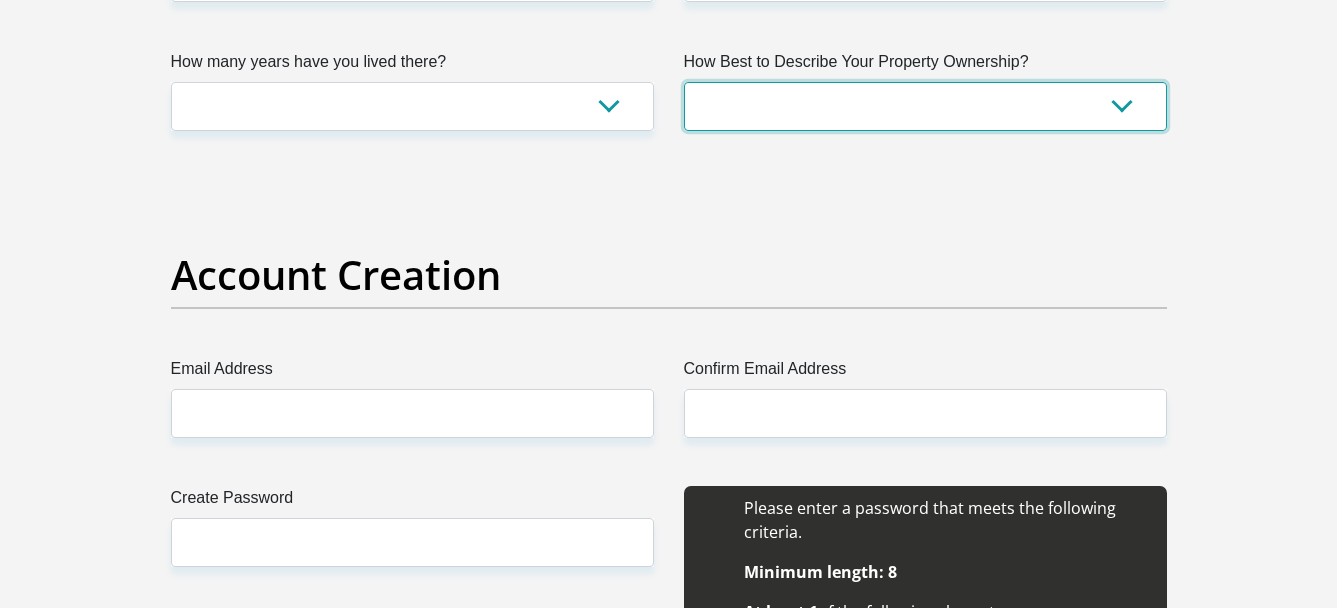 click on "Owned
Rented
Family Owned
Company Dwelling" at bounding box center (925, 106) 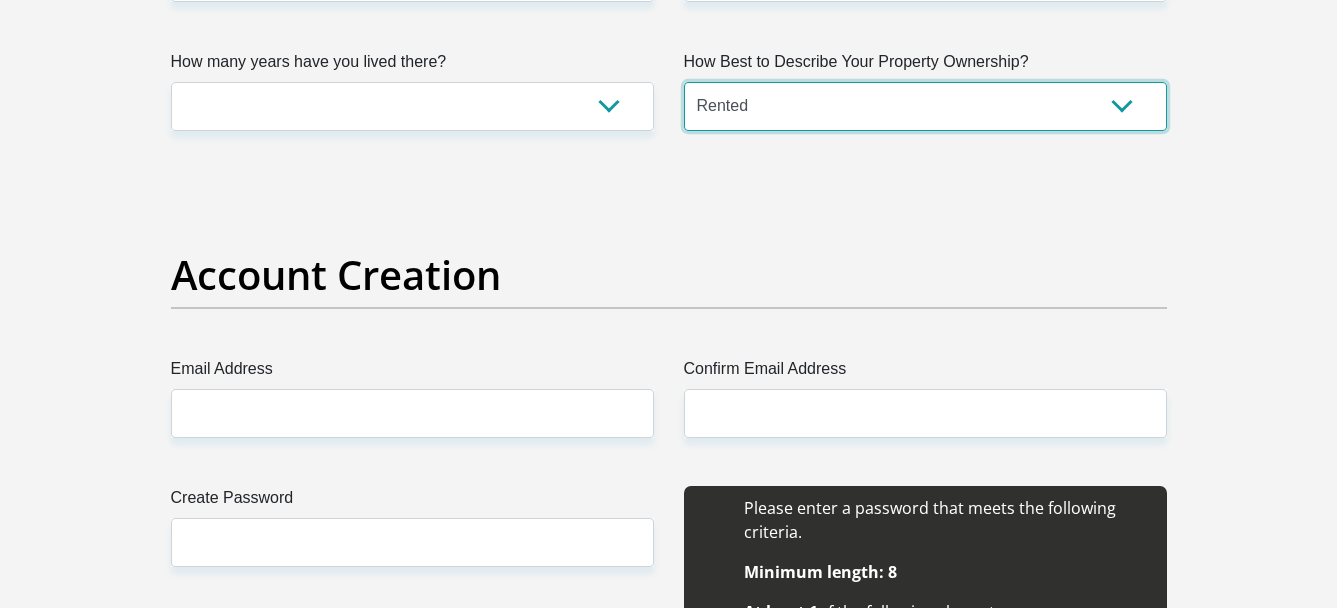 click on "Owned
Rented
Family Owned
Company Dwelling" at bounding box center (925, 106) 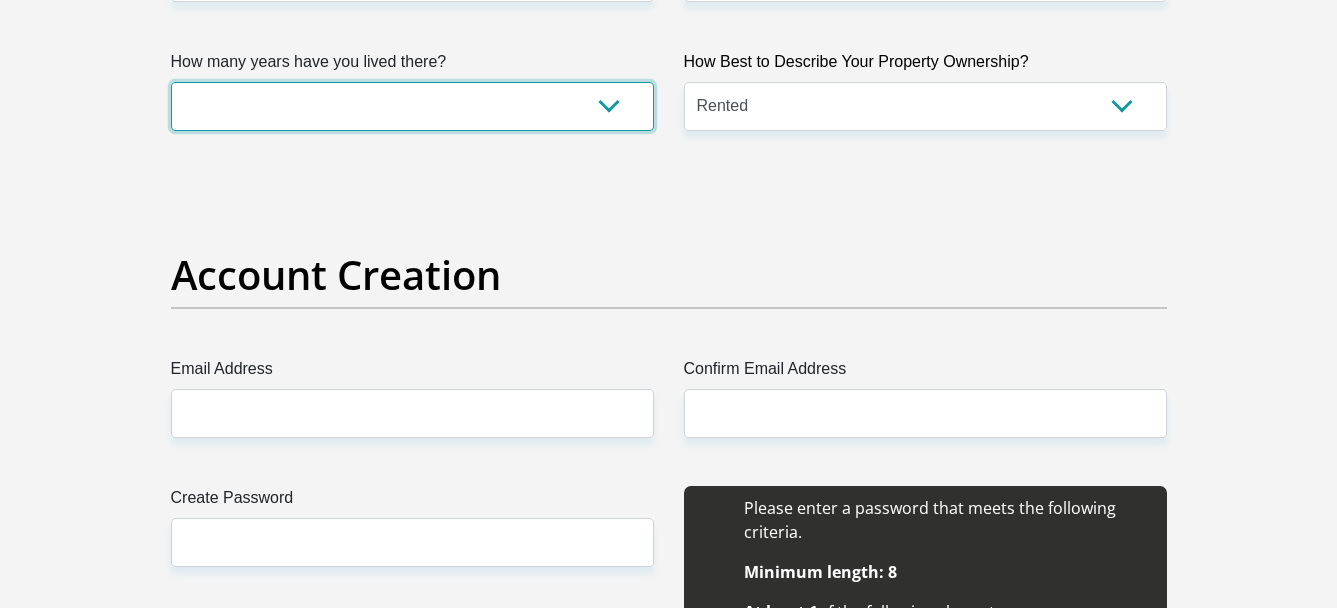 click on "less than 1 year
1-3 years
3-5 years
5+ years" at bounding box center (412, 106) 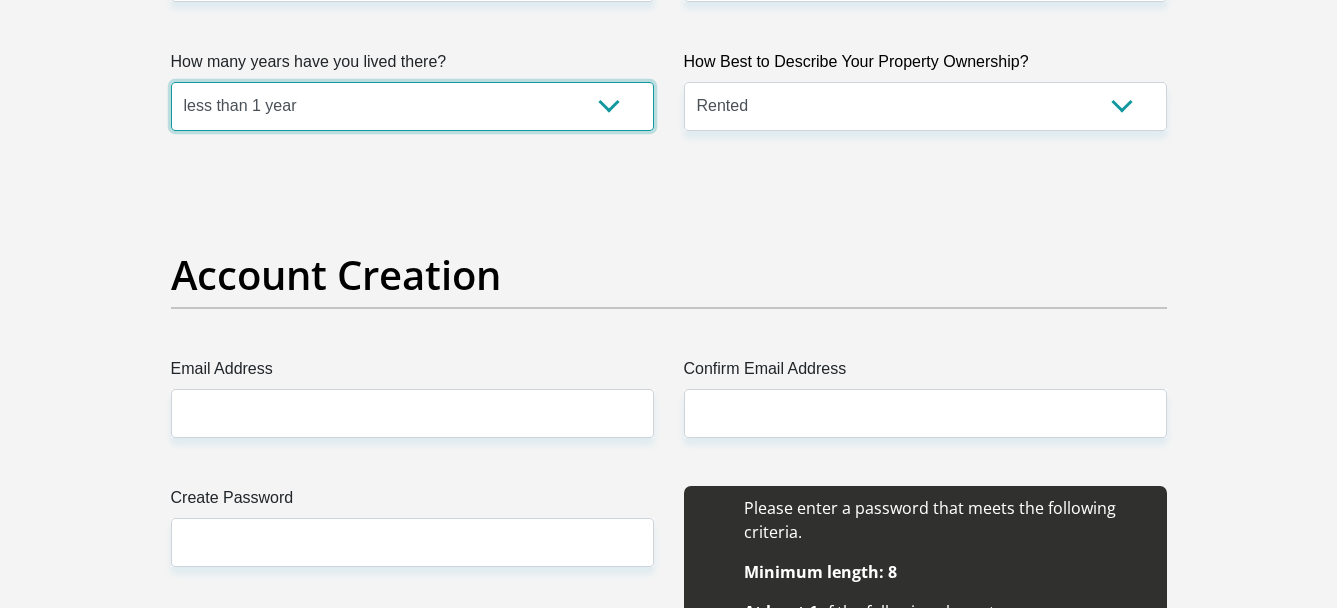 click on "less than 1 year
1-3 years
3-5 years
5+ years" at bounding box center (412, 106) 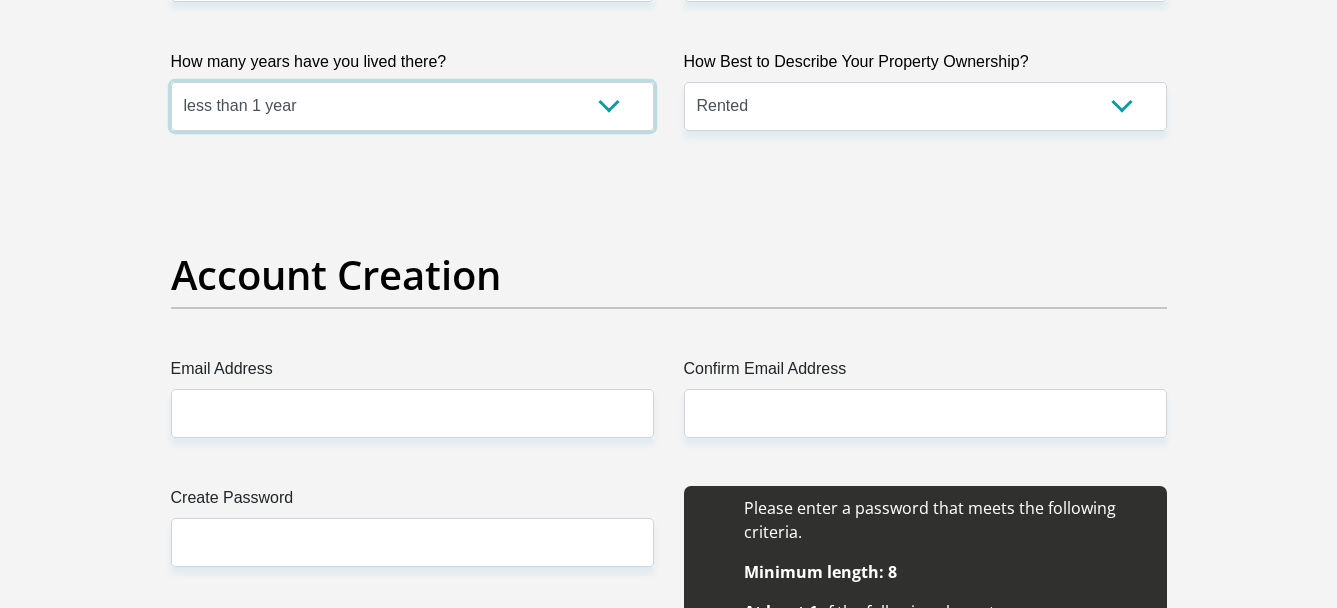 scroll, scrollTop: 1200, scrollLeft: 0, axis: vertical 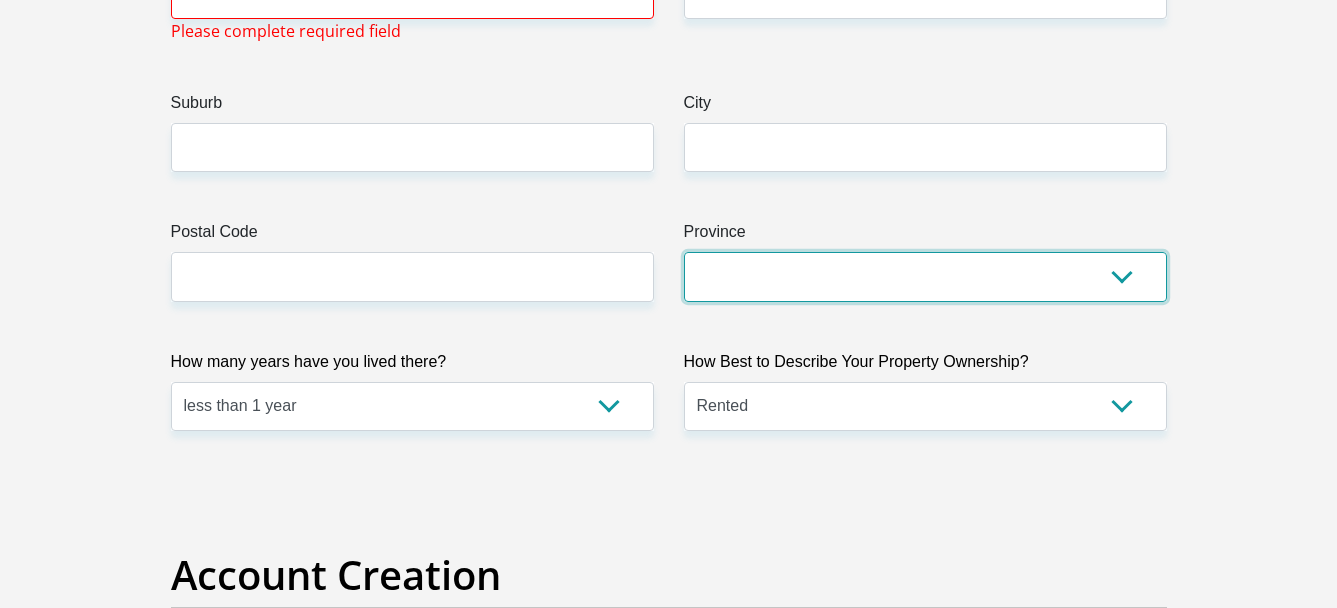 click on "Eastern Cape
Free State
Gauteng
KwaZulu-Natal
Limpopo
Mpumalanga
Northern Cape
North West
Western Cape" at bounding box center (925, 276) 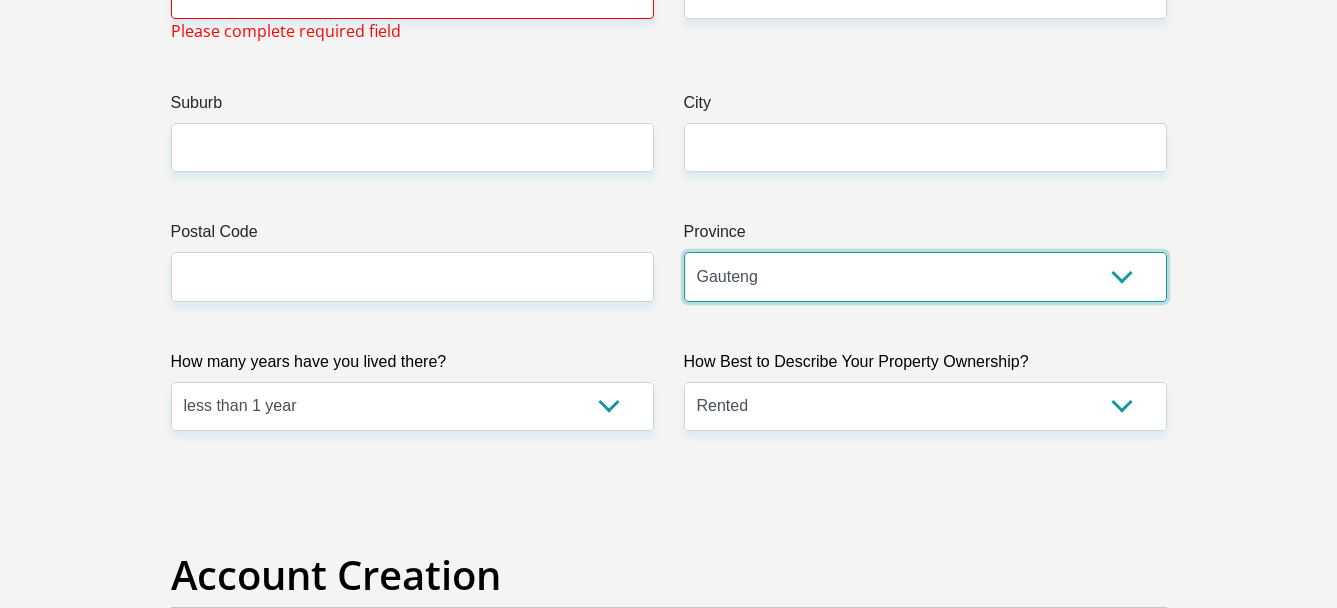 click on "Eastern Cape
Free State
Gauteng
KwaZulu-Natal
Limpopo
Mpumalanga
Northern Cape
North West
Western Cape" at bounding box center [925, 276] 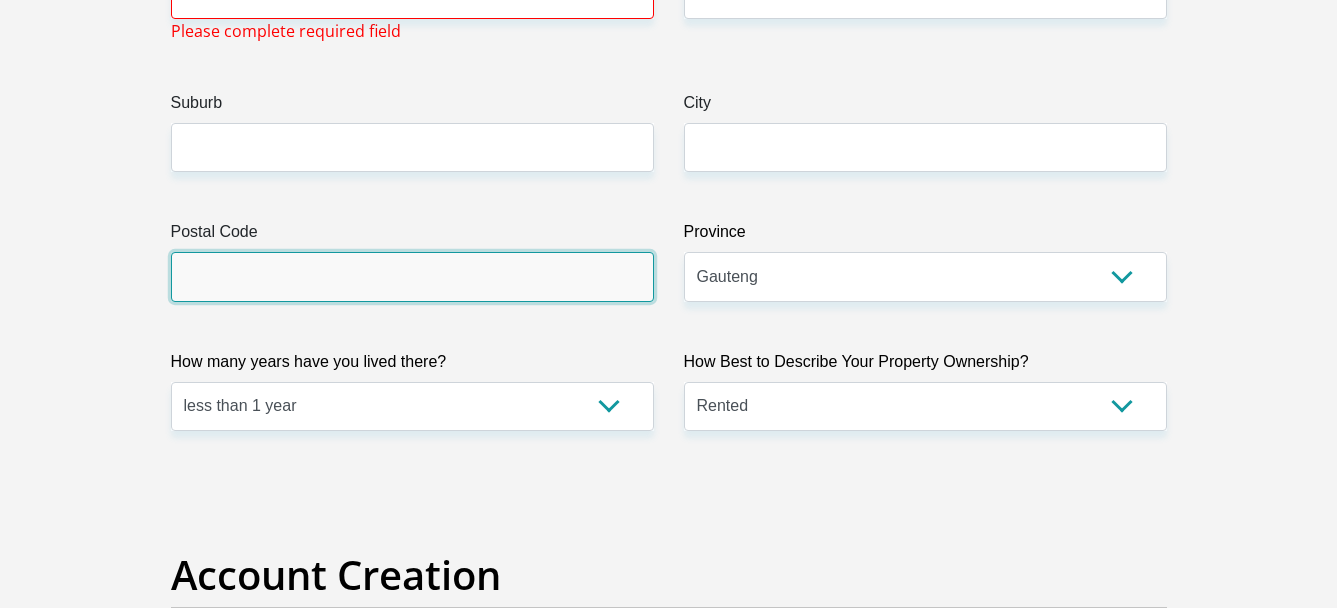 click on "Postal Code" at bounding box center (412, 276) 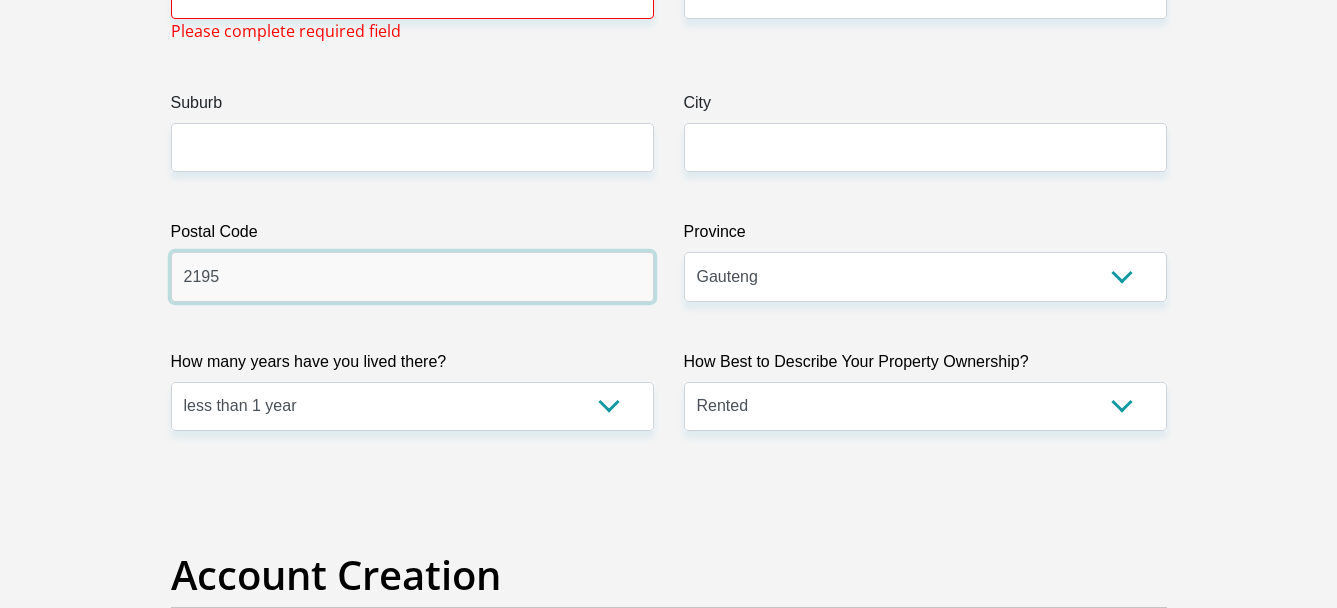 type on "2195" 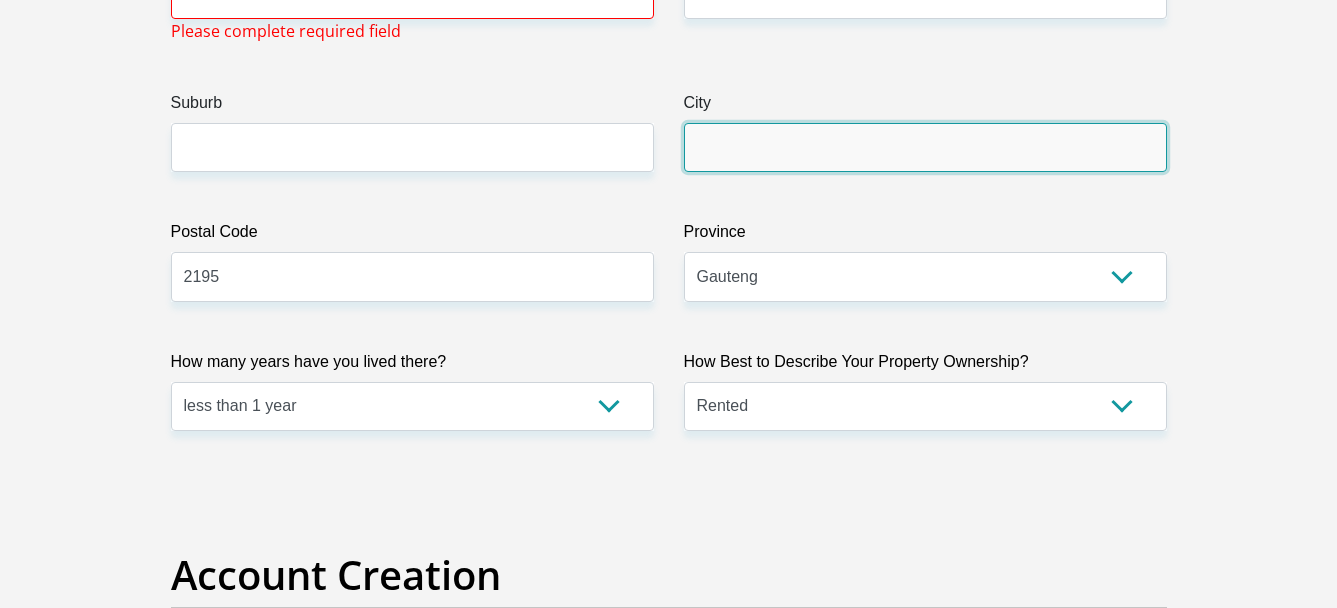 click on "City" at bounding box center [925, 147] 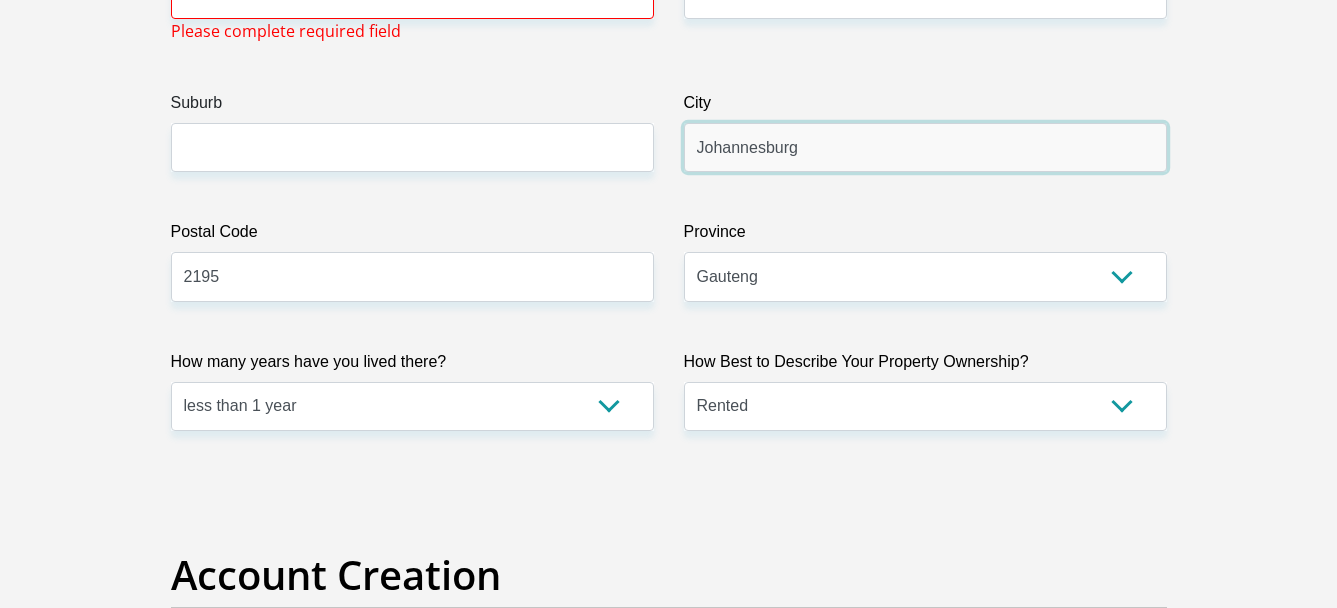 type on "Johannesburg" 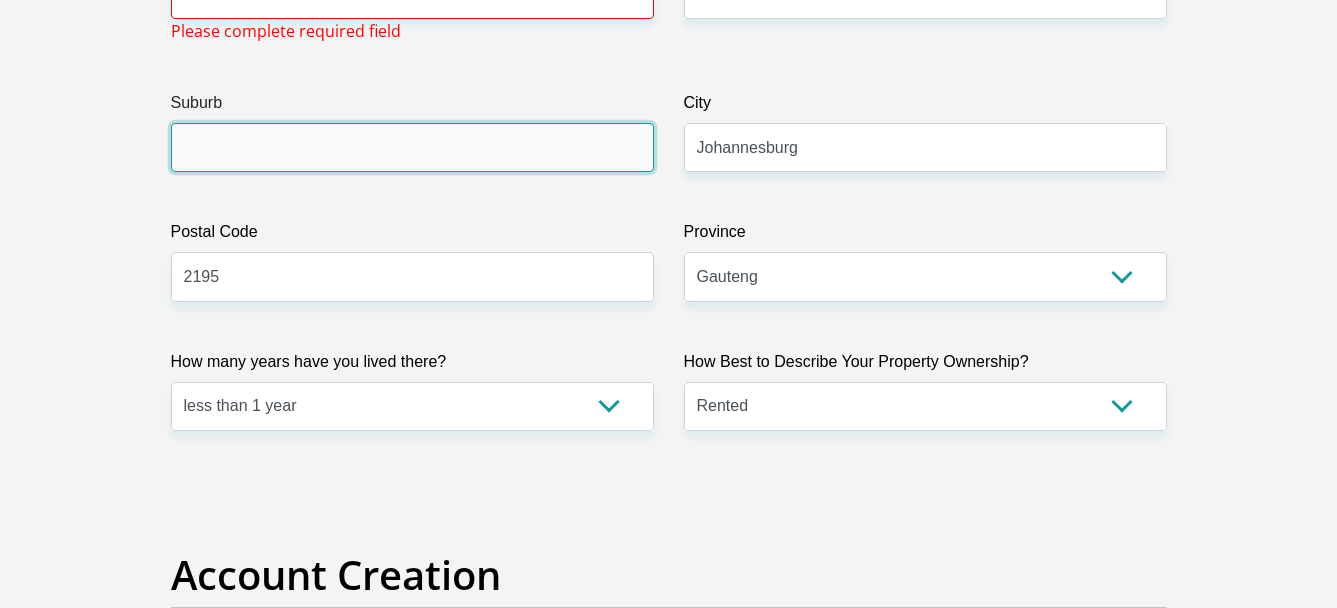 click on "Suburb" at bounding box center [412, 147] 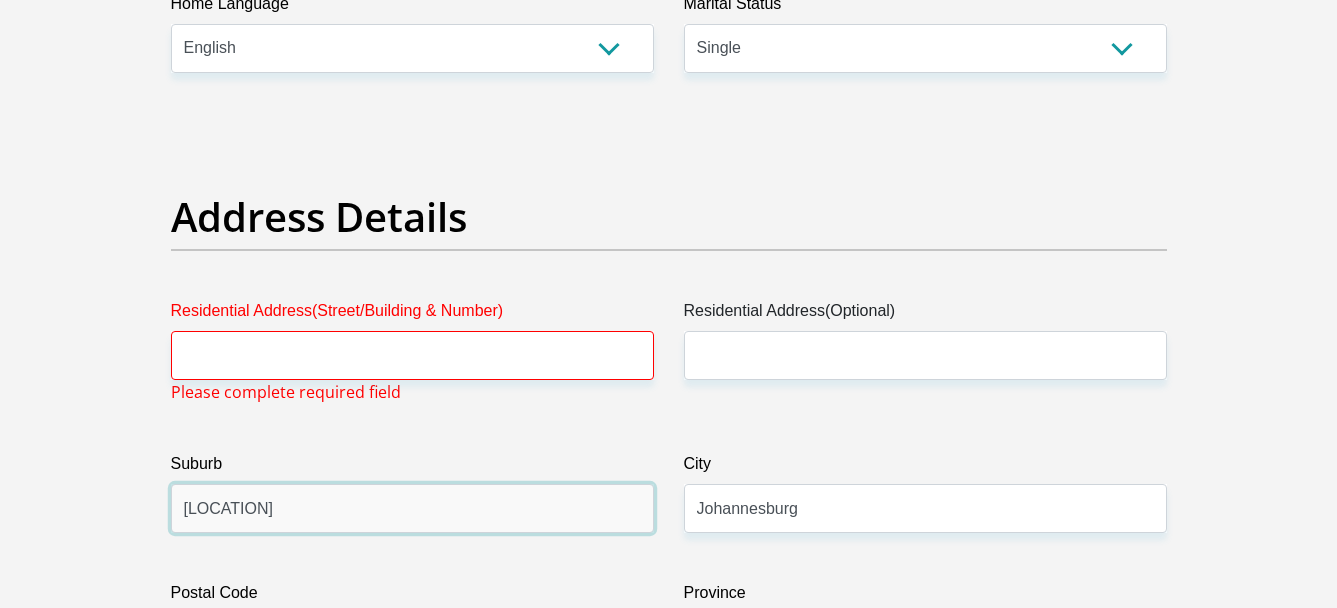 scroll, scrollTop: 800, scrollLeft: 0, axis: vertical 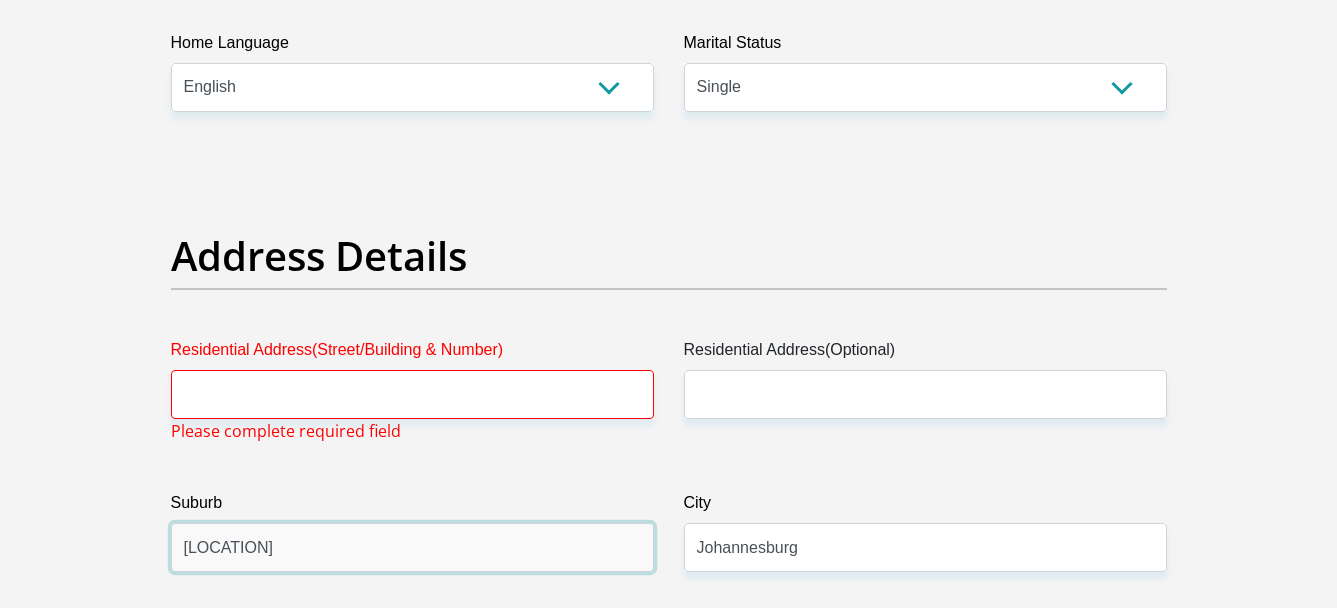 type on "Malanshof" 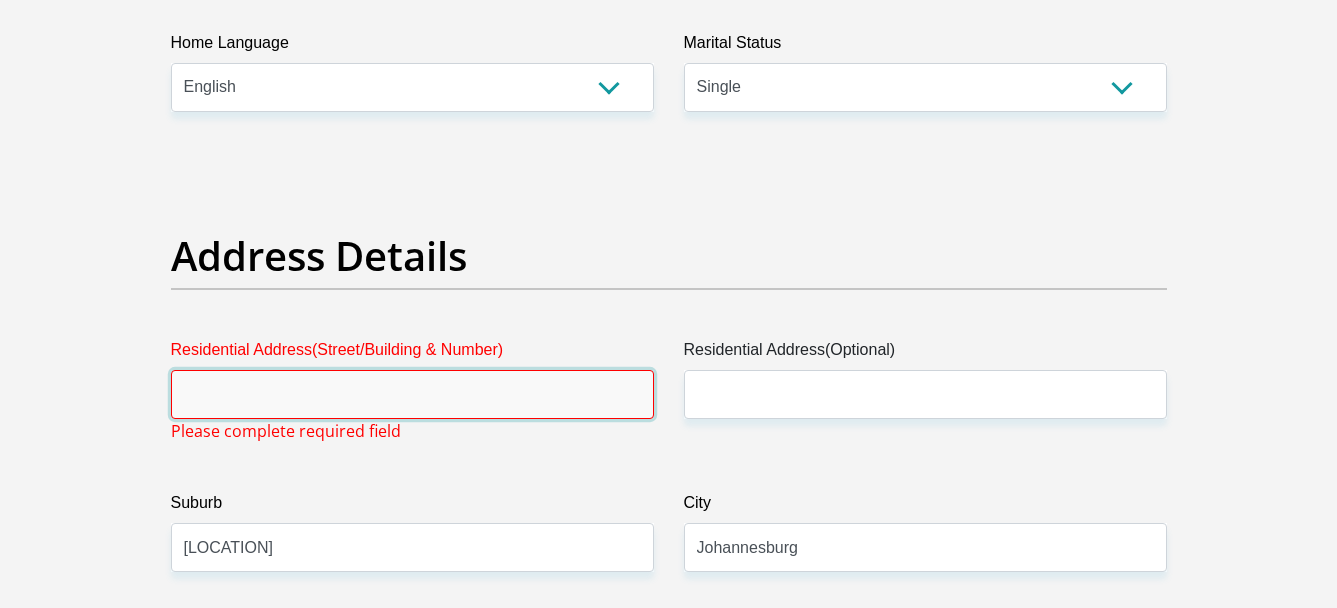 click on "Residential Address(Street/Building & Number)" at bounding box center (412, 394) 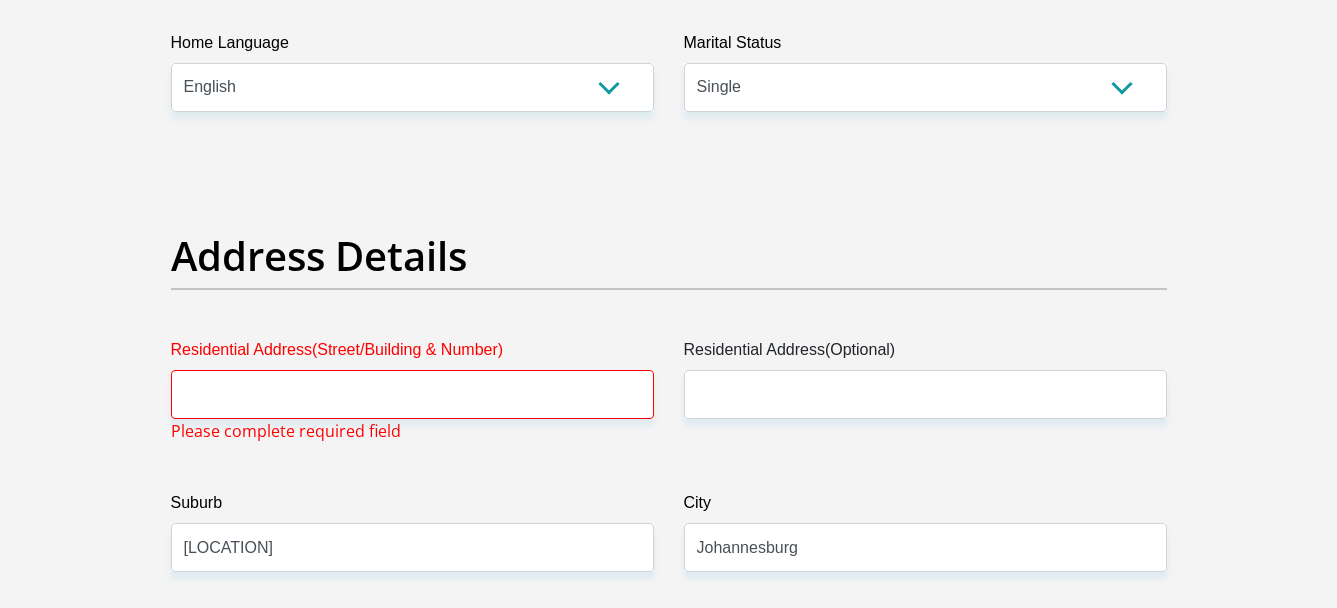 click on "Address Details" at bounding box center (669, 285) 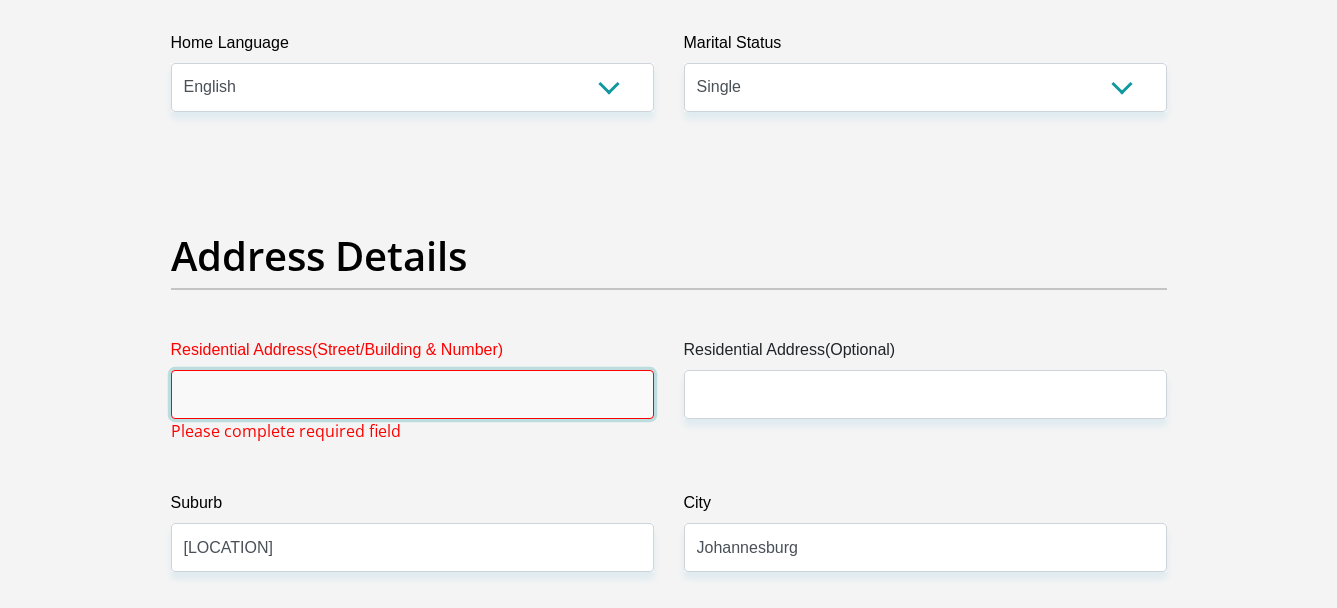 click on "Residential Address(Street/Building & Number)" at bounding box center (412, 394) 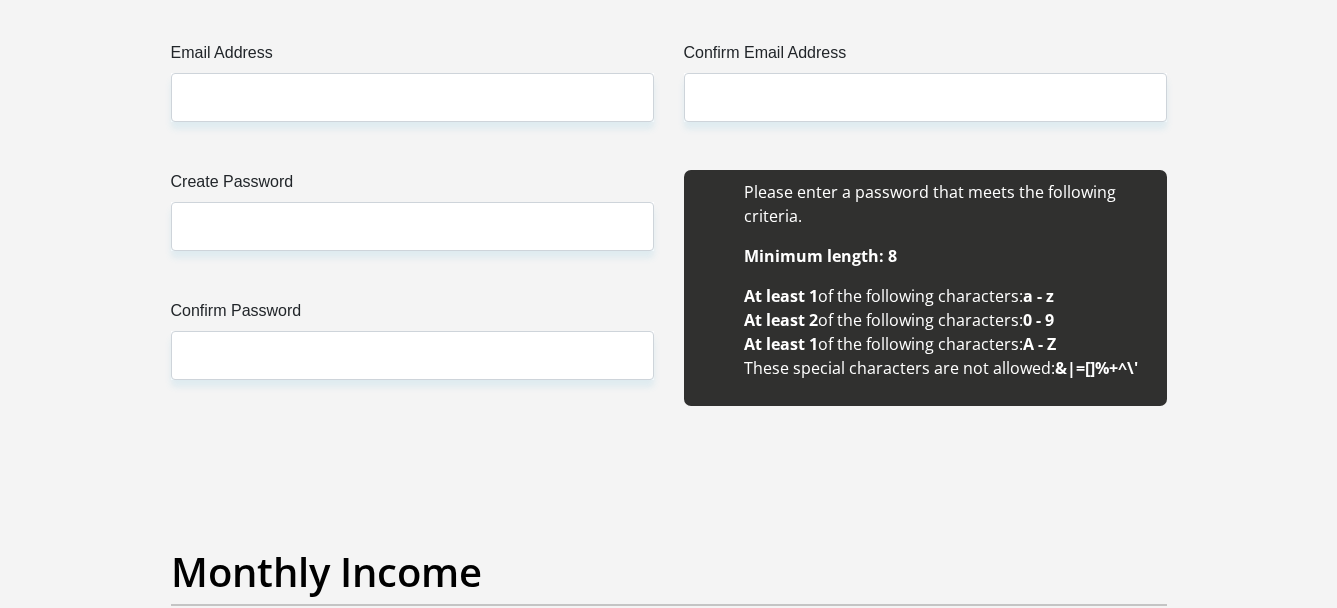 scroll, scrollTop: 1800, scrollLeft: 0, axis: vertical 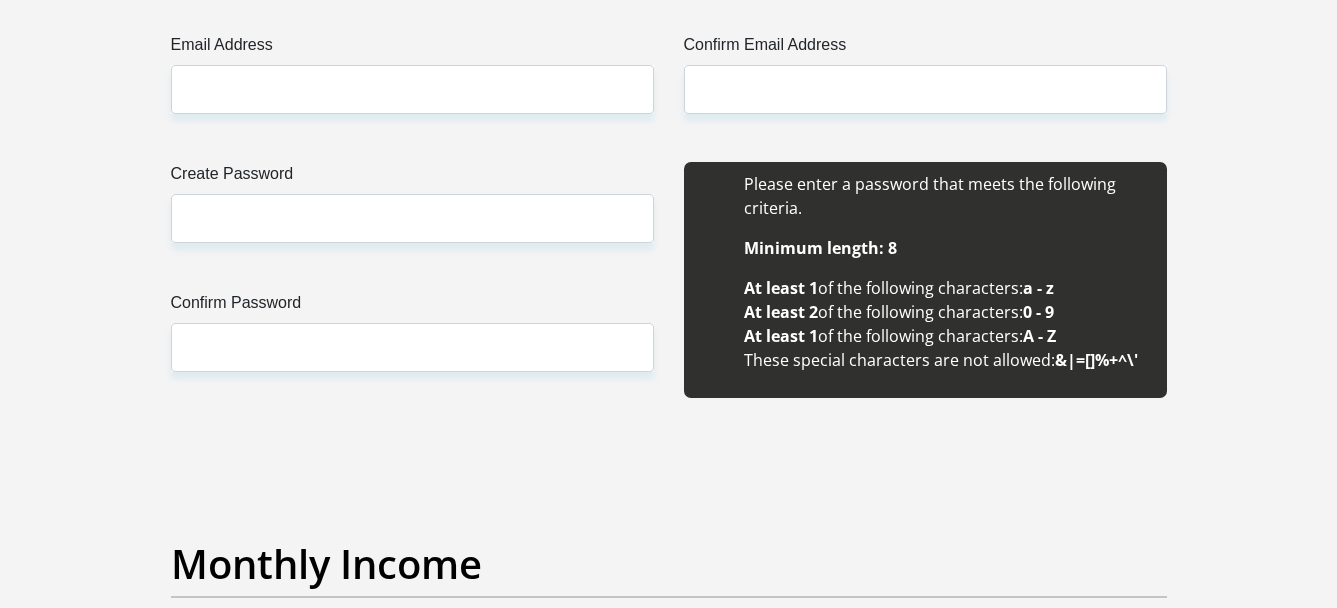 type on "11 PW Ferreira Ln" 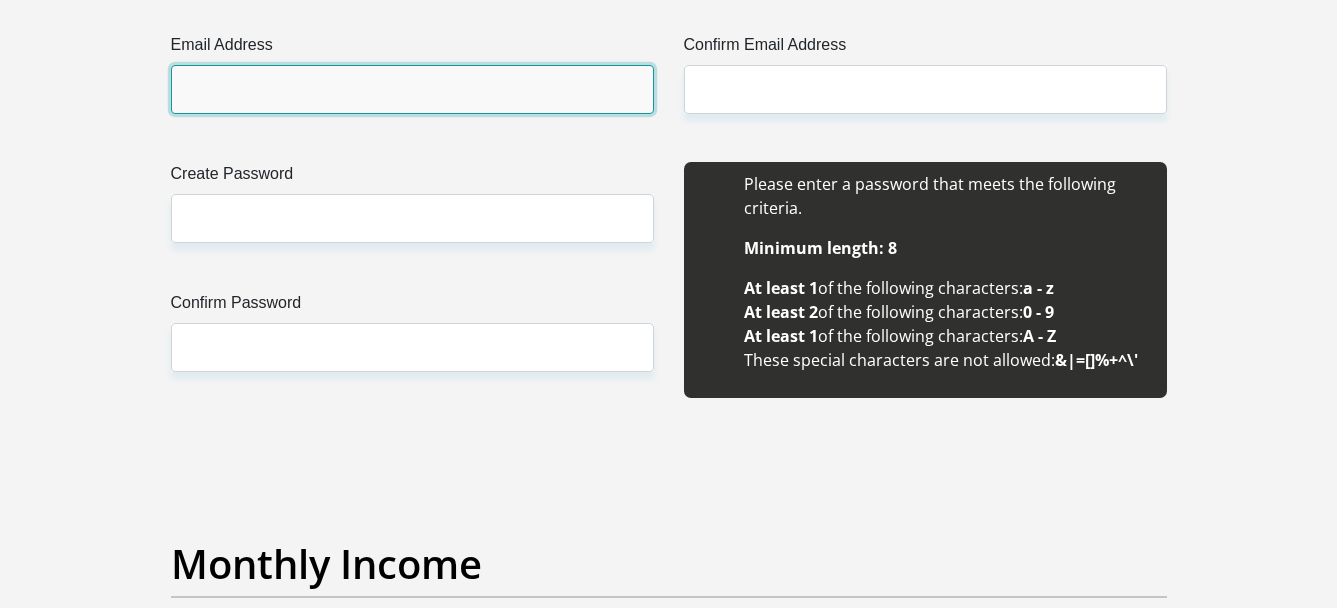 click on "Email Address" at bounding box center [412, 89] 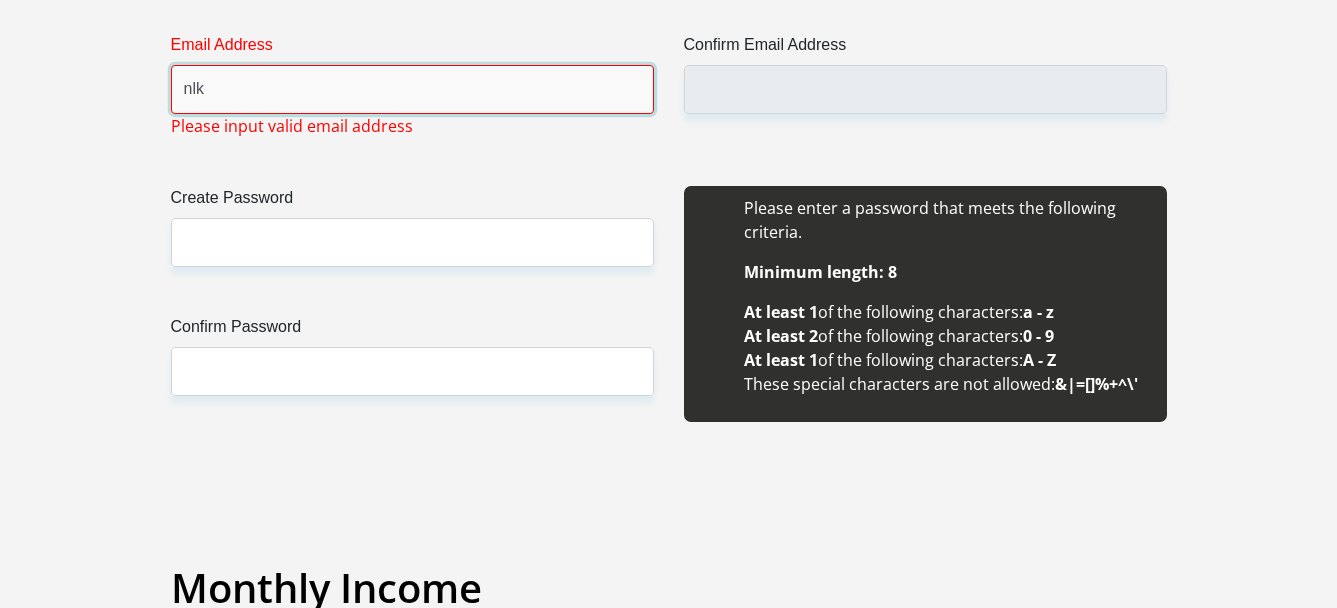 type on "nlkmugeyi203@gmail.com" 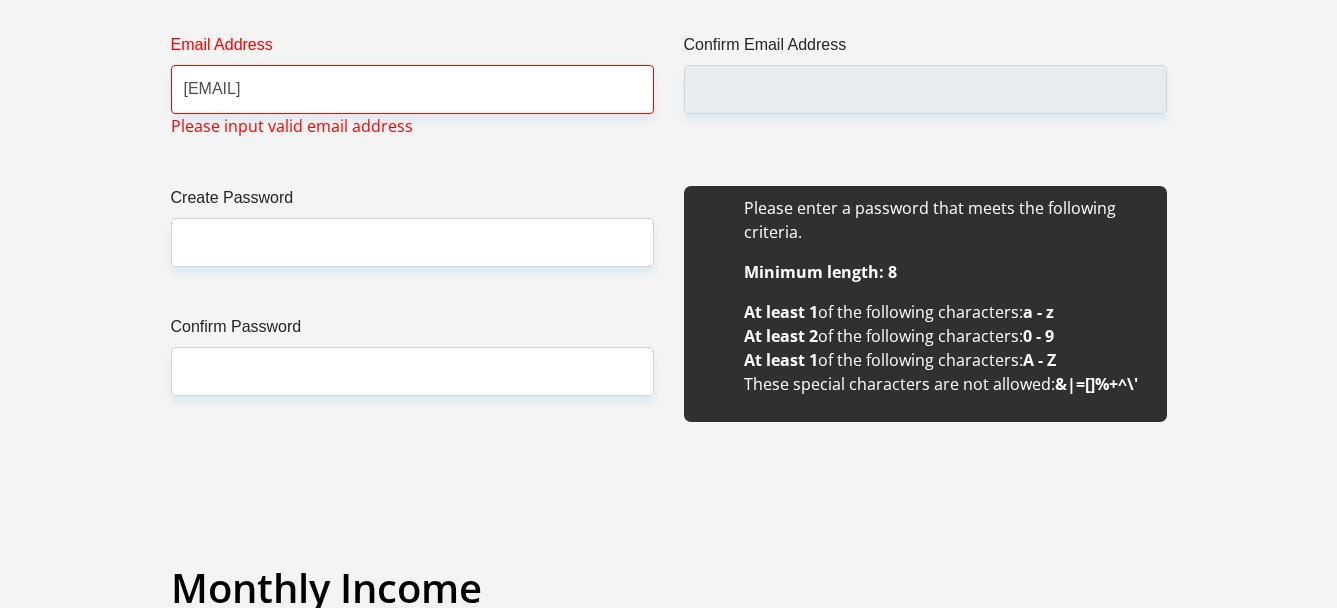 type on "62 Countesses Avenue" 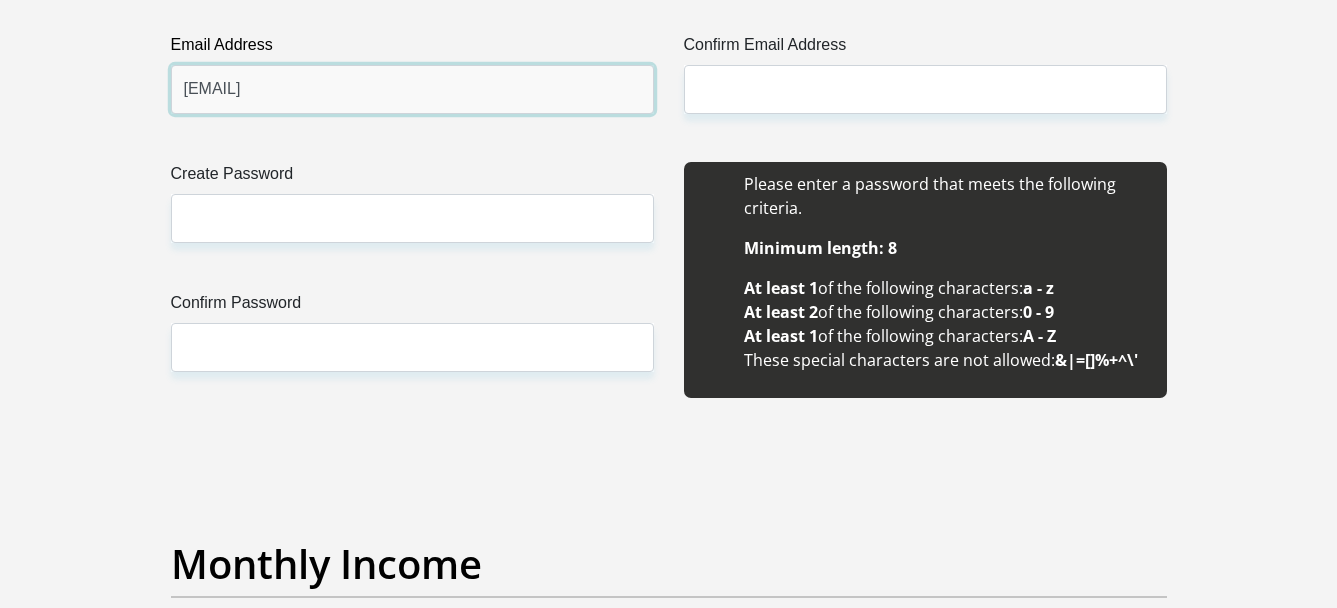 type on "litish.mugeyi25@gmail.com" 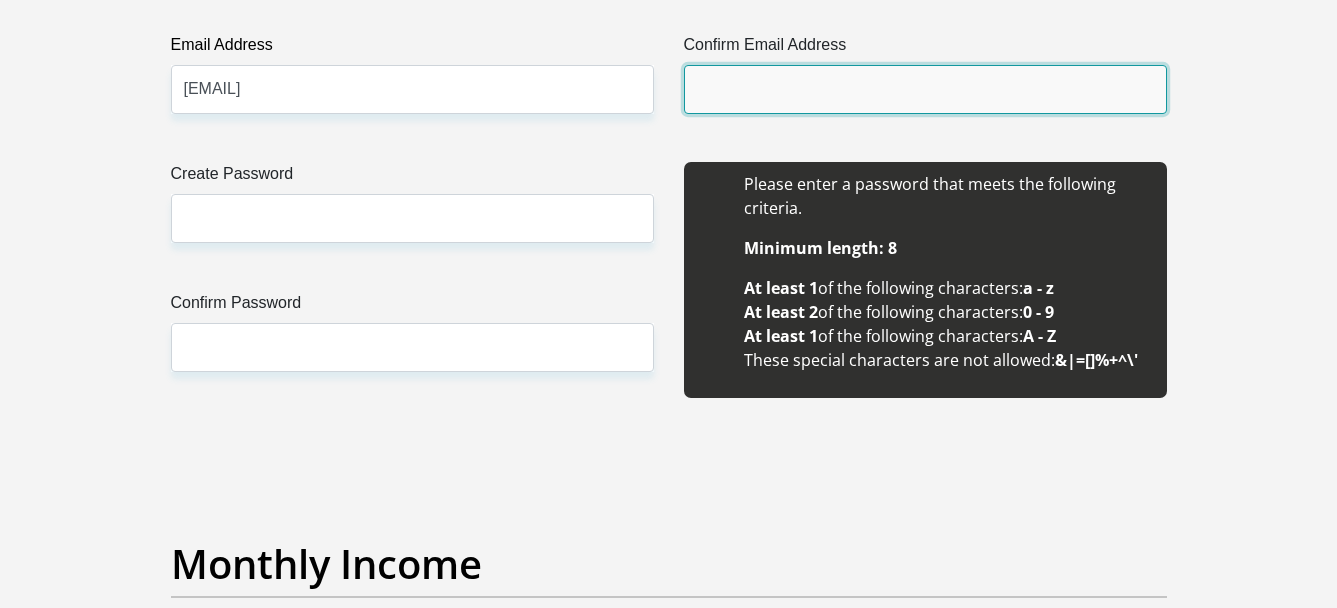 type on "litish.mugeyi25@gmail.com" 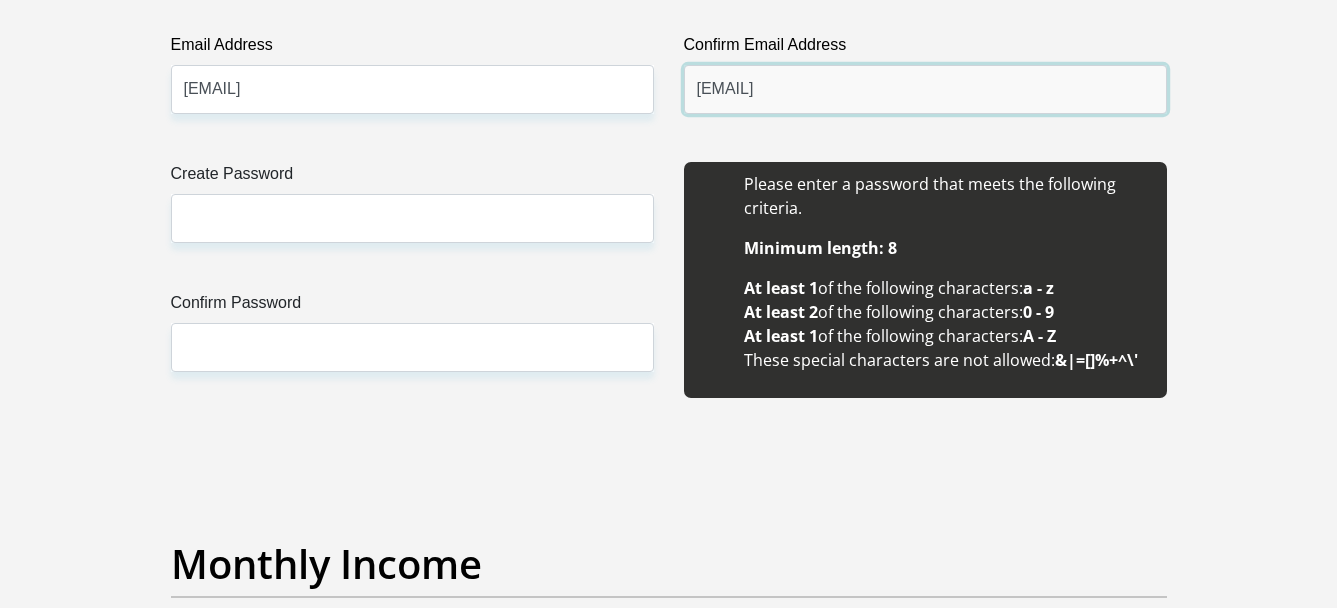 drag, startPoint x: 906, startPoint y: 94, endPoint x: 506, endPoint y: 87, distance: 400.06125 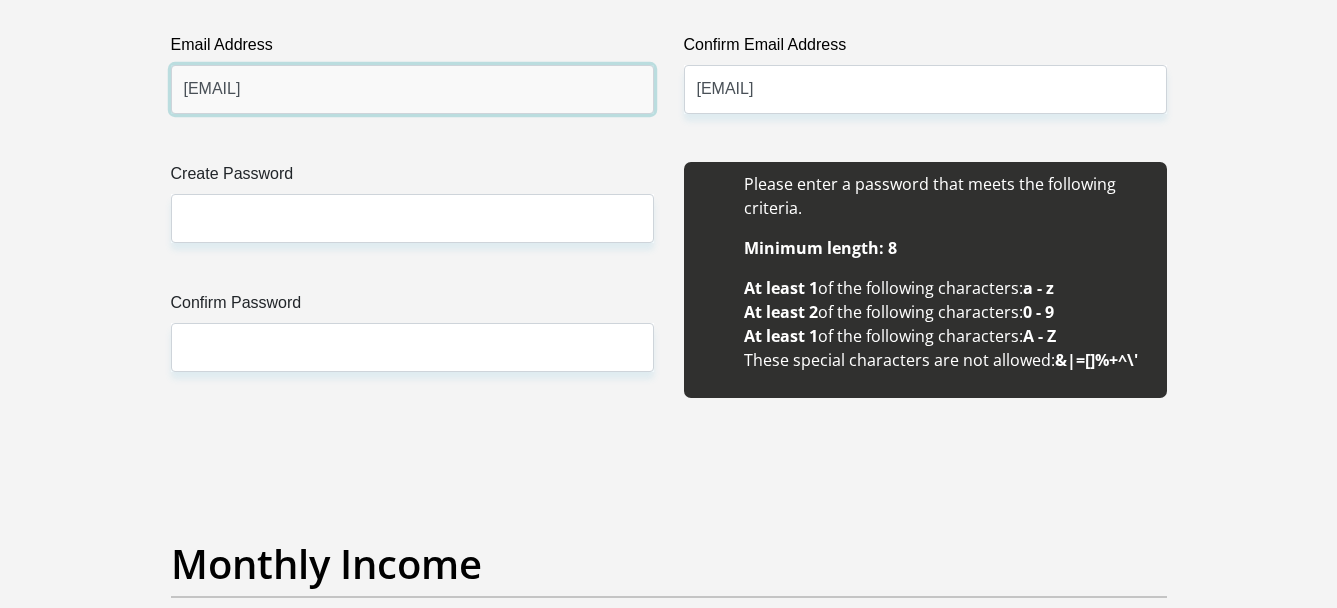 drag, startPoint x: 136, startPoint y: 91, endPoint x: -270, endPoint y: 91, distance: 406 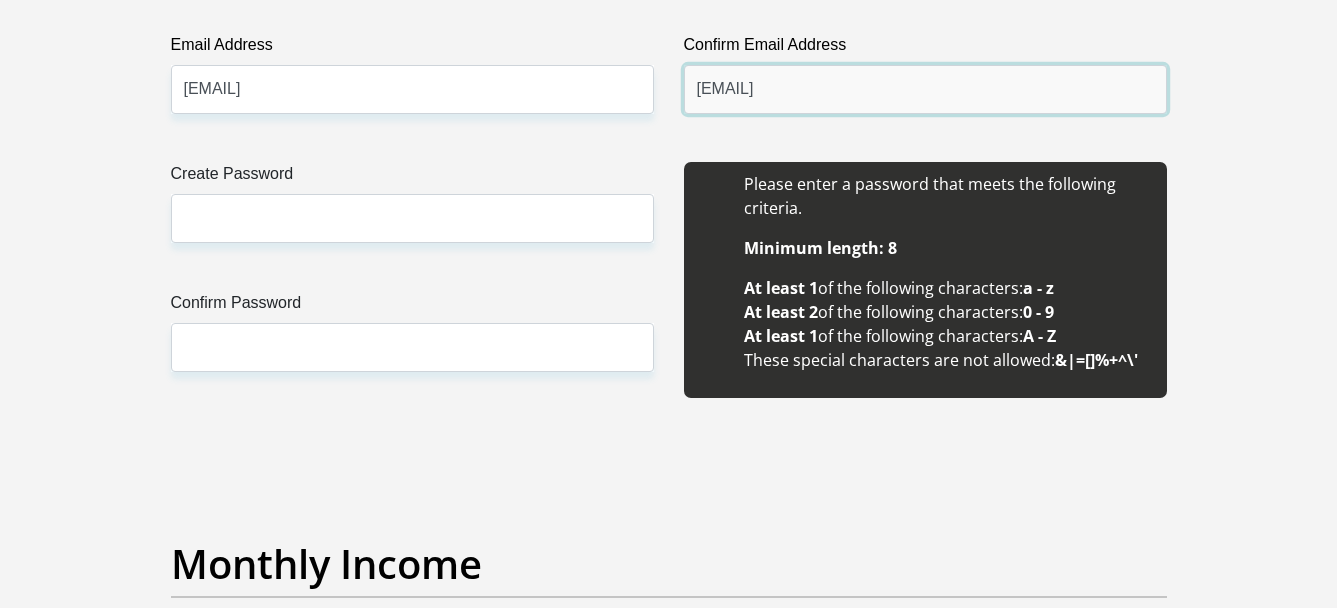 drag, startPoint x: 945, startPoint y: 97, endPoint x: 383, endPoint y: 83, distance: 562.1744 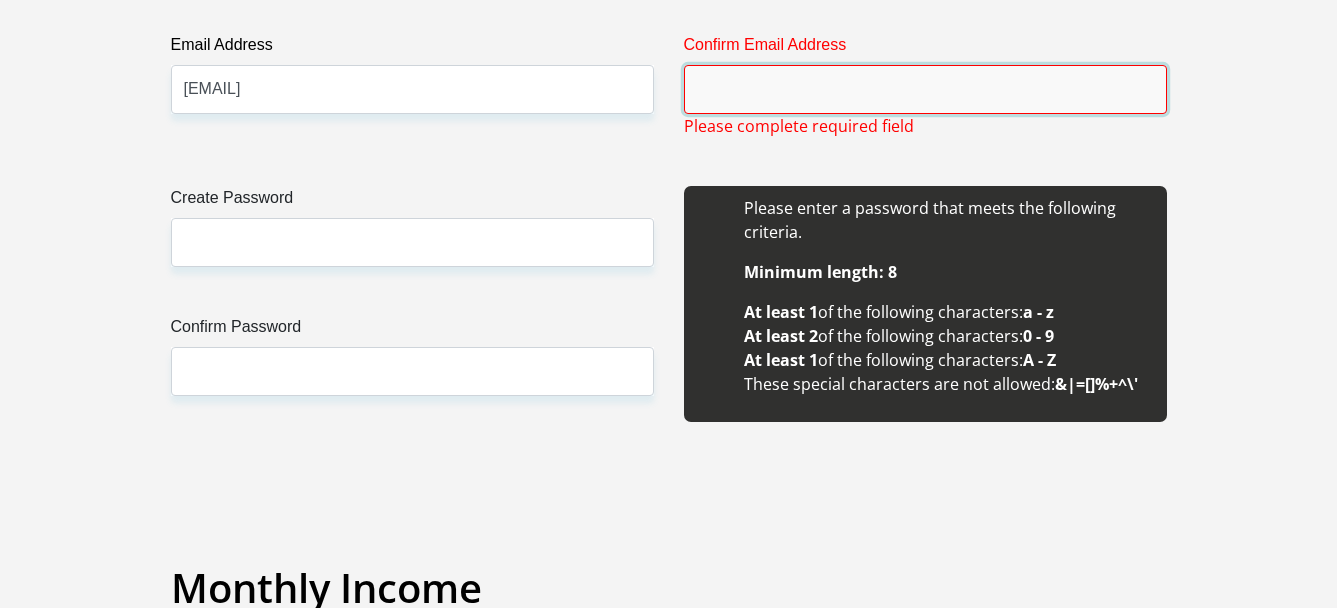 type 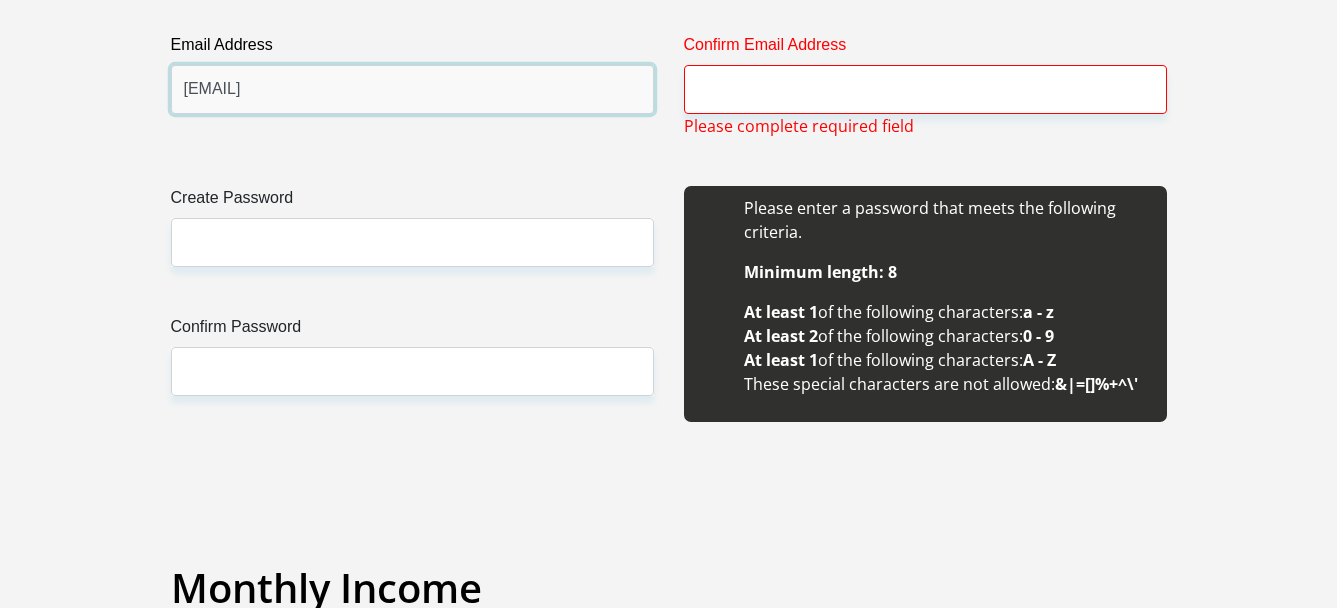 click on "litish.mugeyi25@gmail.com" at bounding box center [412, 89] 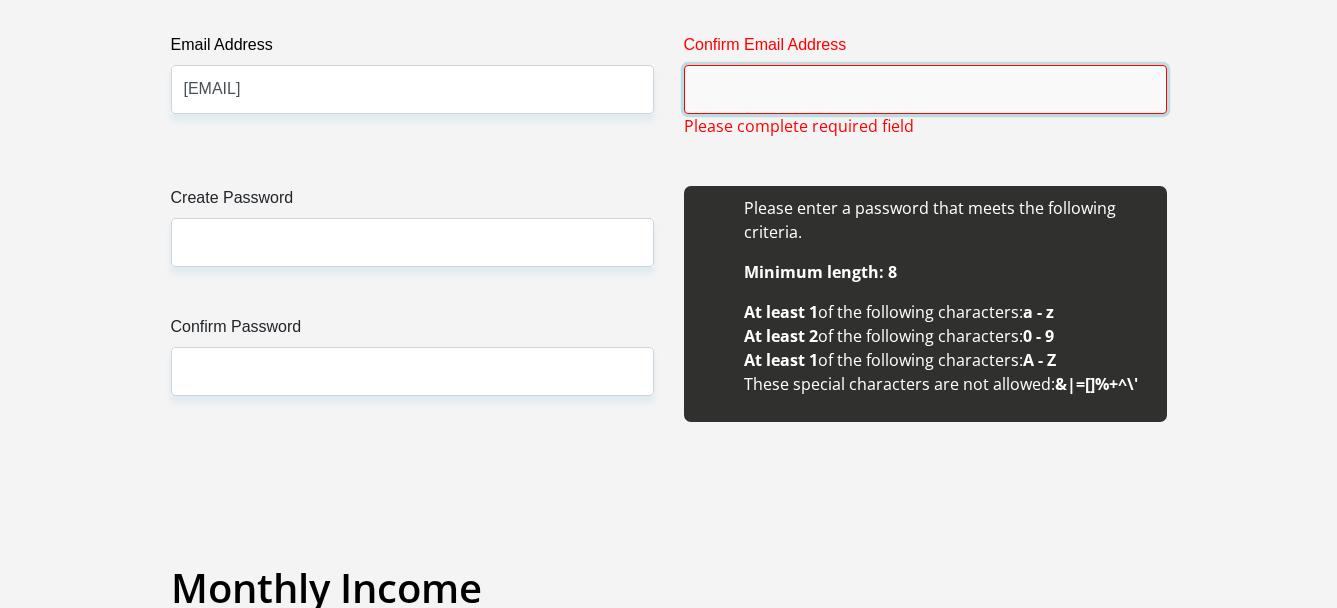 click on "Confirm Email Address" at bounding box center (925, 89) 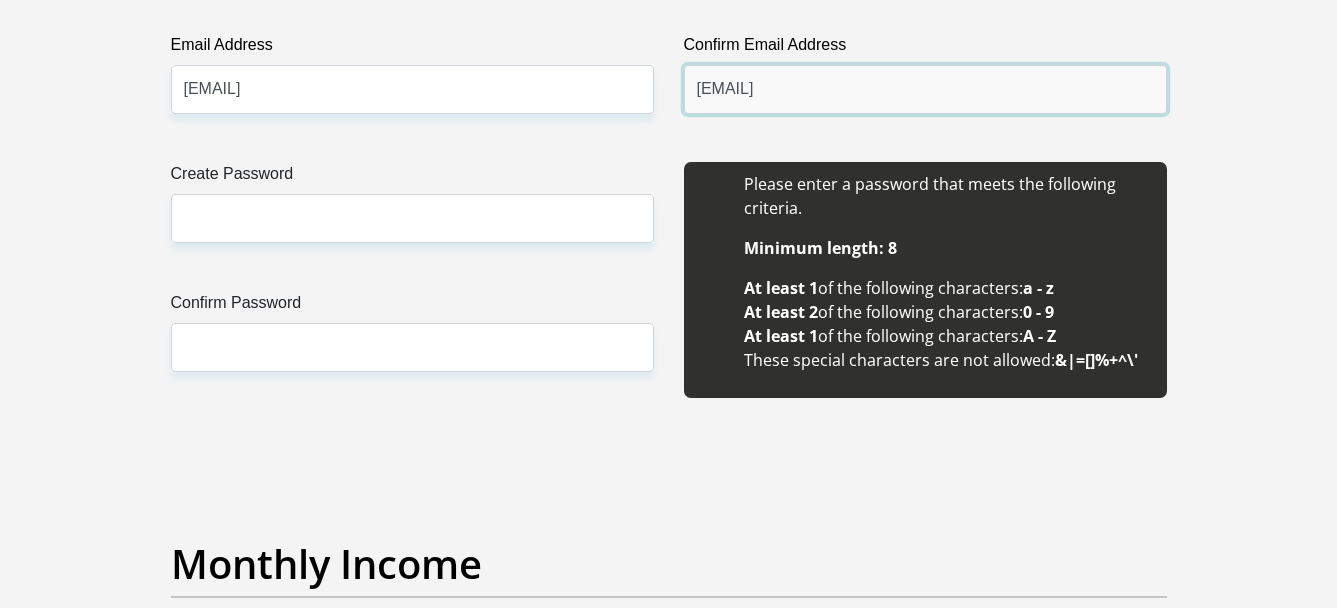 type on "nlkmugeyi203@gmail.com" 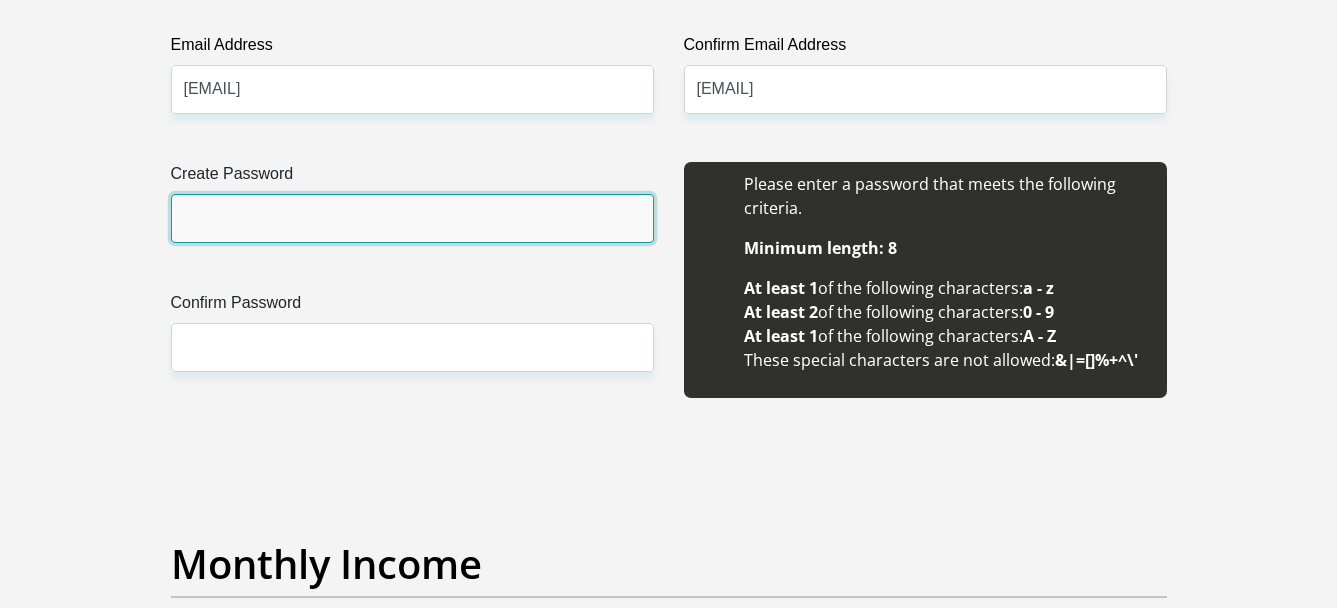 click on "Create Password" at bounding box center [412, 218] 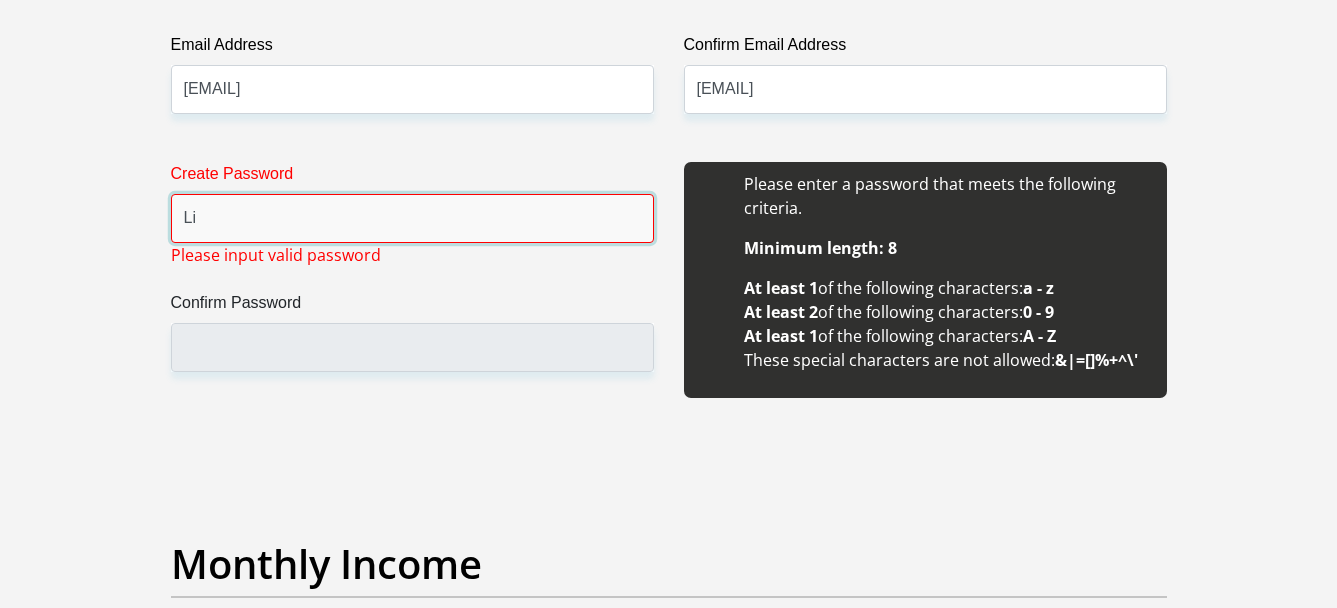 type on "L" 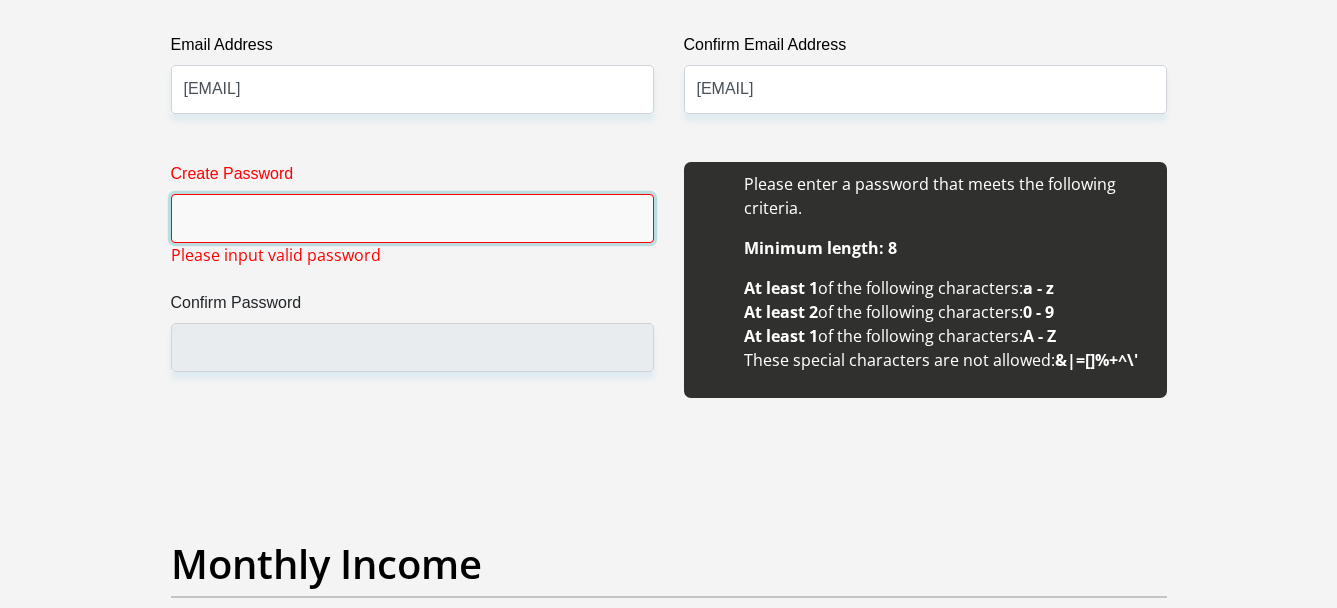 paste on "nlkmugeyi203@gmail.com" 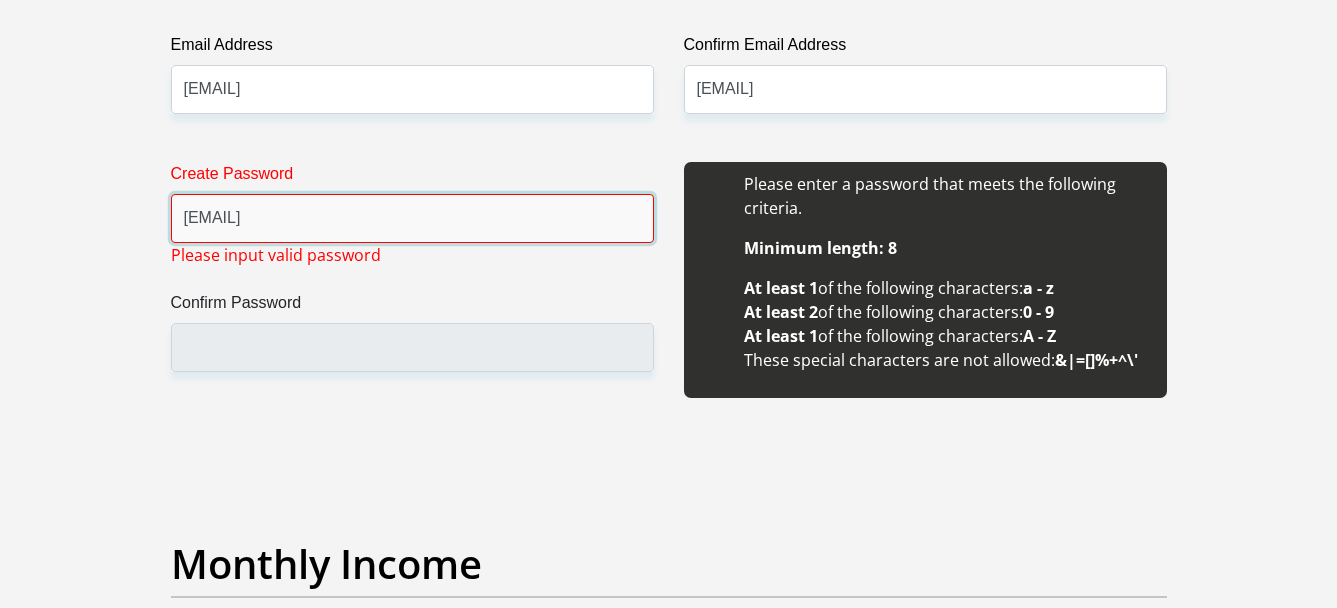 drag, startPoint x: 391, startPoint y: 231, endPoint x: -168, endPoint y: 228, distance: 559.00806 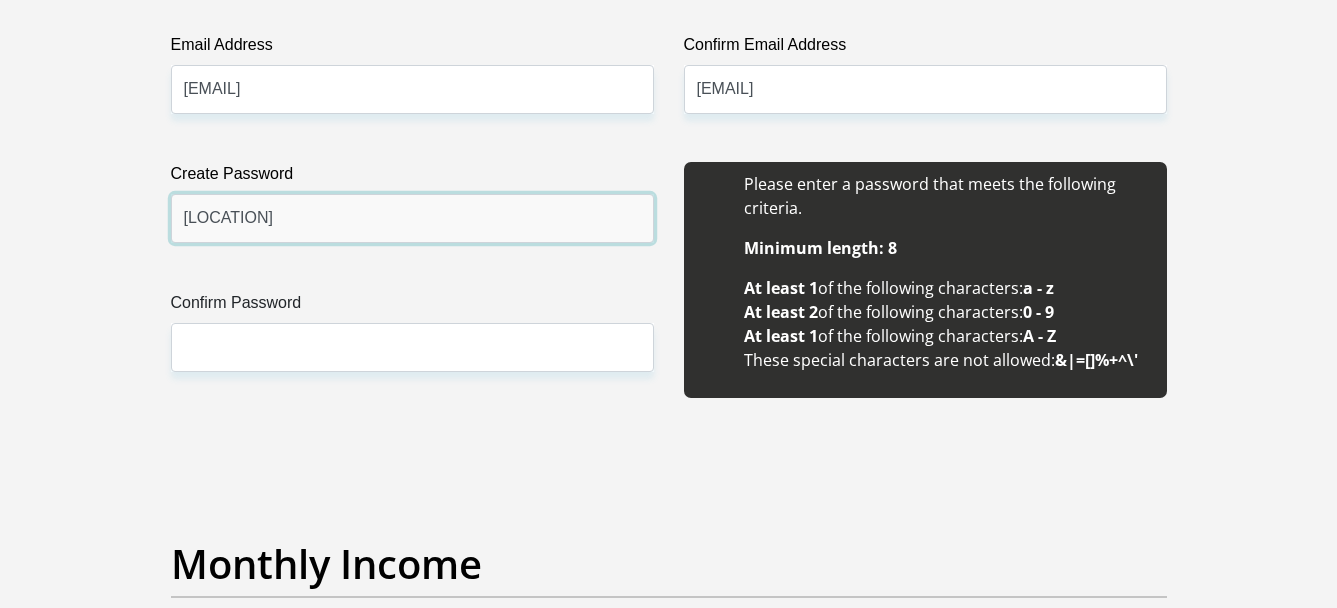 type on "ManchesterU2025*" 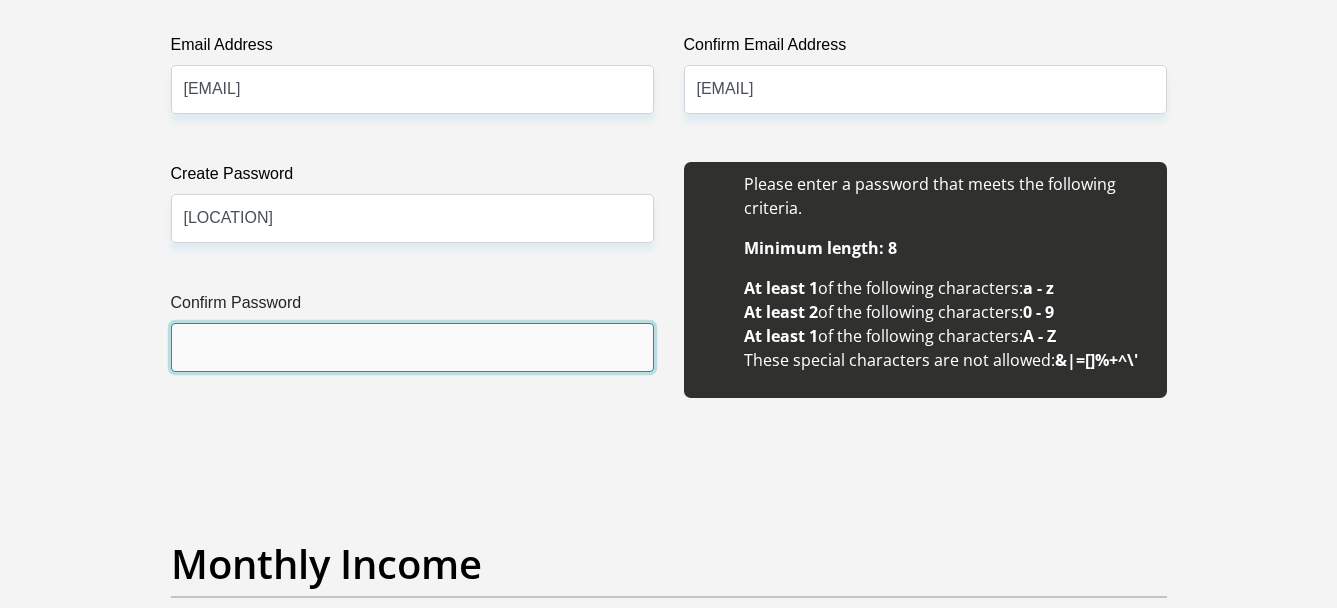click on "Confirm Password" at bounding box center [412, 347] 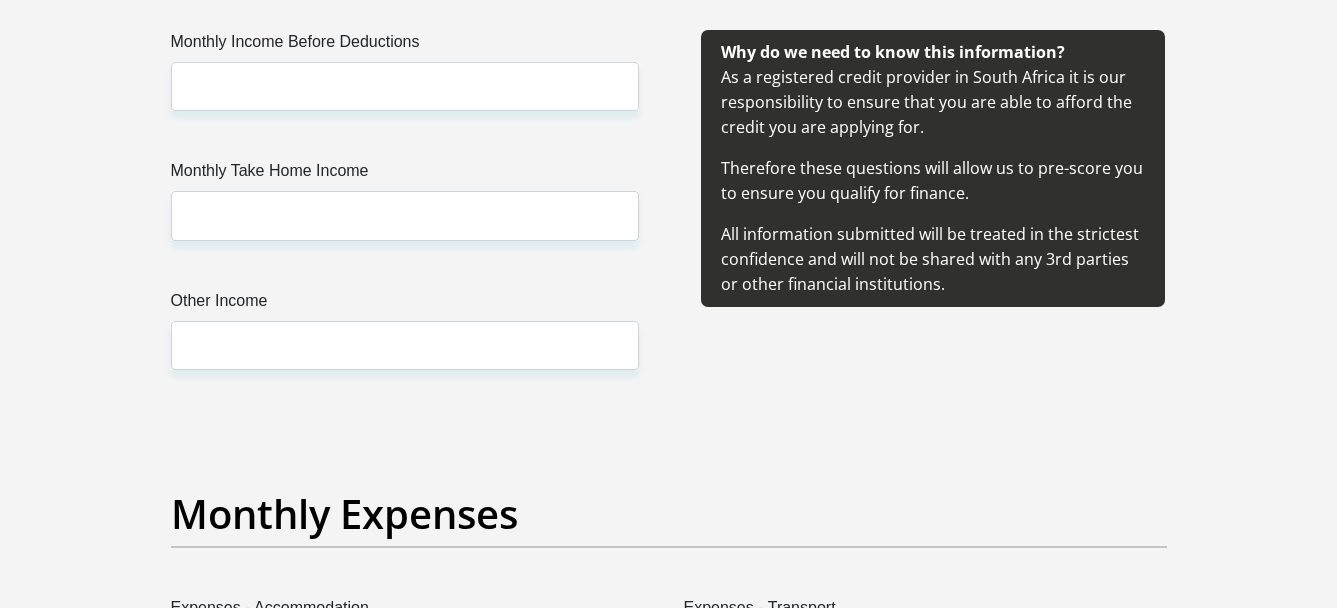 scroll, scrollTop: 2400, scrollLeft: 0, axis: vertical 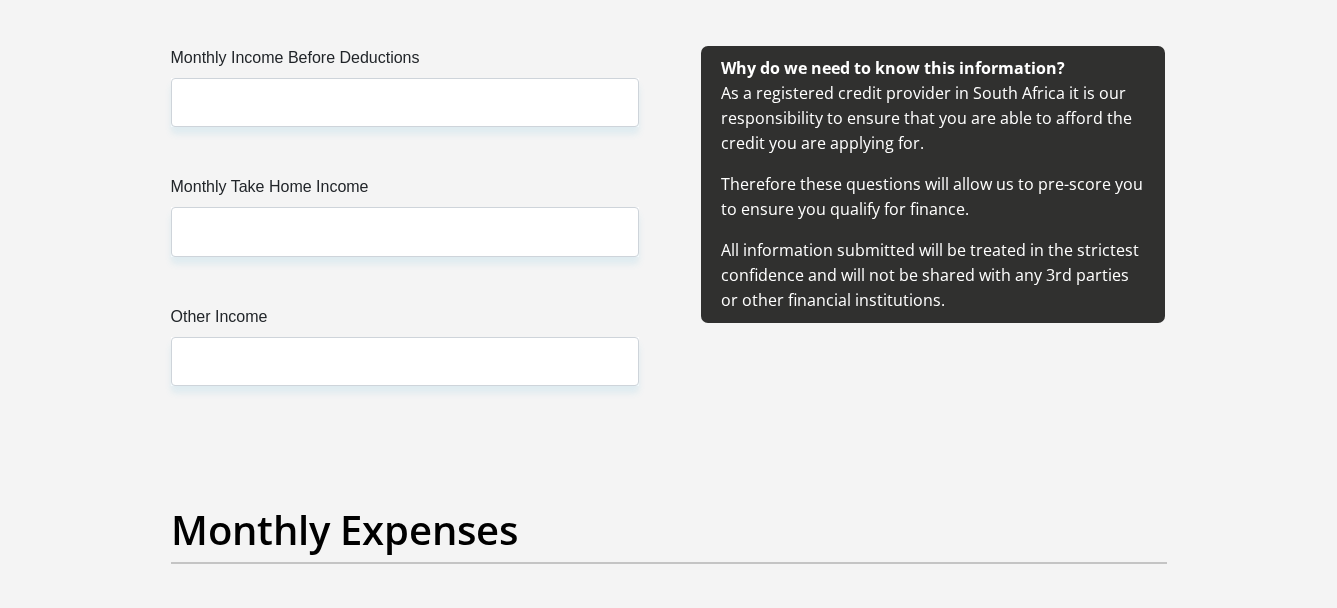 type on "ManchesterU2025*" 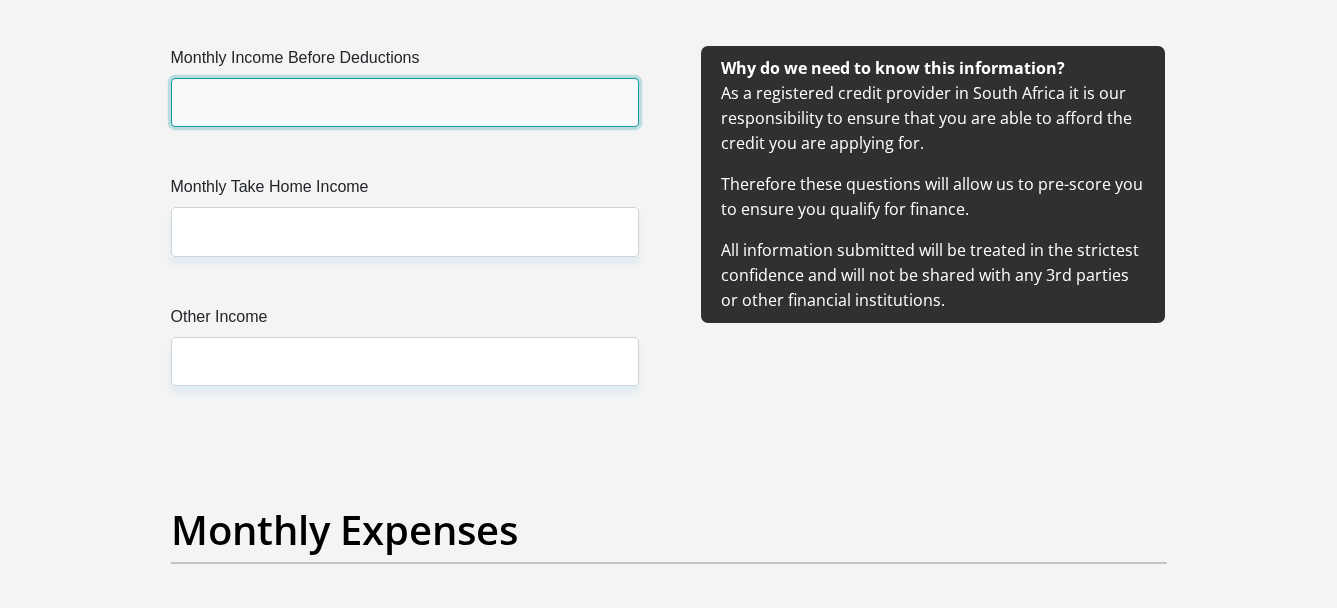 click on "Monthly Income Before Deductions" at bounding box center [405, 102] 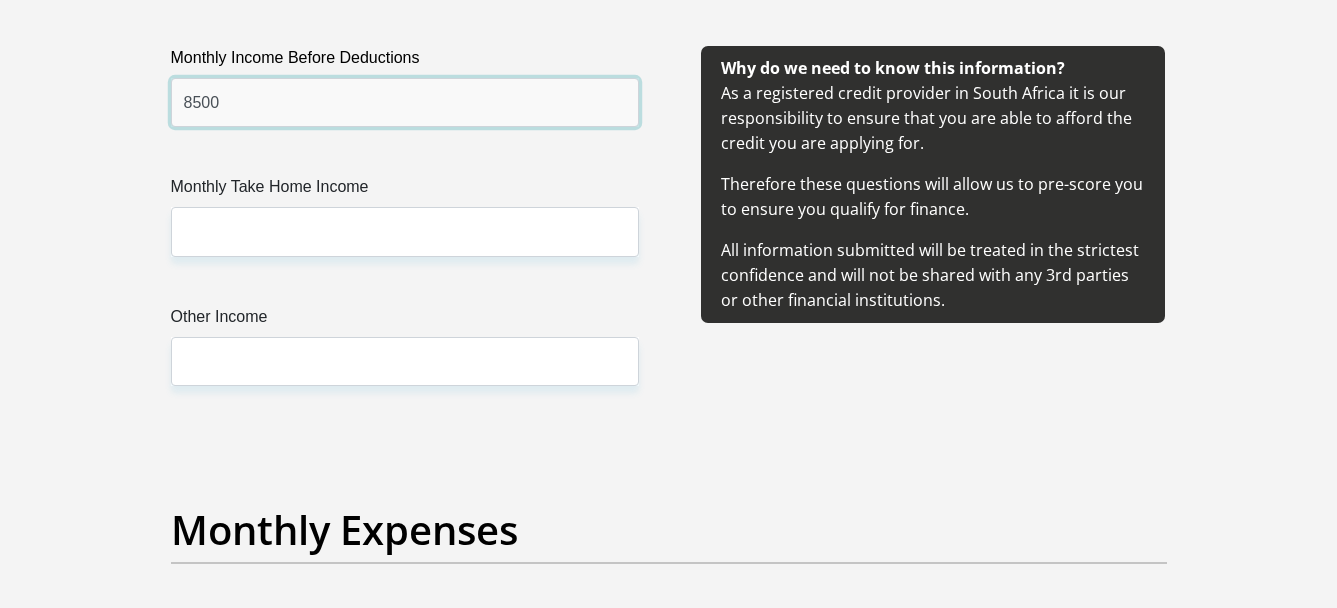type on "8500" 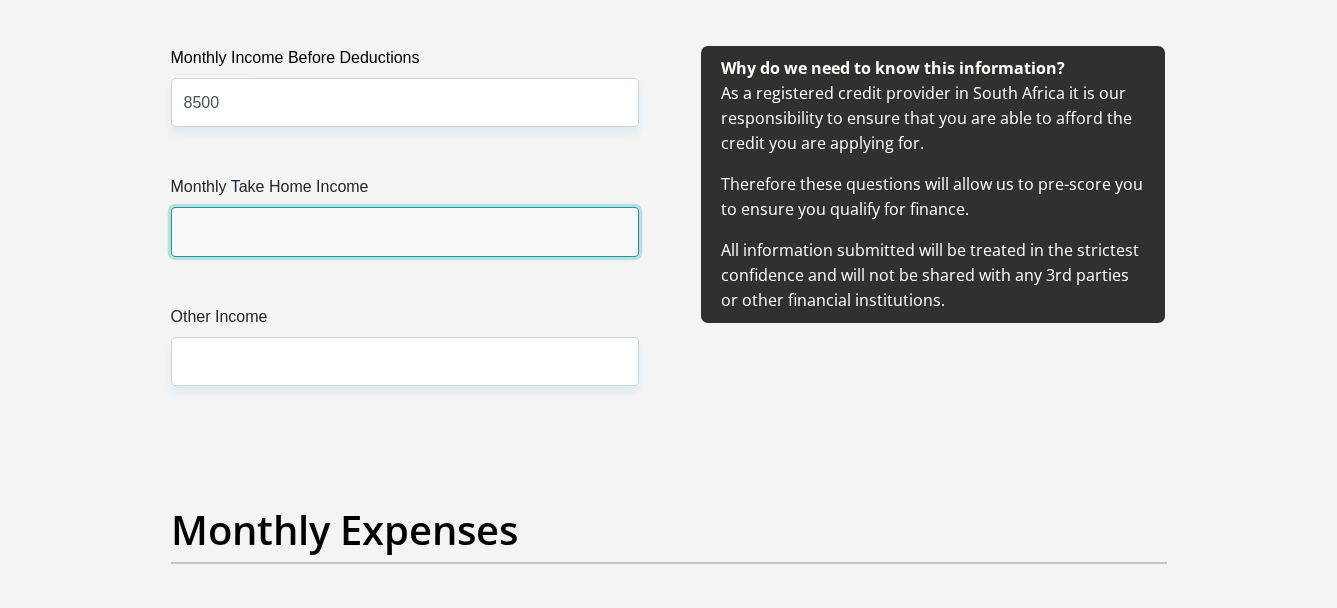 click on "Monthly Take Home Income" at bounding box center [405, 231] 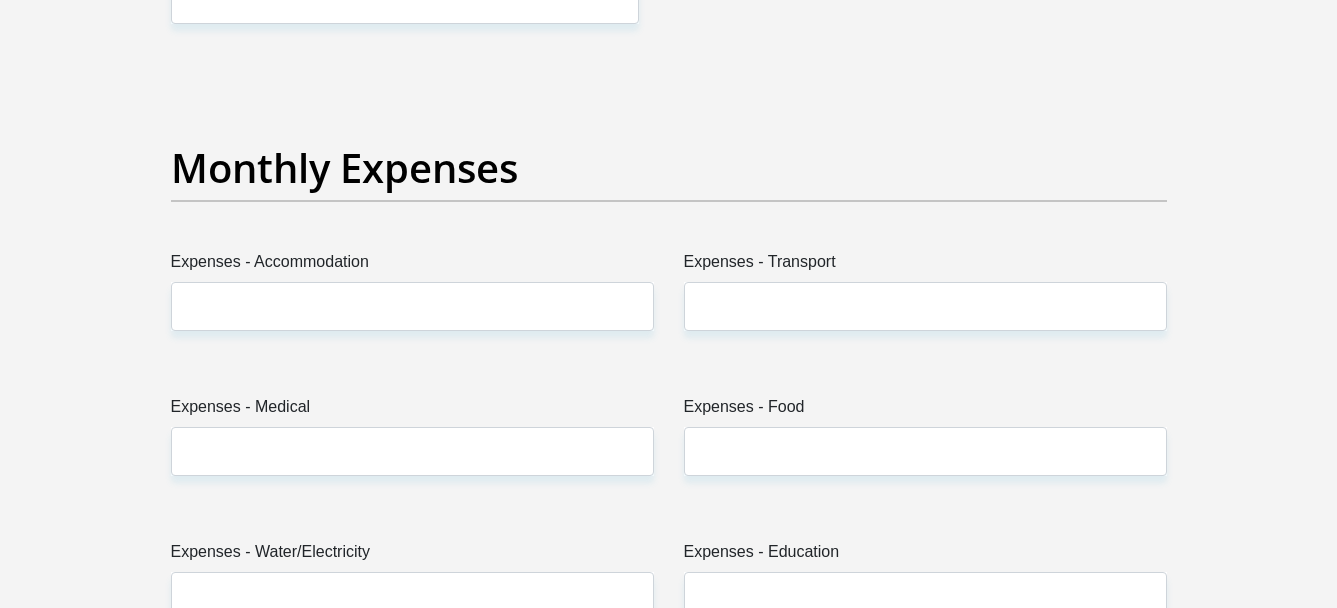 scroll, scrollTop: 2800, scrollLeft: 0, axis: vertical 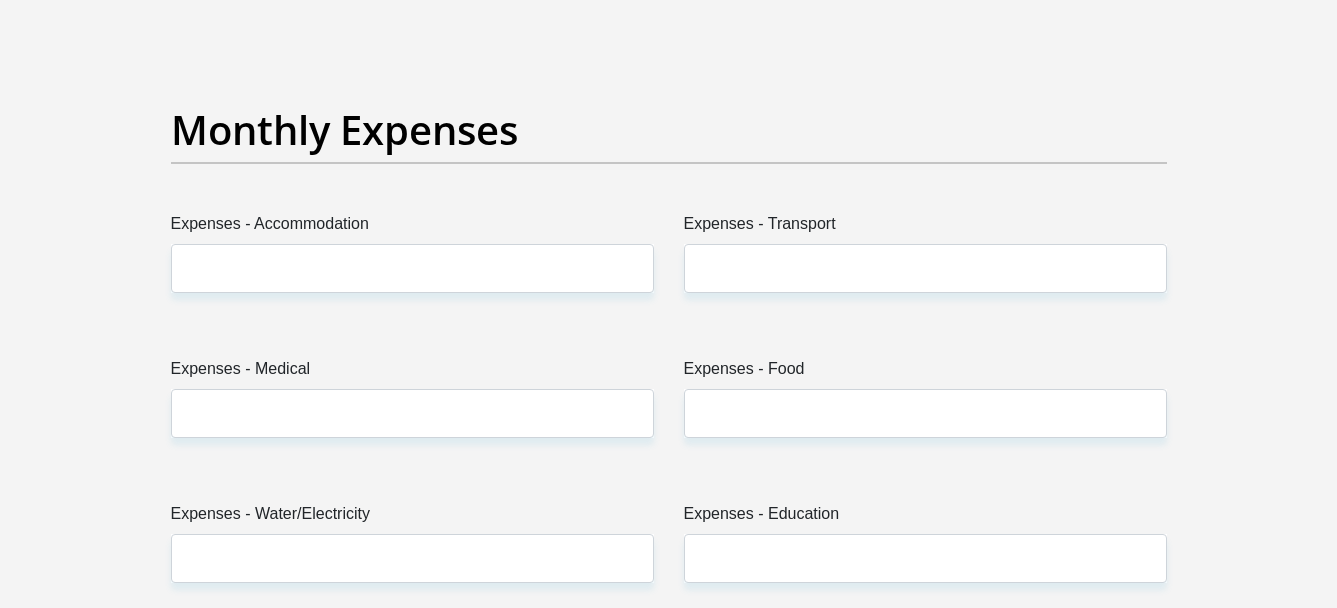 type on "8500" 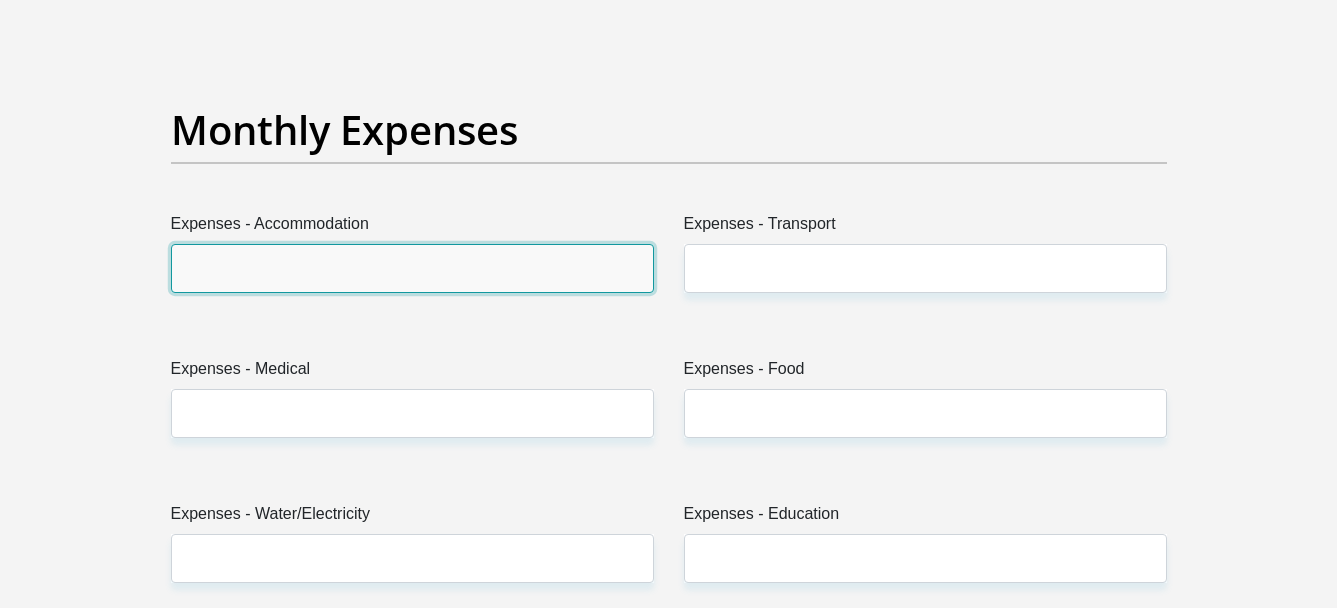 click on "Expenses - Accommodation" at bounding box center [412, 268] 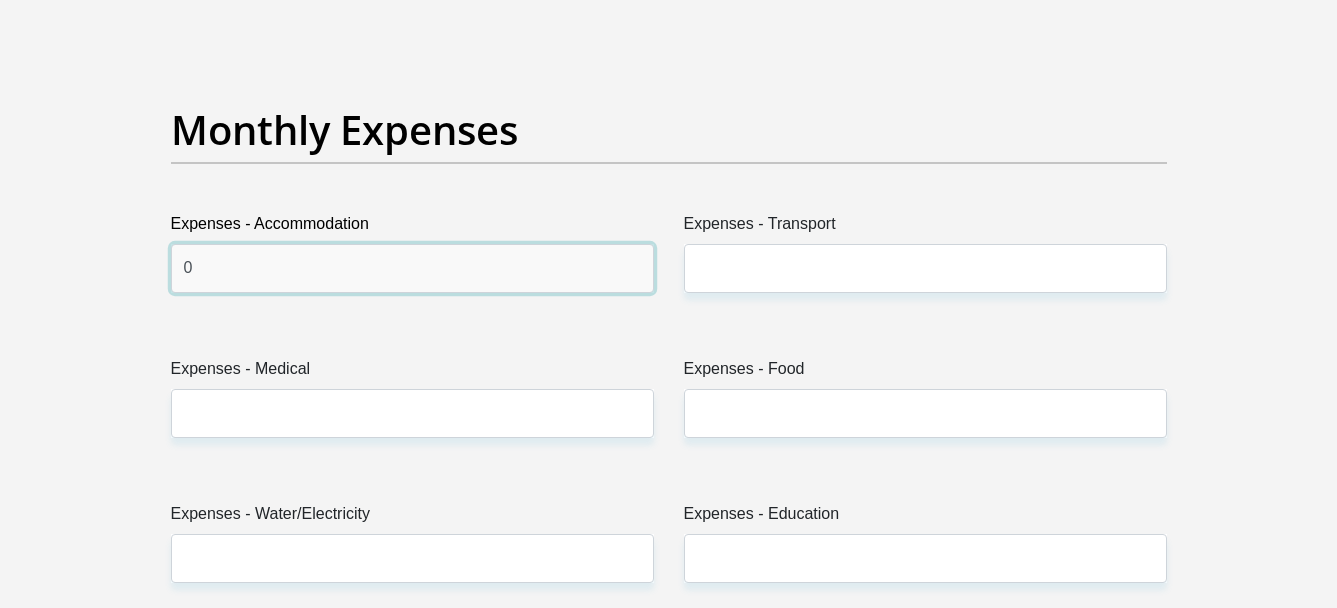 type 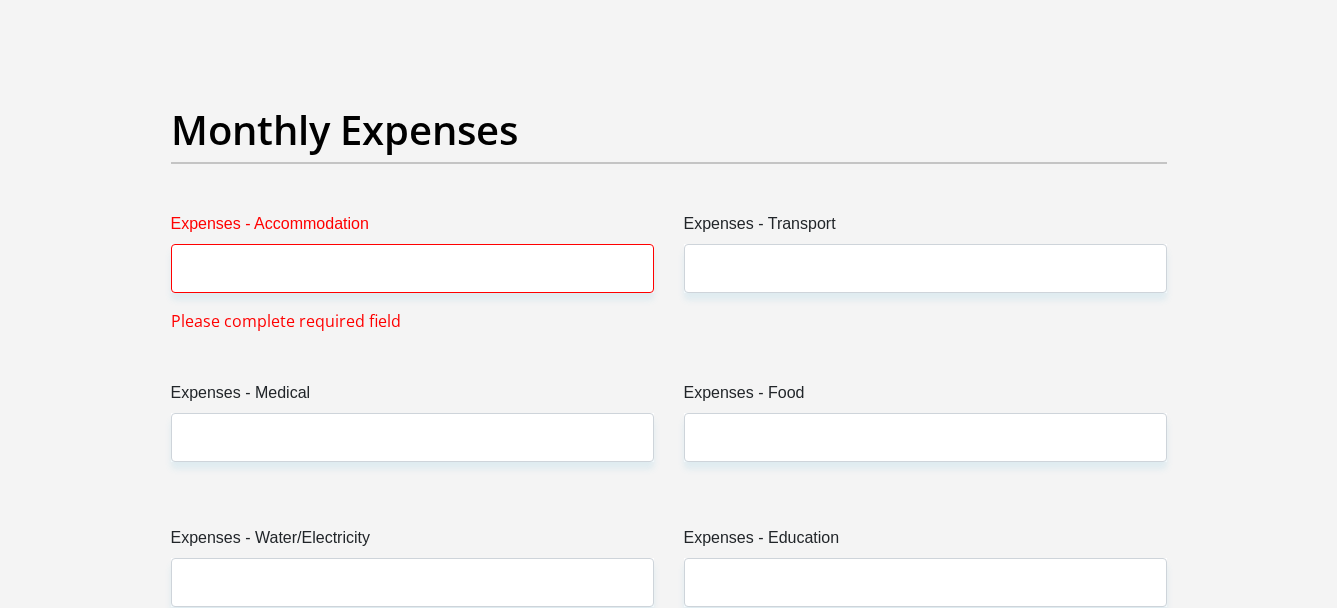 click on "Personal Details
Title
Mr
Ms
Mrs
Dr
Other
First Name
William
Surname
Mugeyi
ID Number
0010276138087
Please input valid ID number
Race
Black
Coloured
Indian
White
Other
Contact Number
0780612705
Please input valid contact number" at bounding box center [668, 785] 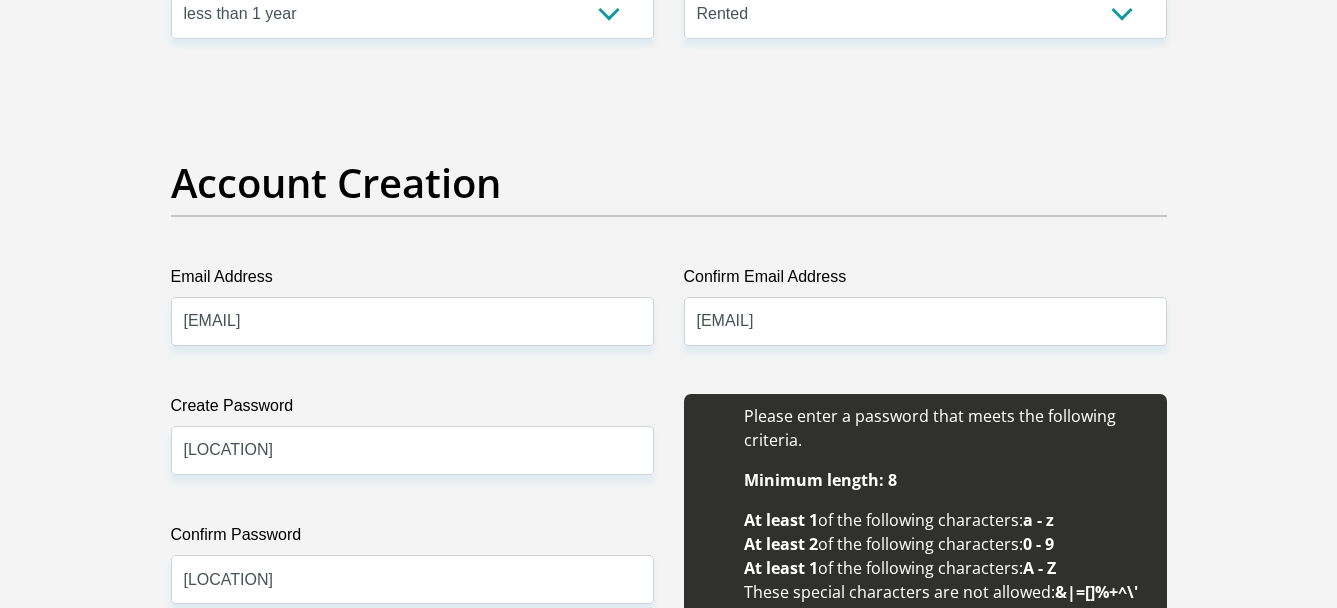 scroll, scrollTop: 1500, scrollLeft: 0, axis: vertical 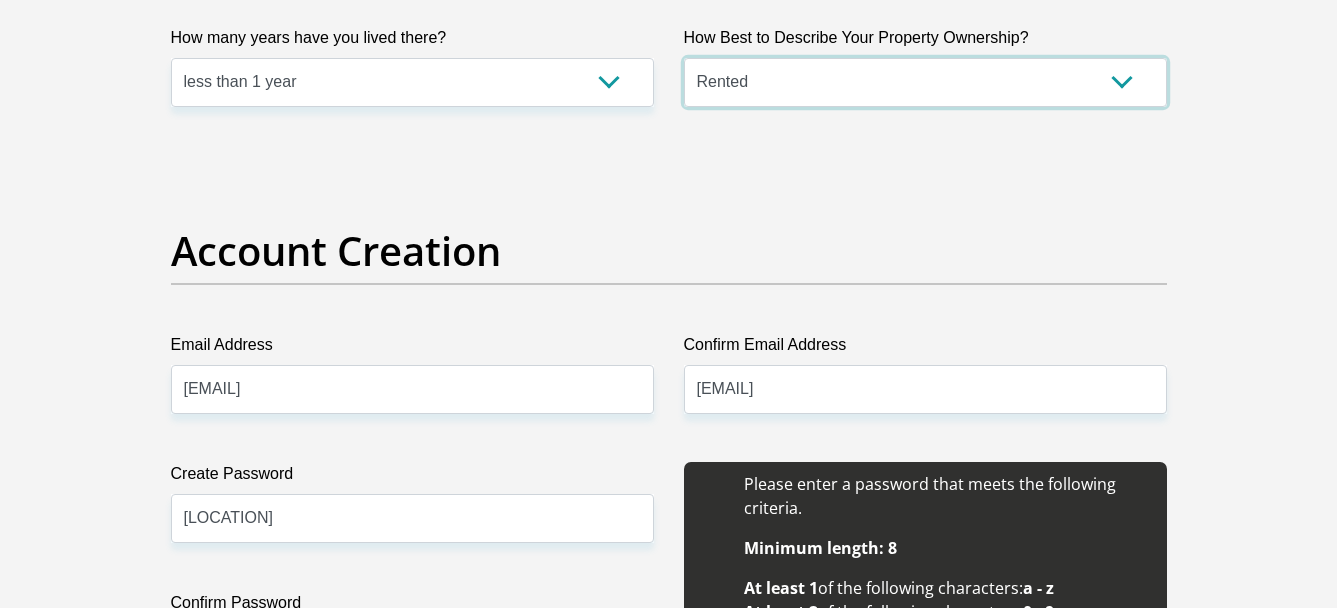 click on "Owned
Rented
Family Owned
Company Dwelling" at bounding box center (925, 82) 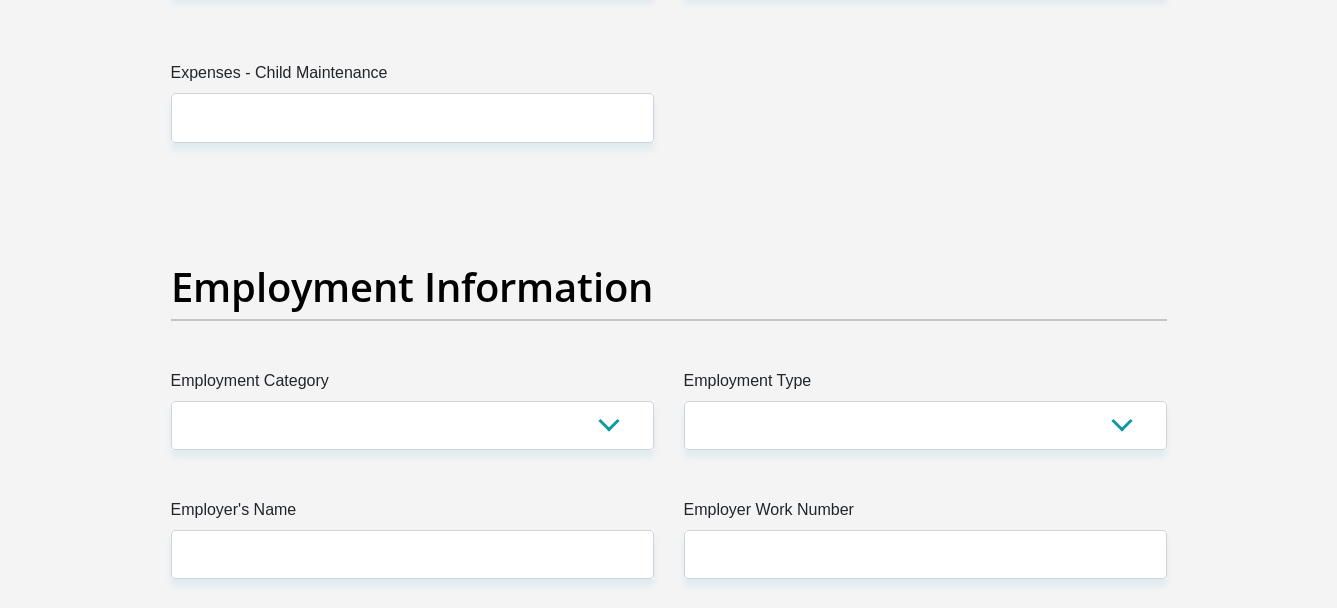scroll, scrollTop: 3600, scrollLeft: 0, axis: vertical 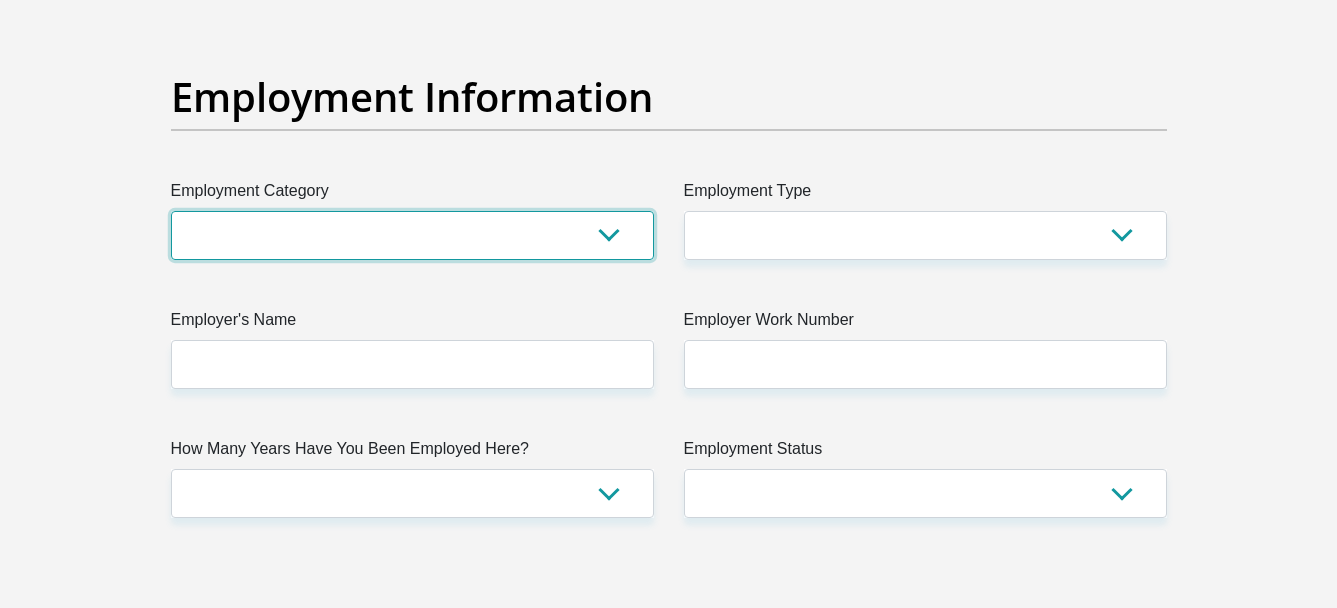 click on "AGRICULTURE
ALCOHOL & TOBACCO
CONSTRUCTION MATERIALS
METALLURGY
EQUIPMENT FOR RENEWABLE ENERGY
SPECIALIZED CONTRACTORS
CAR
GAMING (INCL. INTERNET
OTHER WHOLESALE
UNLICENSED PHARMACEUTICALS
CURRENCY EXCHANGE HOUSES
OTHER FINANCIAL INSTITUTIONS & INSURANCE
REAL ESTATE AGENTS
OIL & GAS
OTHER MATERIALS (E.G. IRON ORE)
PRECIOUS STONES & PRECIOUS METALS
POLITICAL ORGANIZATIONS
RELIGIOUS ORGANIZATIONS(NOT SECTS)
ACTI. HAVING BUSINESS DEAL WITH PUBLIC ADMINISTRATION
LAUNDROMATS" at bounding box center [412, 235] 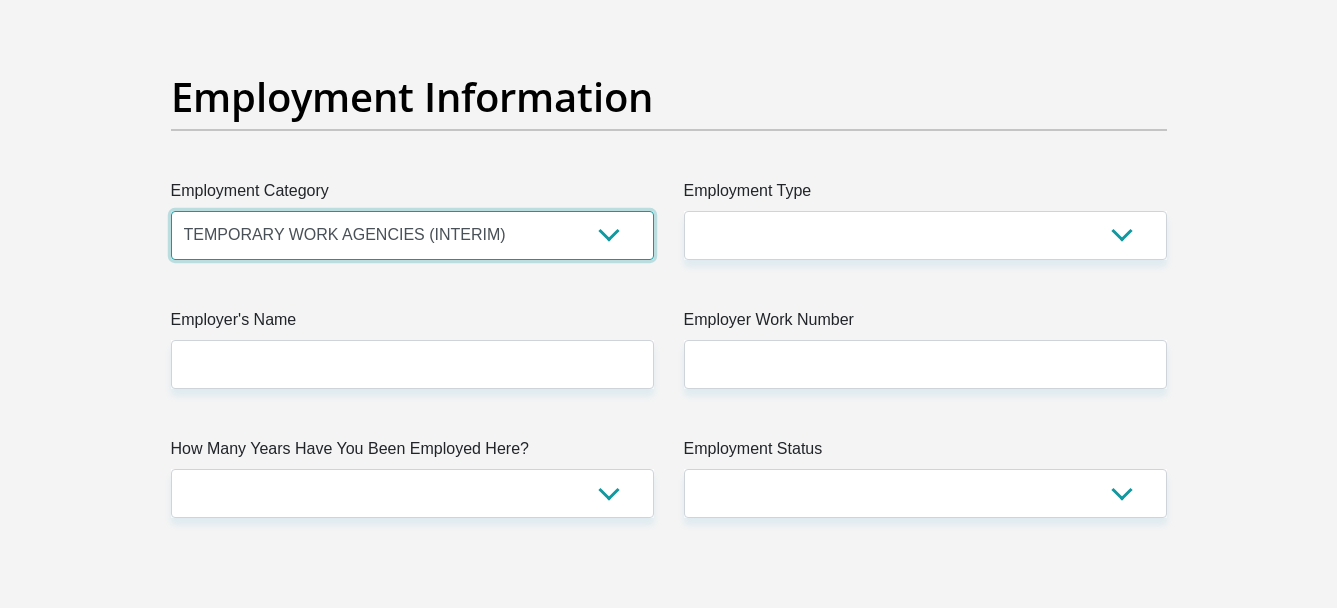 click on "AGRICULTURE
ALCOHOL & TOBACCO
CONSTRUCTION MATERIALS
METALLURGY
EQUIPMENT FOR RENEWABLE ENERGY
SPECIALIZED CONTRACTORS
CAR
GAMING (INCL. INTERNET
OTHER WHOLESALE
UNLICENSED PHARMACEUTICALS
CURRENCY EXCHANGE HOUSES
OTHER FINANCIAL INSTITUTIONS & INSURANCE
REAL ESTATE AGENTS
OIL & GAS
OTHER MATERIALS (E.G. IRON ORE)
PRECIOUS STONES & PRECIOUS METALS
POLITICAL ORGANIZATIONS
RELIGIOUS ORGANIZATIONS(NOT SECTS)
ACTI. HAVING BUSINESS DEAL WITH PUBLIC ADMINISTRATION
LAUNDROMATS" at bounding box center [412, 235] 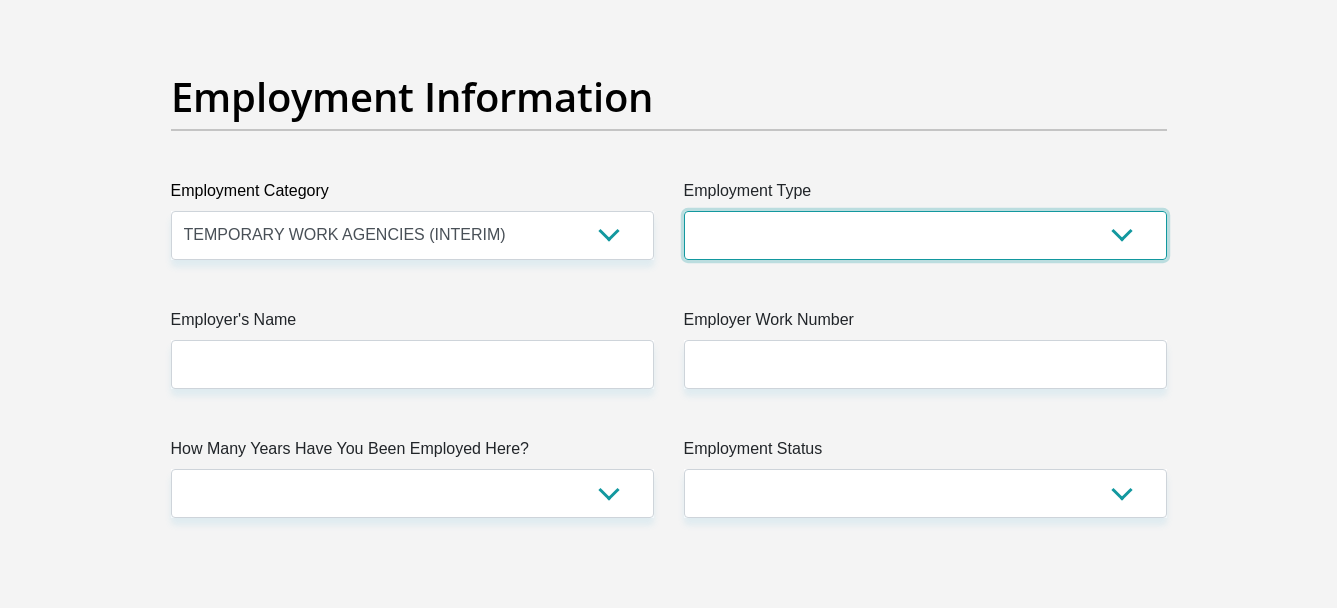 click on "College/Lecturer
Craft Seller
Creative
Driver
Executive
Farmer
Forces - Non Commissioned
Forces - Officer
Hawker
Housewife
Labourer
Licenced Professional
Manager
Miner
Non Licenced Professional
Office Staff/Clerk
Outside Worker
Pensioner
Permanent Teacher
Production/Manufacturing
Sales
Self-Employed
Semi-Professional Worker
Service Industry  Social Worker  Student" at bounding box center [925, 235] 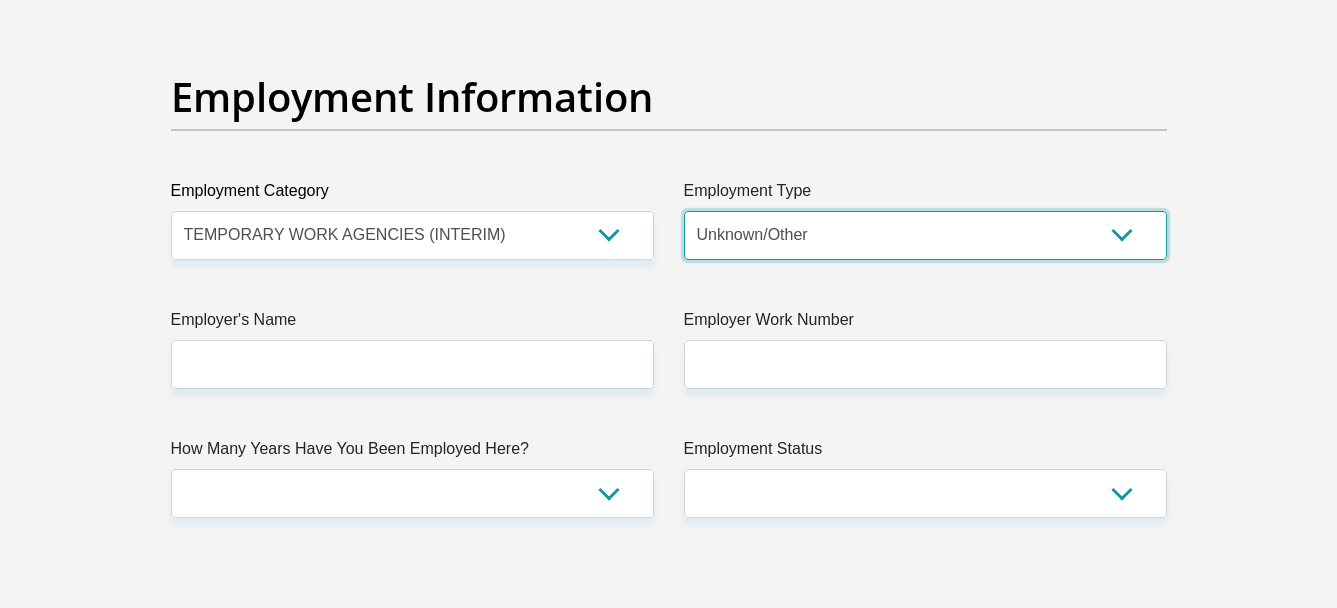 click on "College/Lecturer
Craft Seller
Creative
Driver
Executive
Farmer
Forces - Non Commissioned
Forces - Officer
Hawker
Housewife
Labourer
Licenced Professional
Manager
Miner
Non Licenced Professional
Office Staff/Clerk
Outside Worker
Pensioner
Permanent Teacher
Production/Manufacturing
Sales
Self-Employed
Semi-Professional Worker
Service Industry  Social Worker  Student" at bounding box center (925, 235) 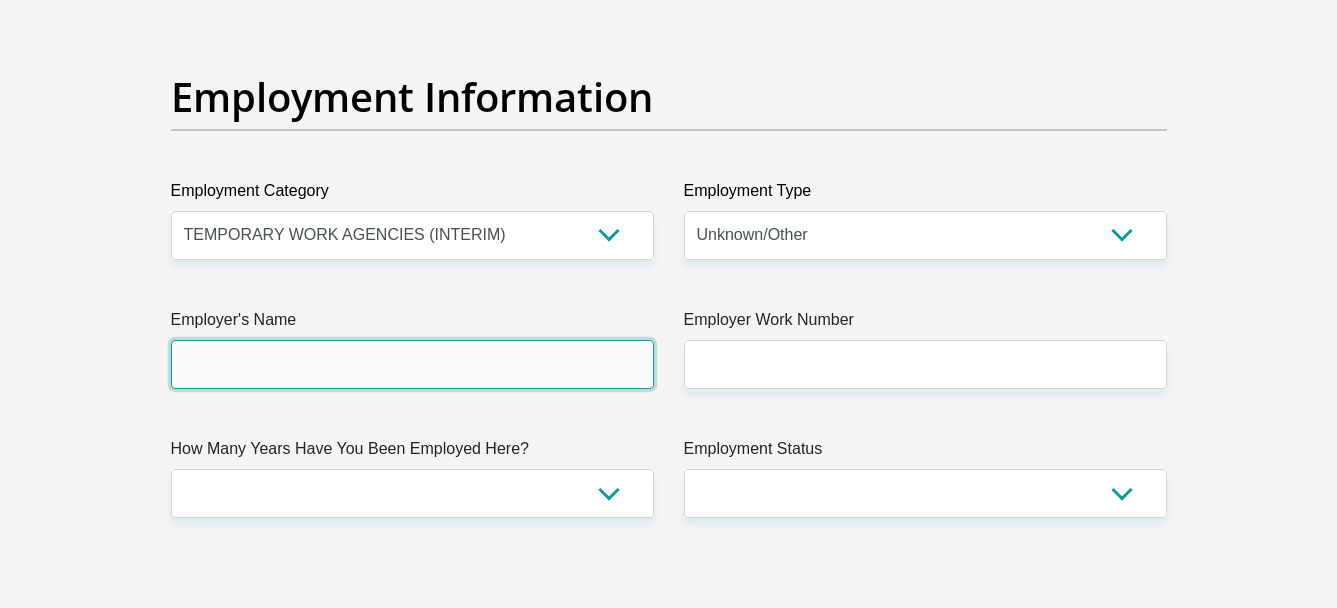 click on "Employer's Name" at bounding box center (412, 364) 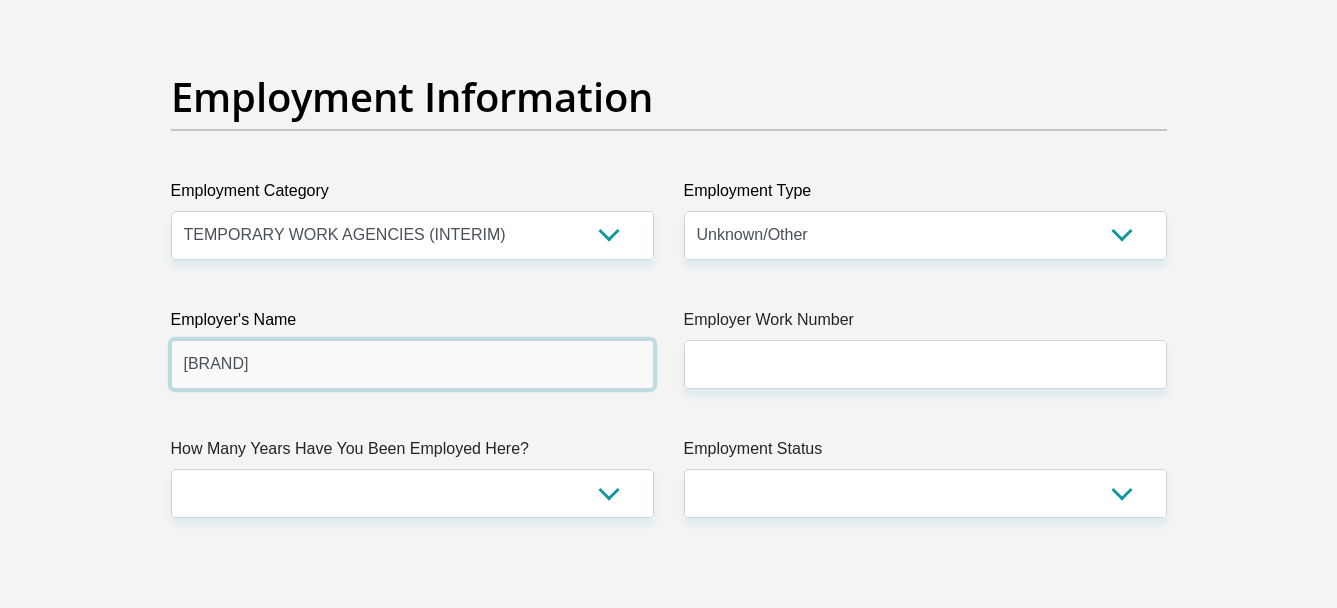 type on "TKTGroup" 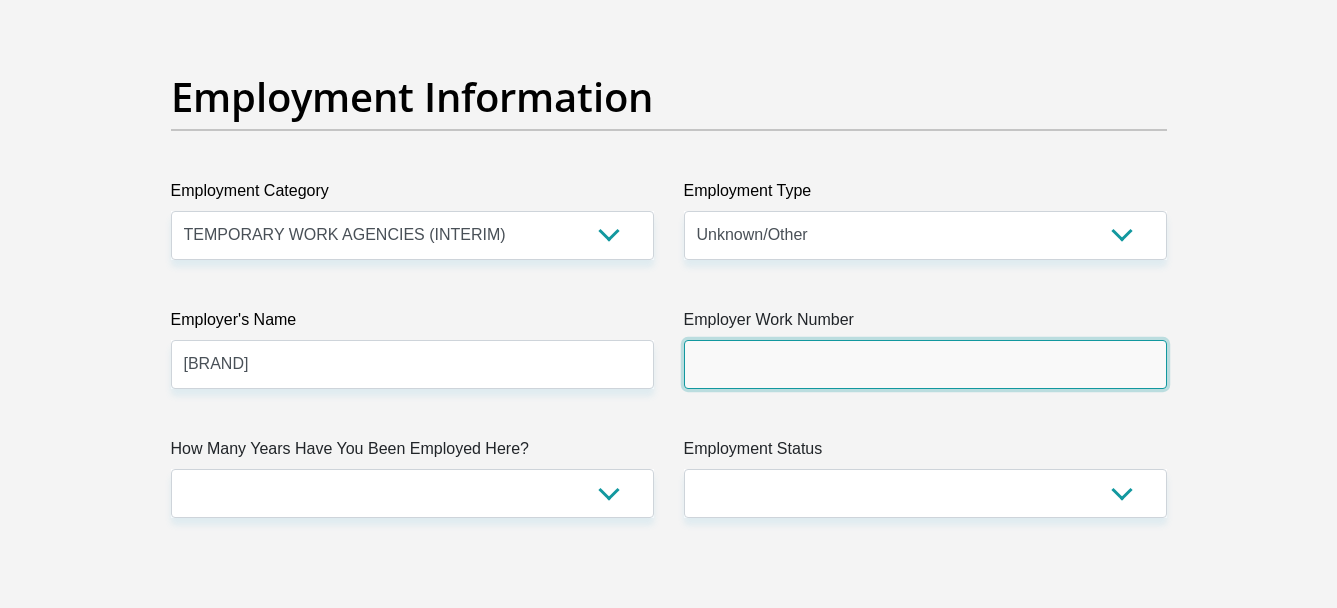 click on "Employer Work Number" at bounding box center [925, 364] 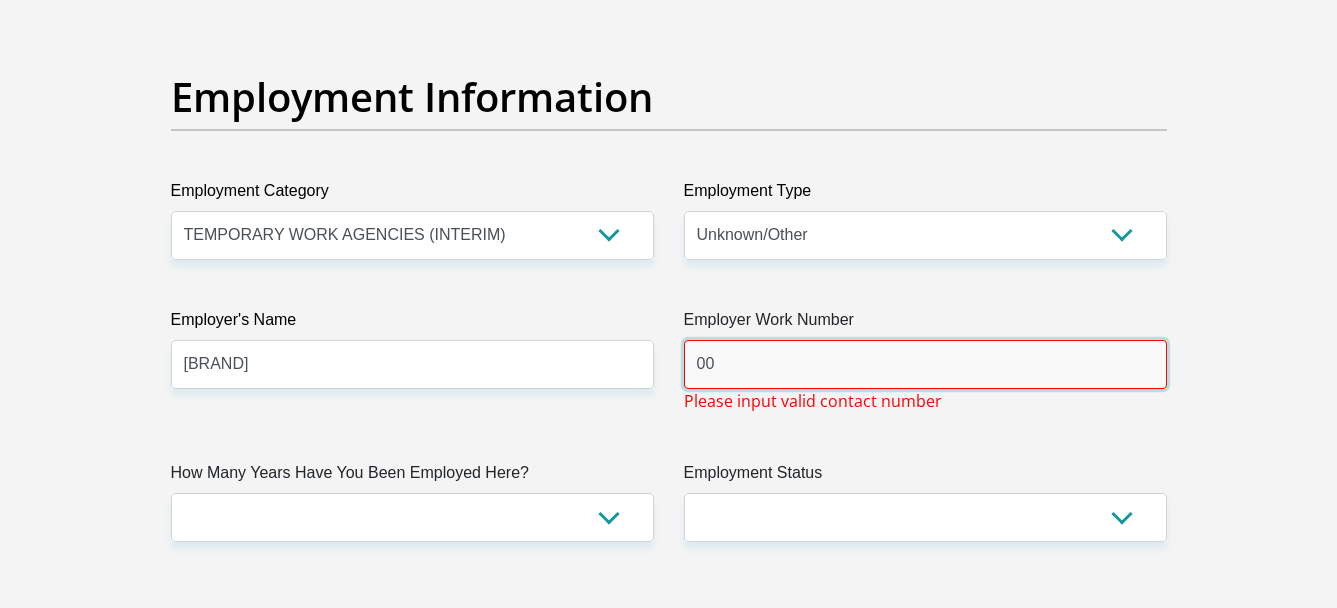 type on "0" 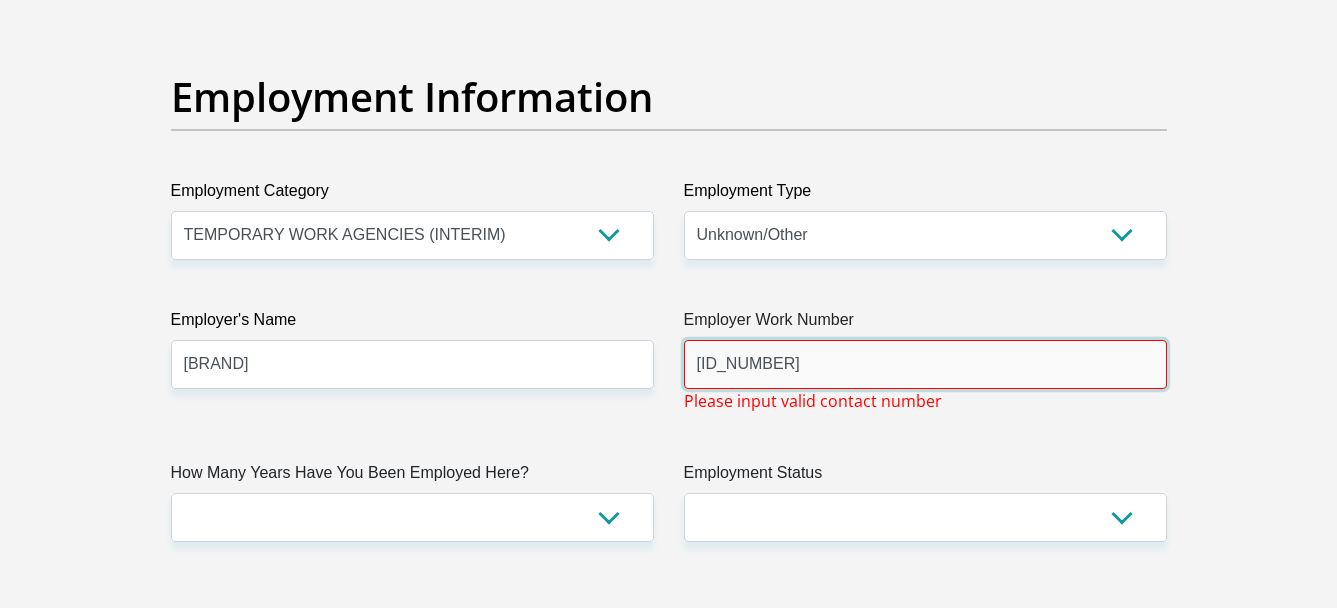 type on "123471" 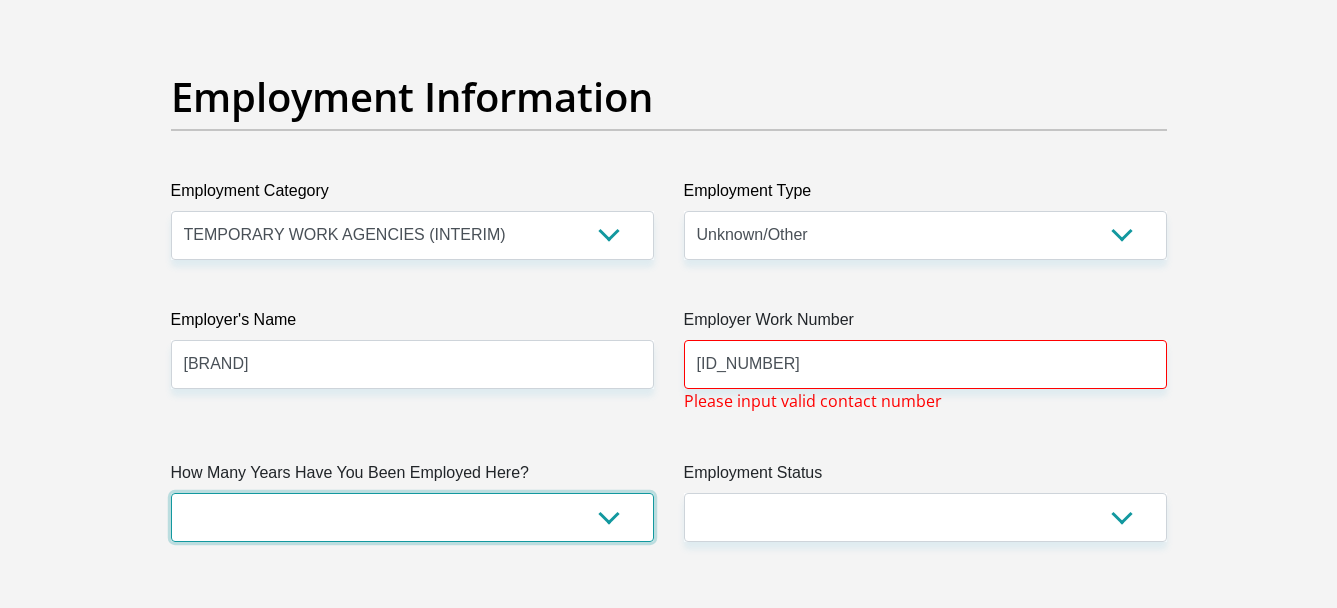 click on "less than 1 year
1-3 years
3-5 years
5+ years" at bounding box center [412, 517] 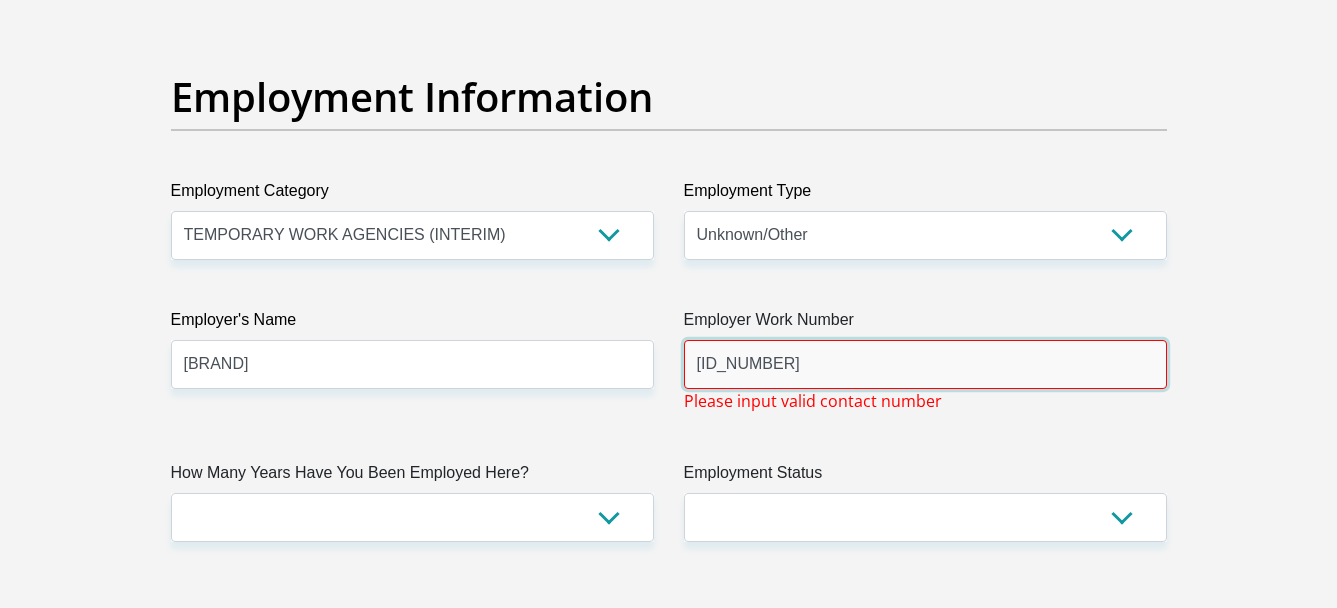 click on "123471" at bounding box center [925, 364] 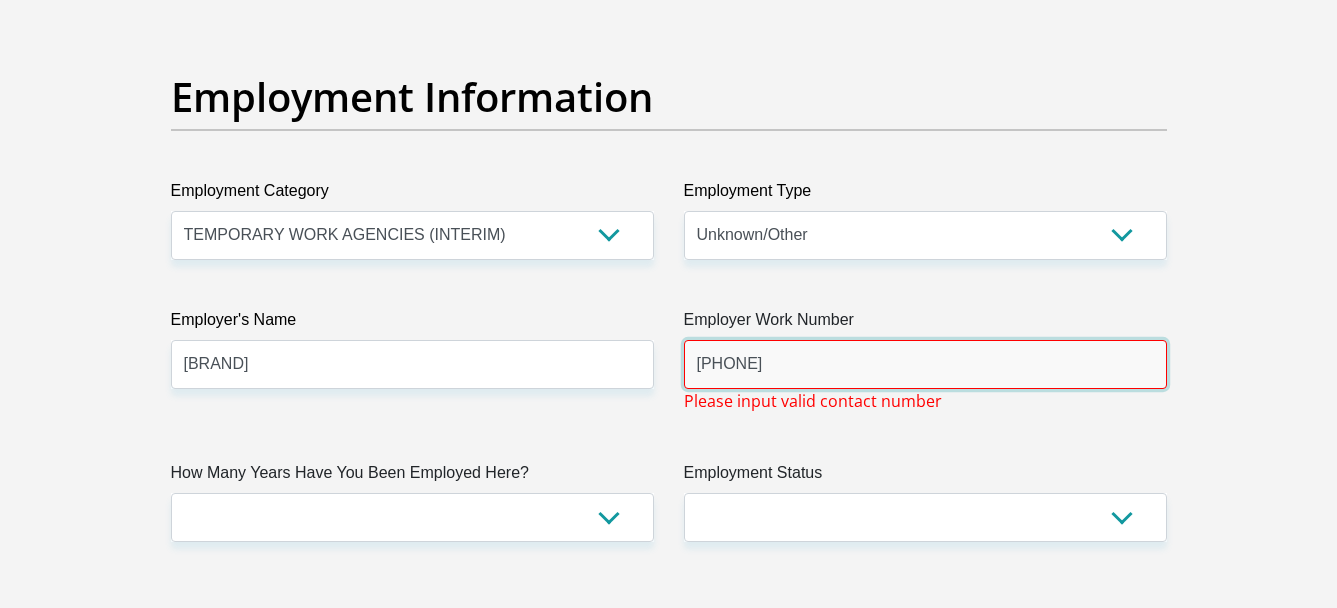 click on "011778" at bounding box center (925, 364) 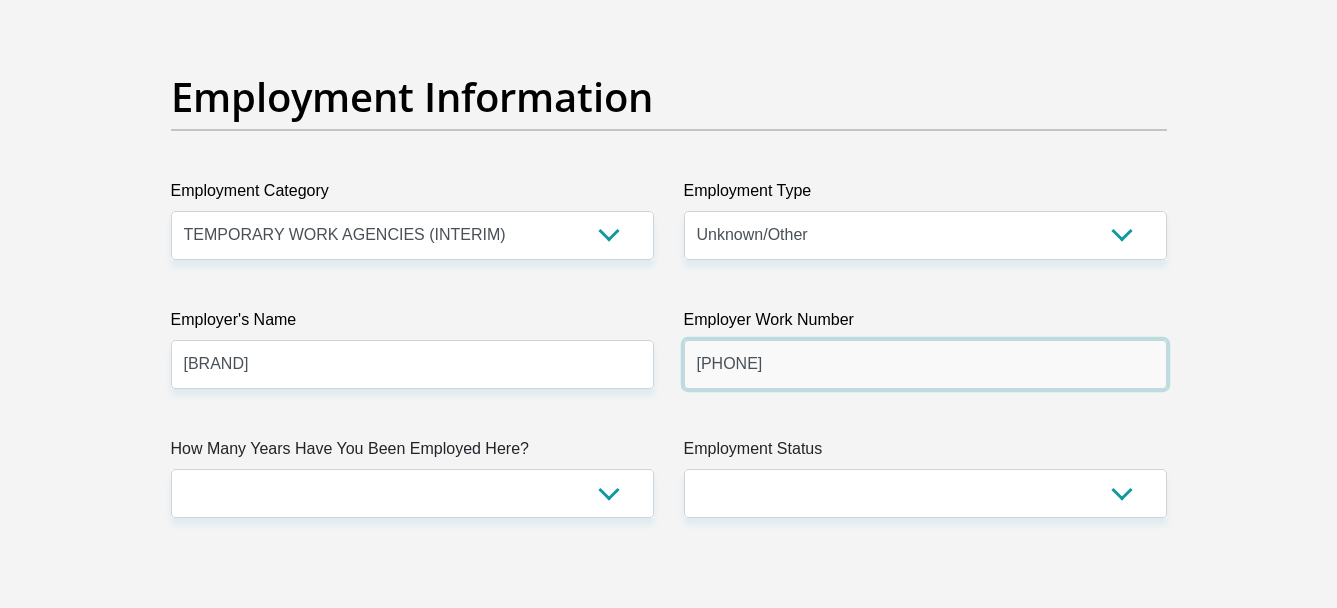 type on "0117781352" 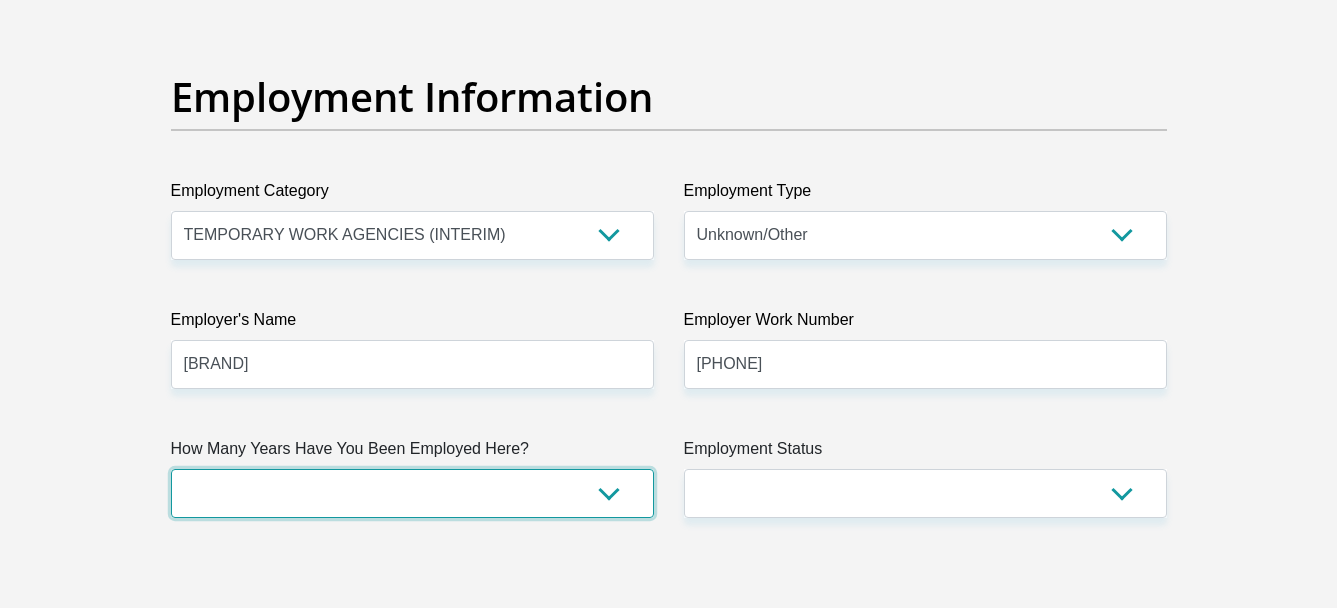 click on "less than 1 year
1-3 years
3-5 years
5+ years" at bounding box center [412, 493] 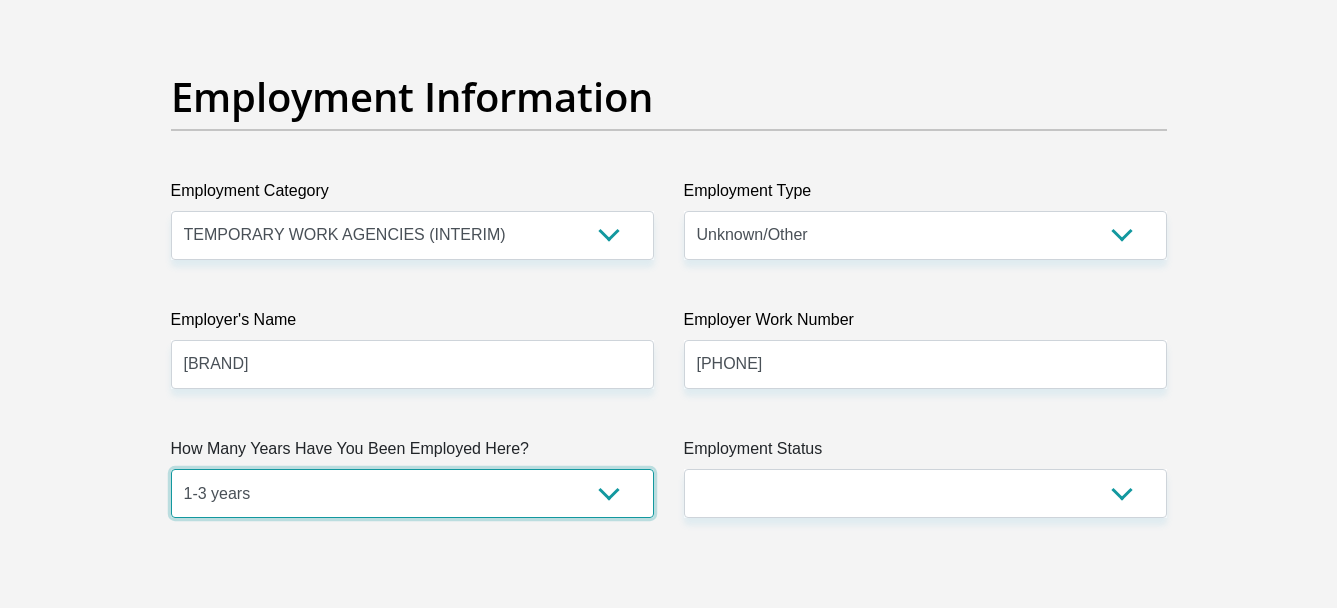 click on "less than 1 year
1-3 years
3-5 years
5+ years" at bounding box center [412, 493] 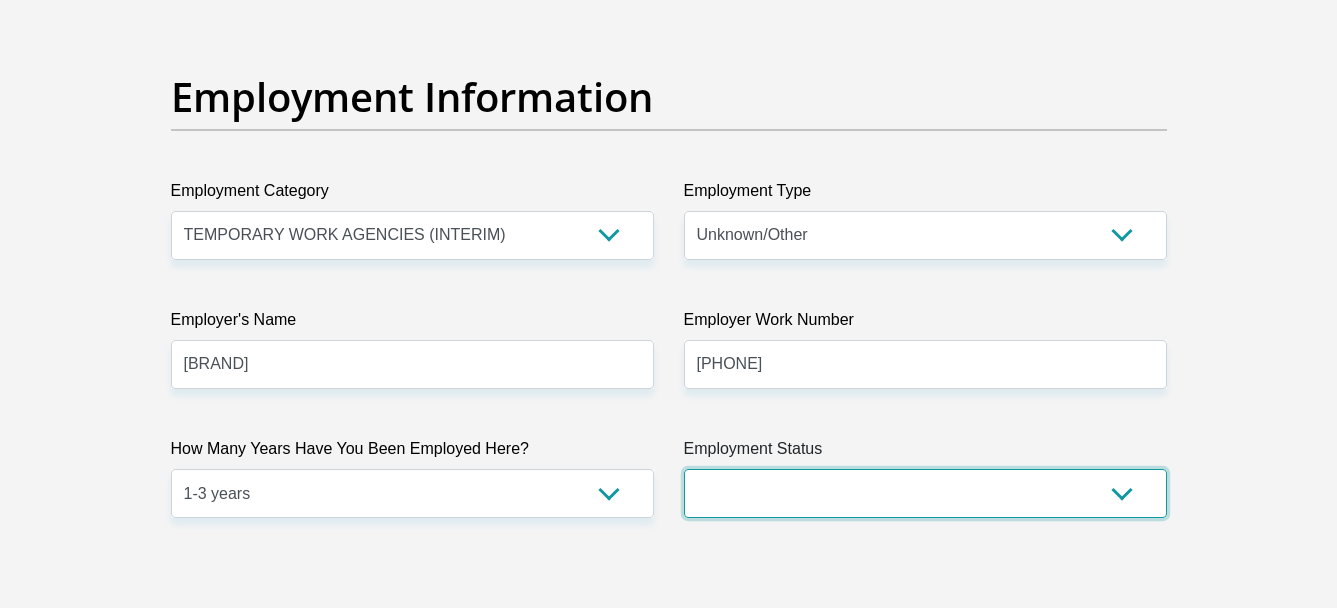 drag, startPoint x: 1123, startPoint y: 494, endPoint x: 1102, endPoint y: 492, distance: 21.095022 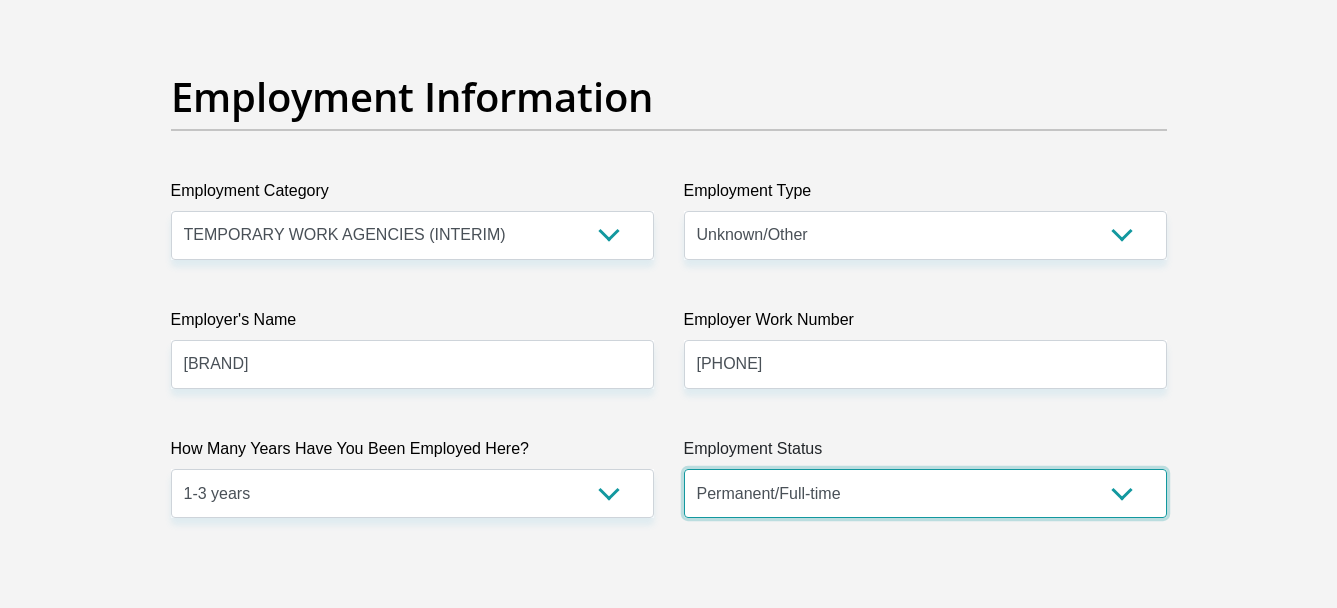 click on "Permanent/Full-time
Part-time/Casual
Contract Worker
Self-Employed
Housewife
Retired
Student
Medically Boarded
Disability
Unemployed" at bounding box center [925, 493] 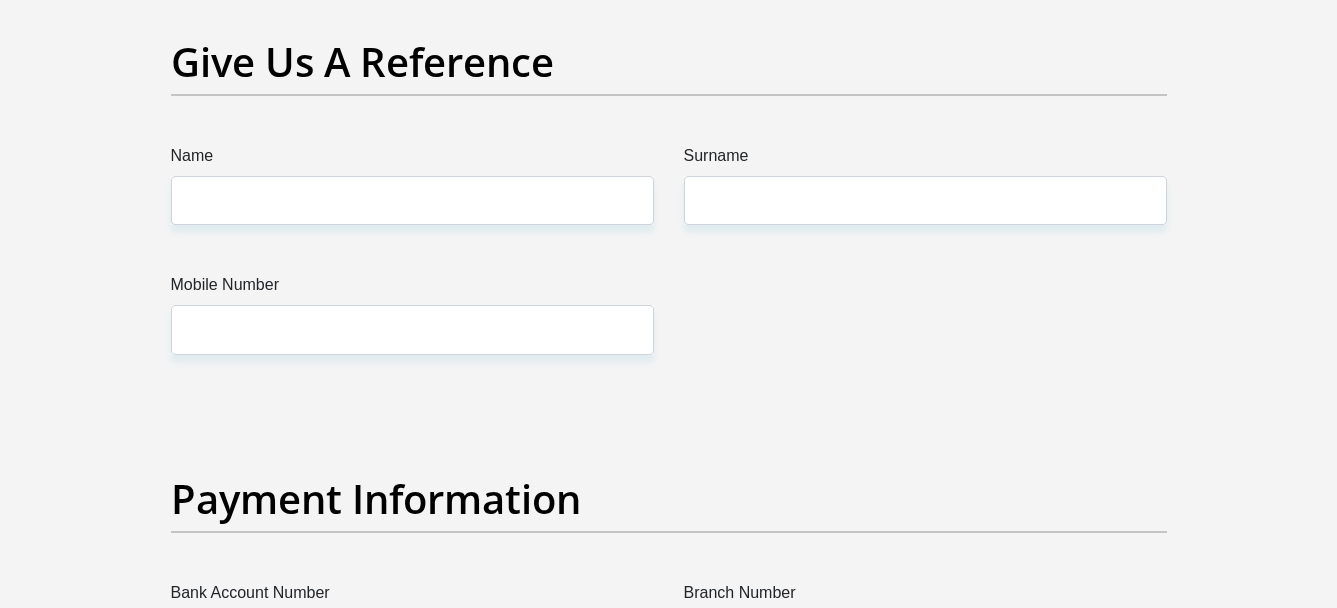 scroll, scrollTop: 4191, scrollLeft: 0, axis: vertical 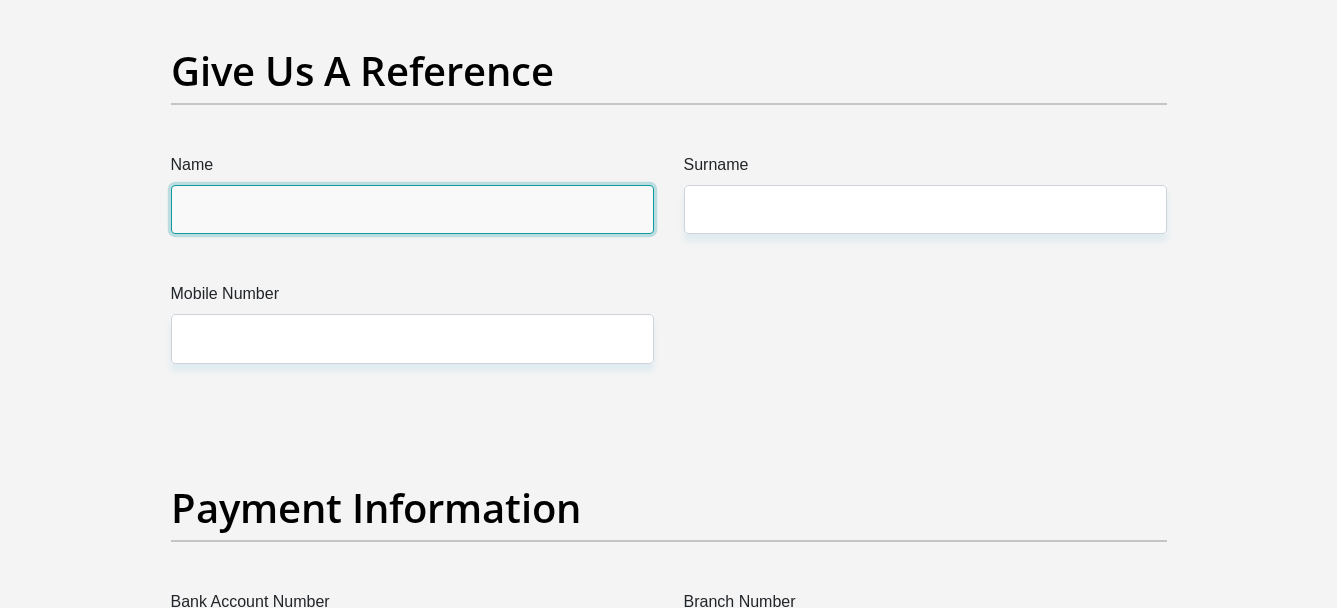click on "Name" at bounding box center [412, 209] 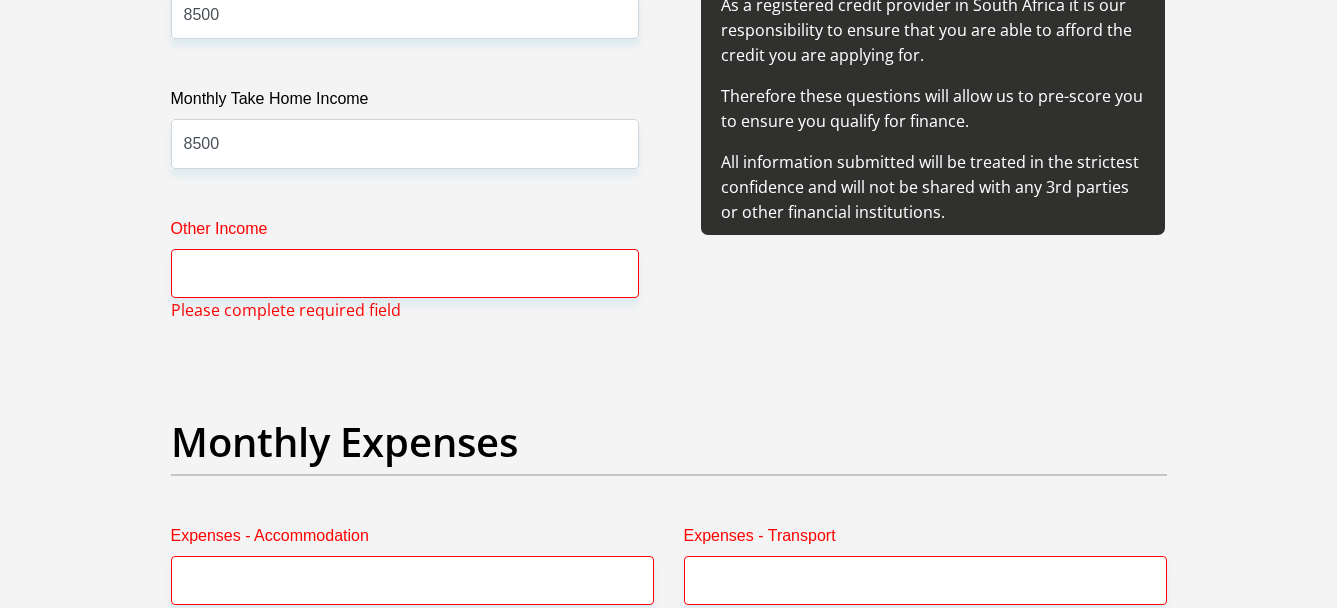 scroll, scrollTop: 2486, scrollLeft: 0, axis: vertical 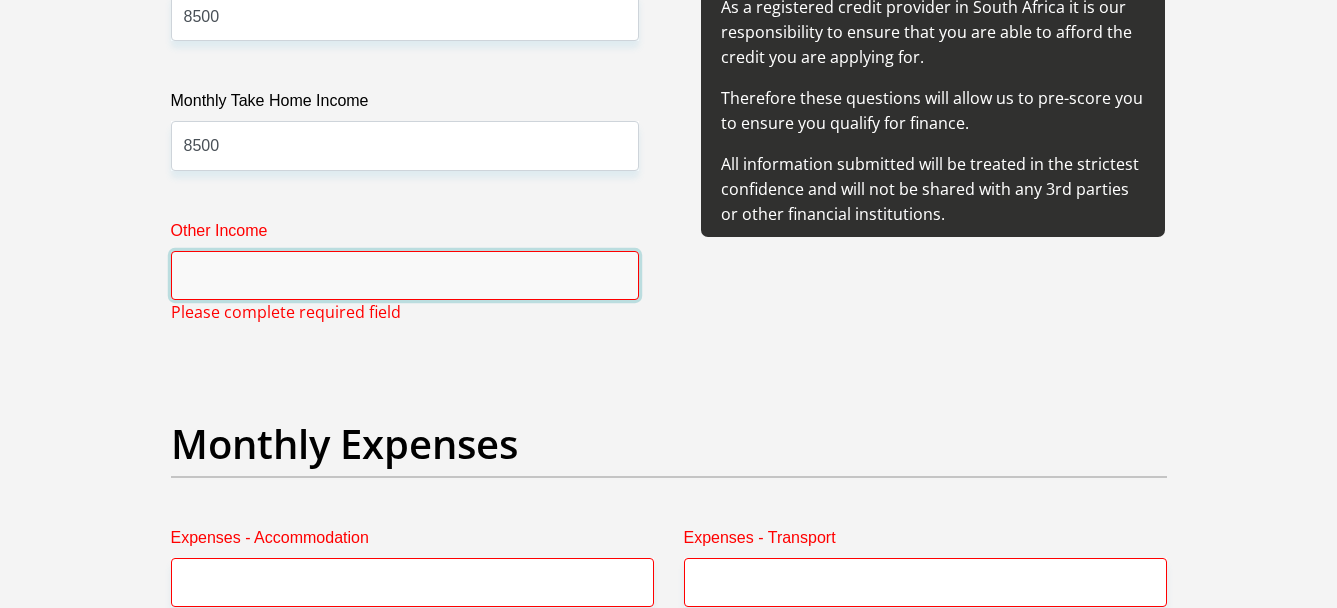 click on "Other Income" at bounding box center [405, 275] 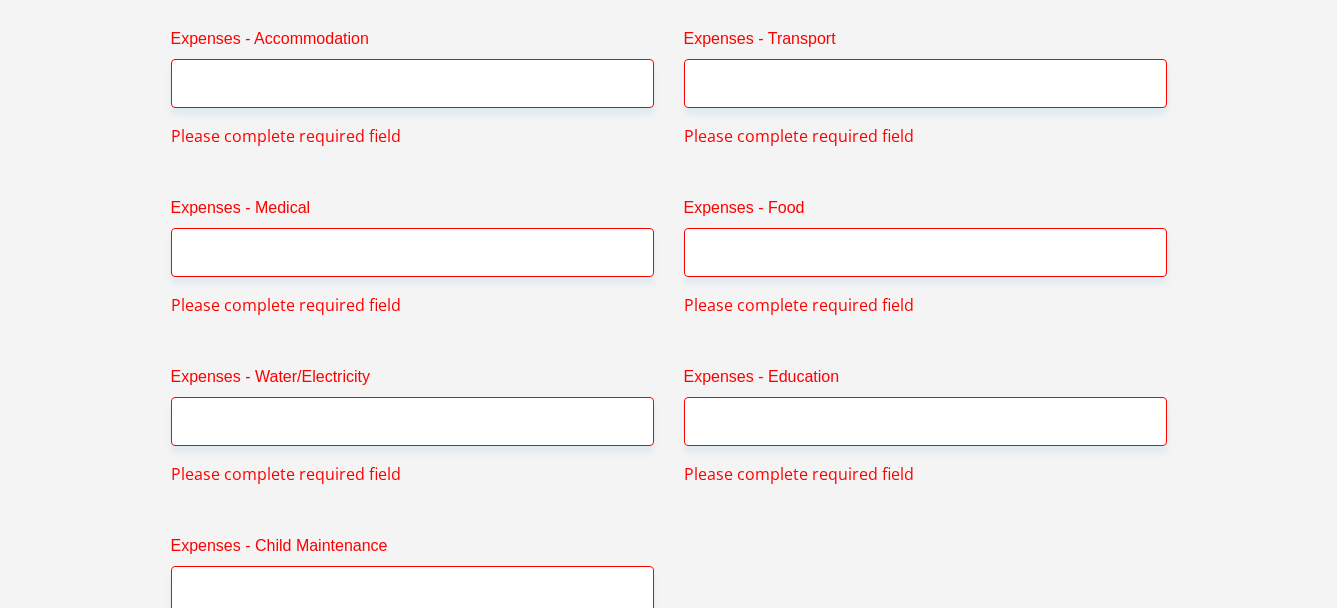 scroll, scrollTop: 2986, scrollLeft: 0, axis: vertical 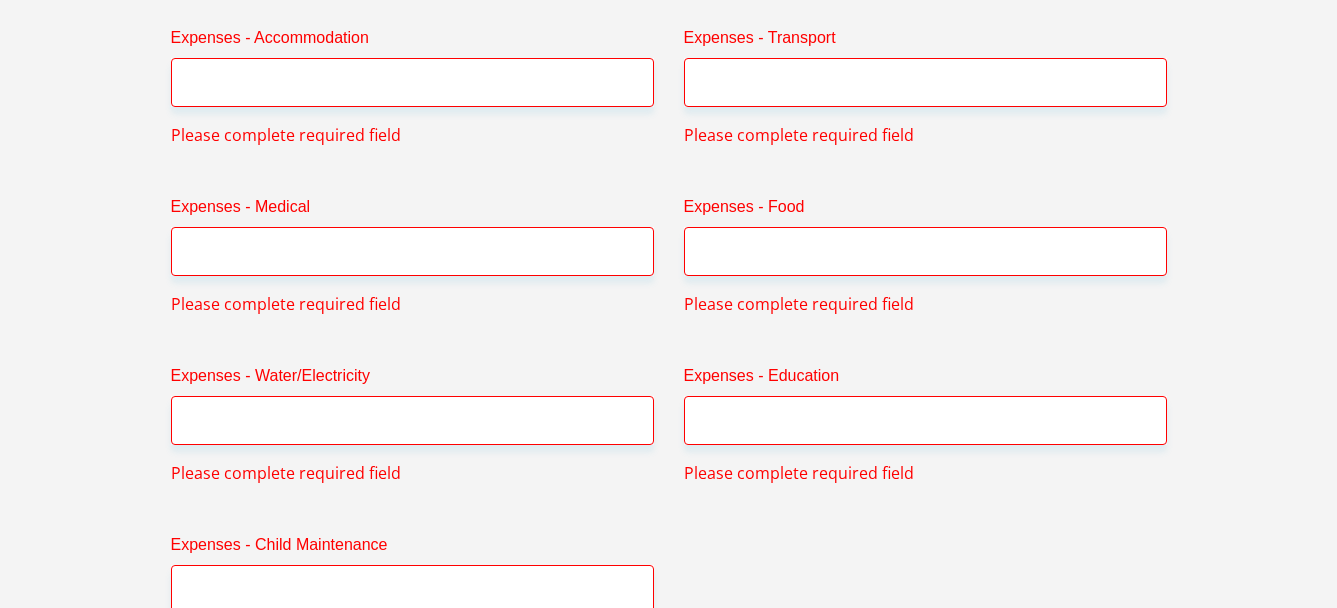 type on "0.00" 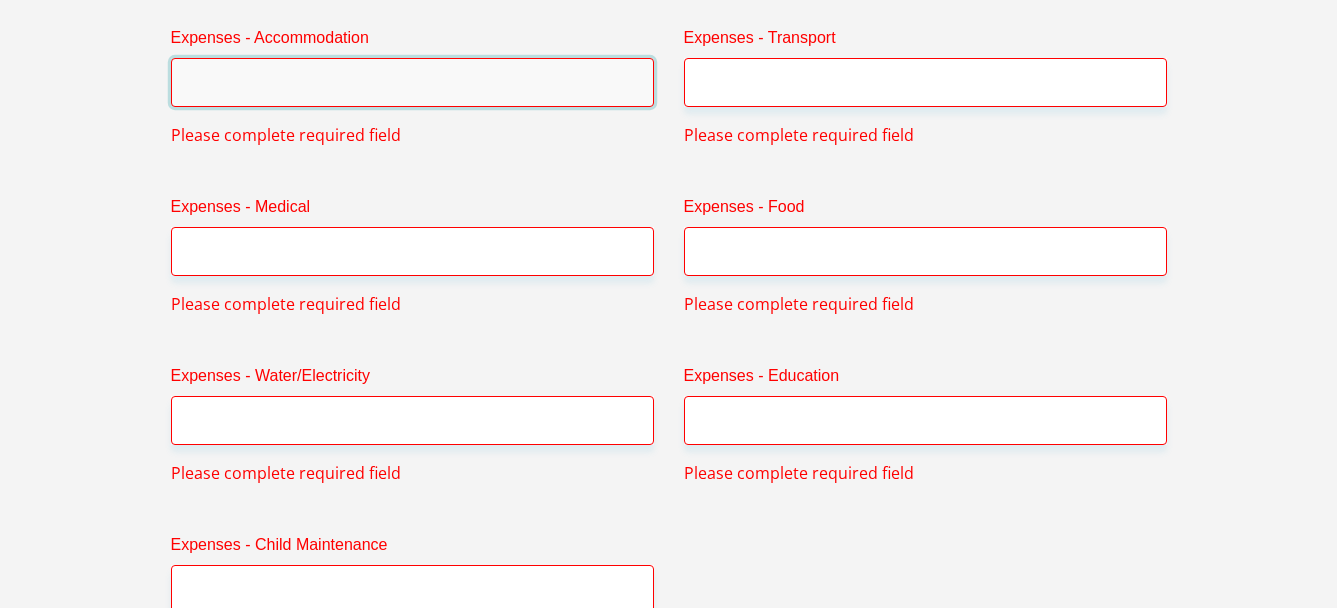 click on "Expenses - Accommodation" at bounding box center [412, 82] 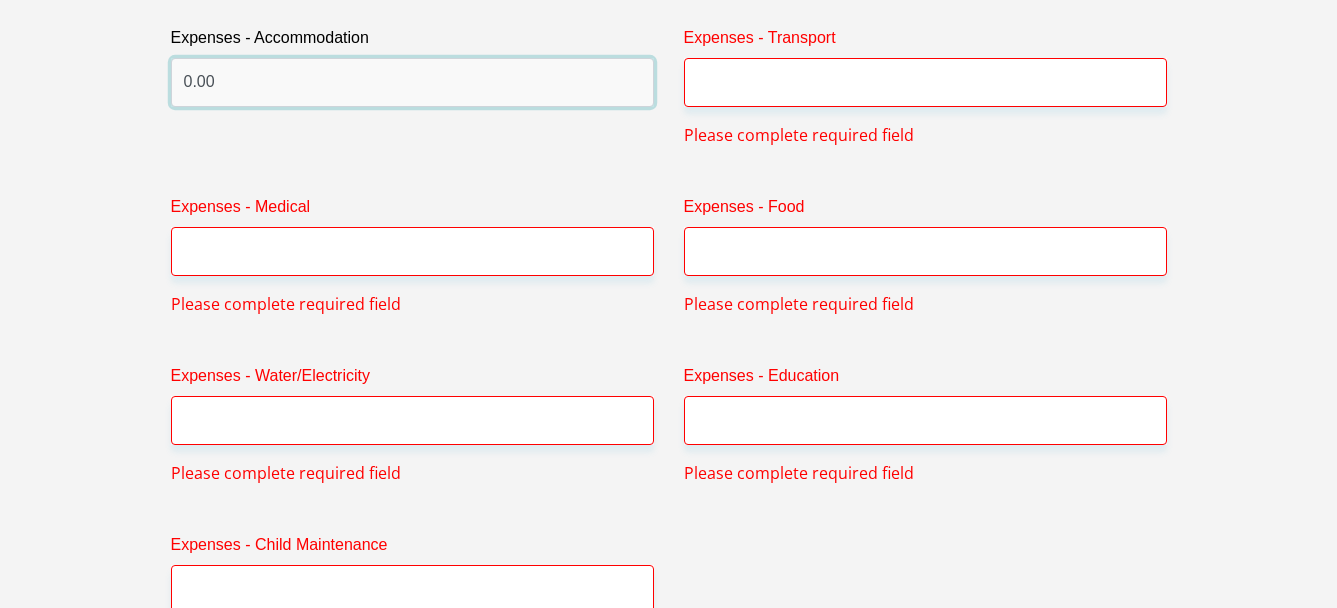 type on "0.00" 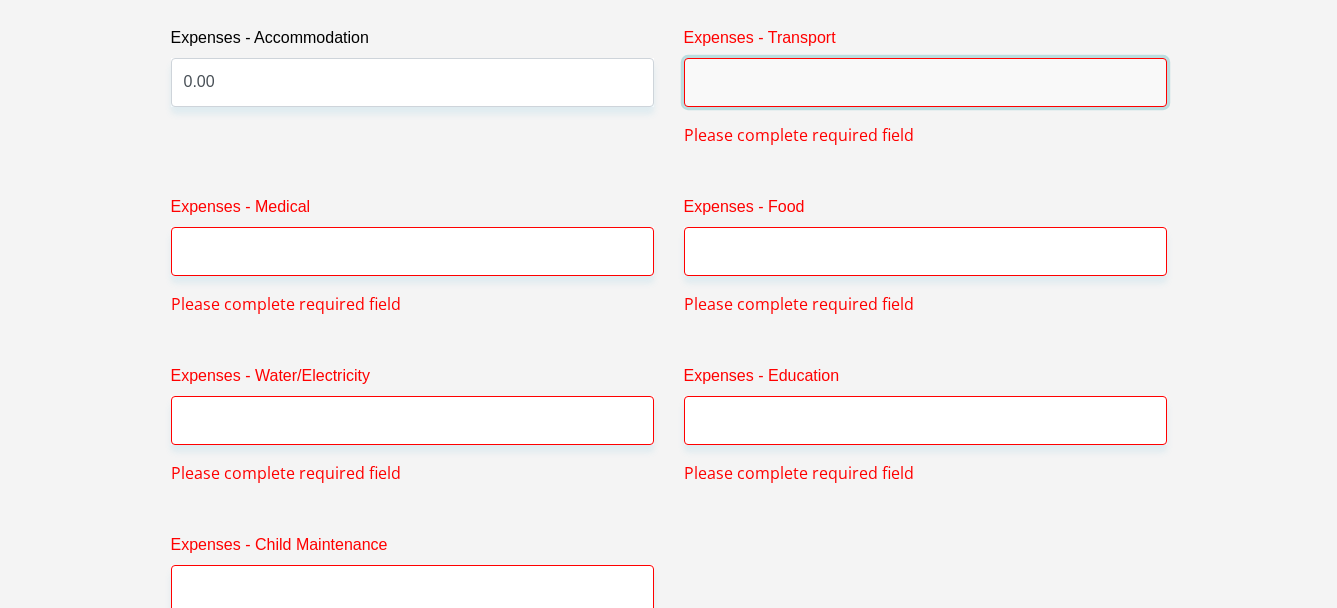 click on "Expenses - Transport" at bounding box center (925, 82) 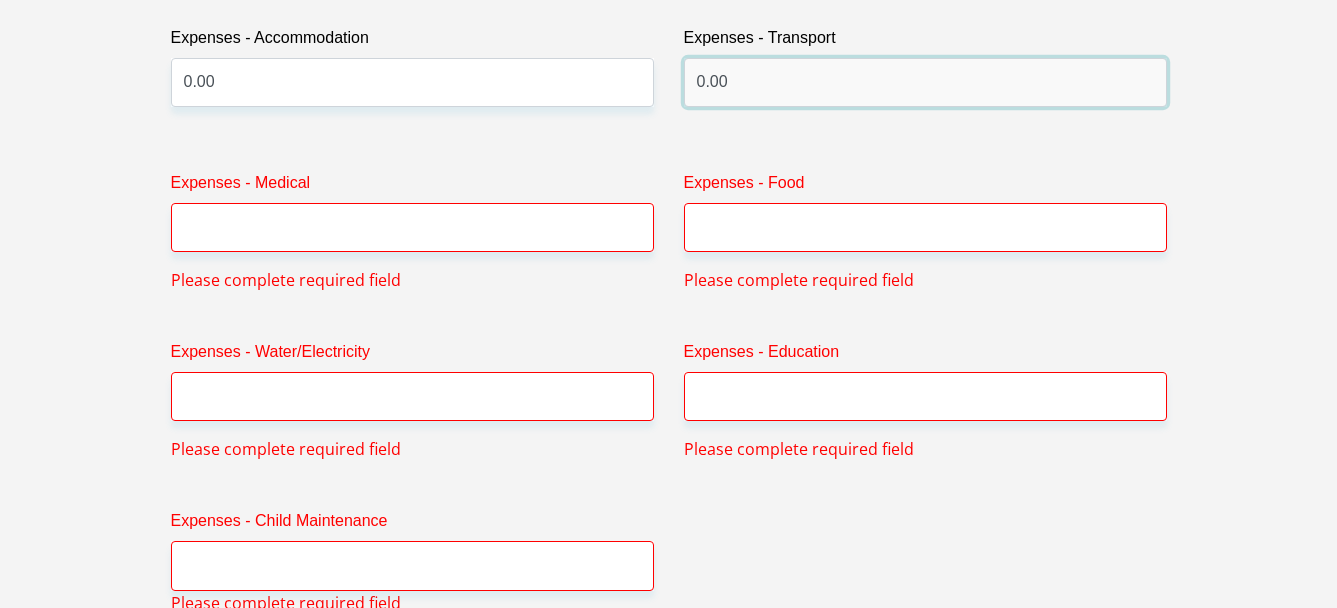 type on "0.00" 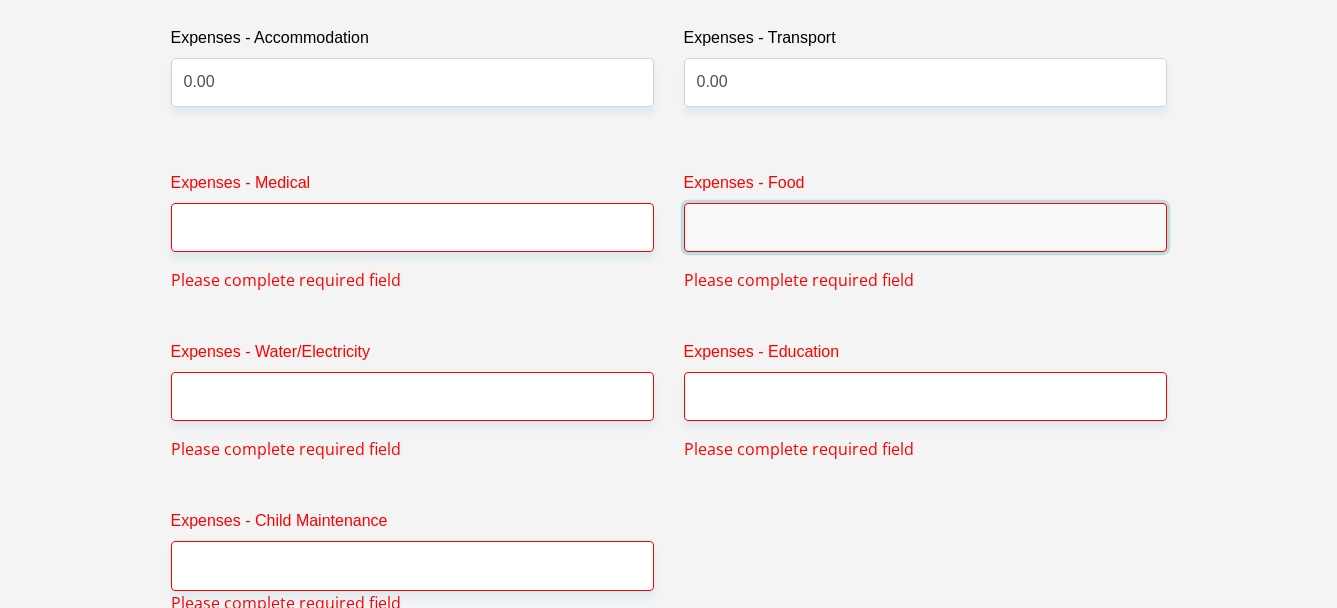 click on "Expenses - Food" at bounding box center (925, 227) 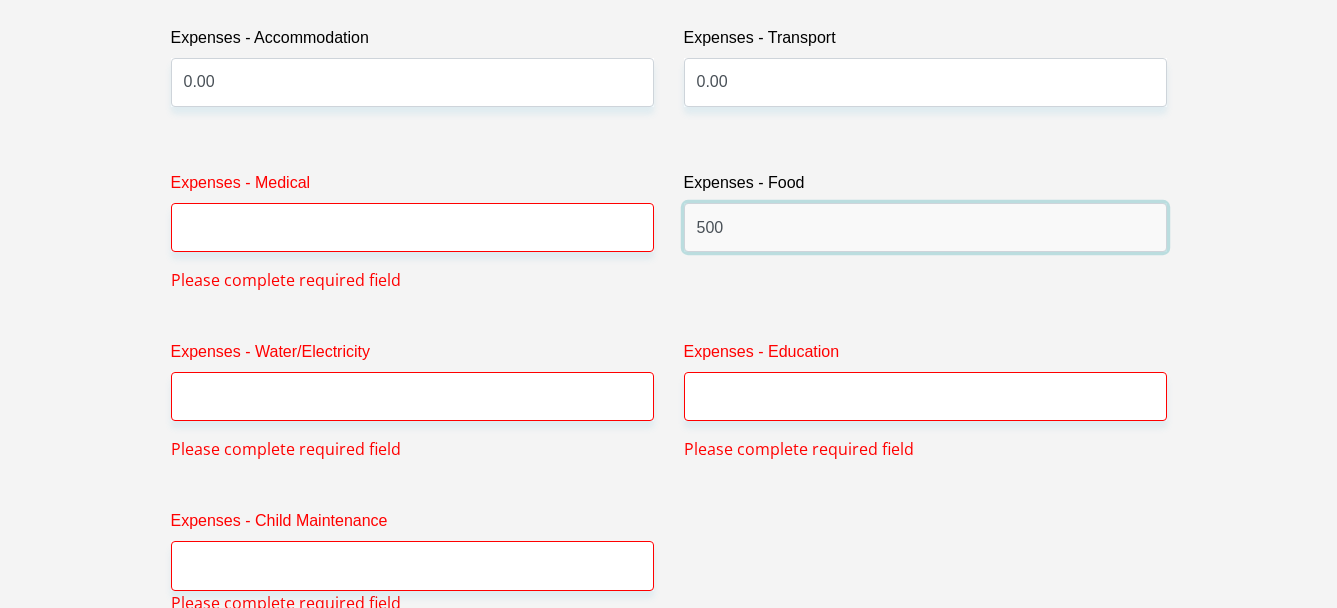 type on "500" 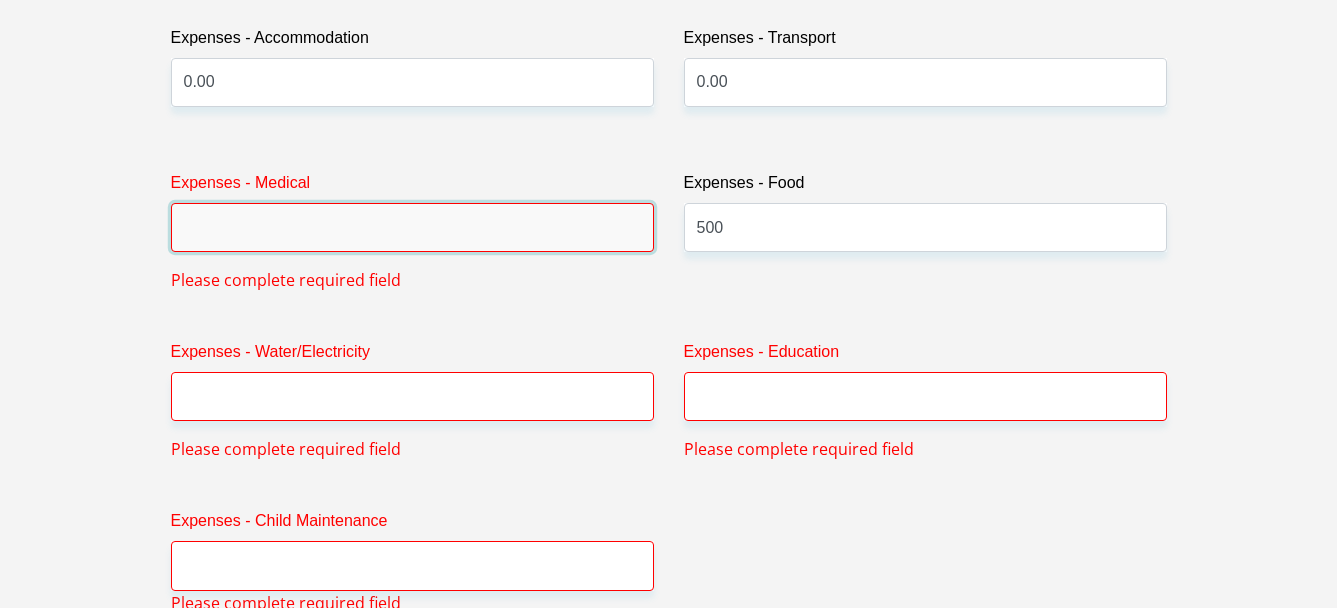 click on "Expenses - Medical" at bounding box center (412, 227) 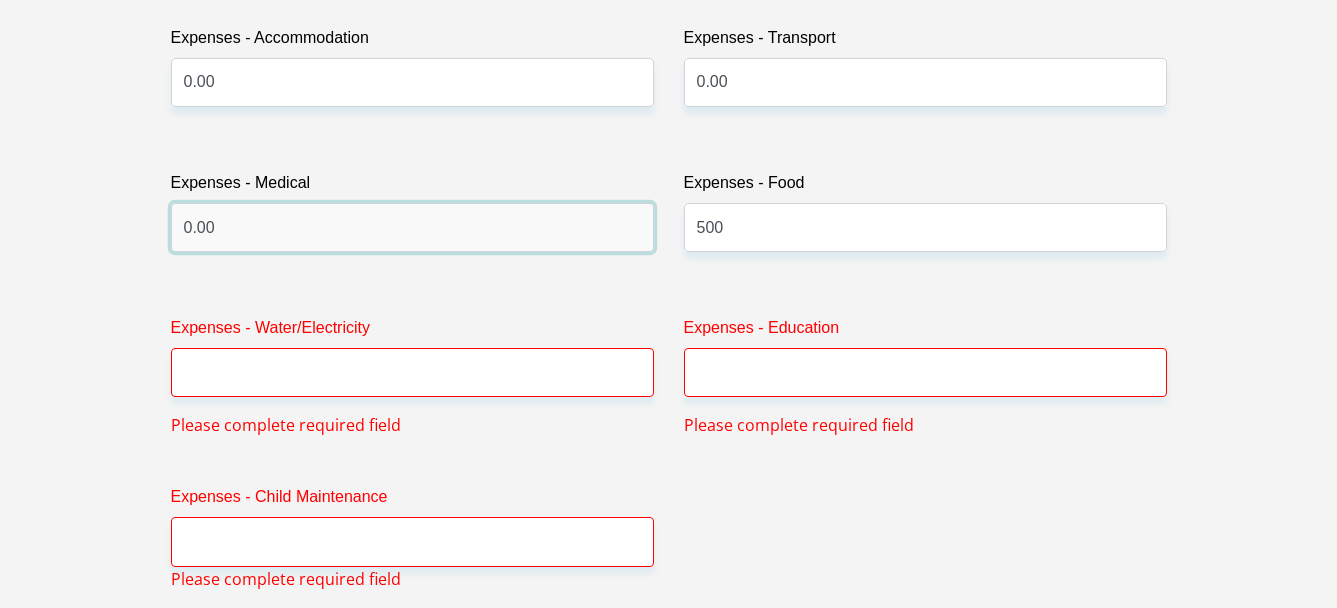 type on "0.00" 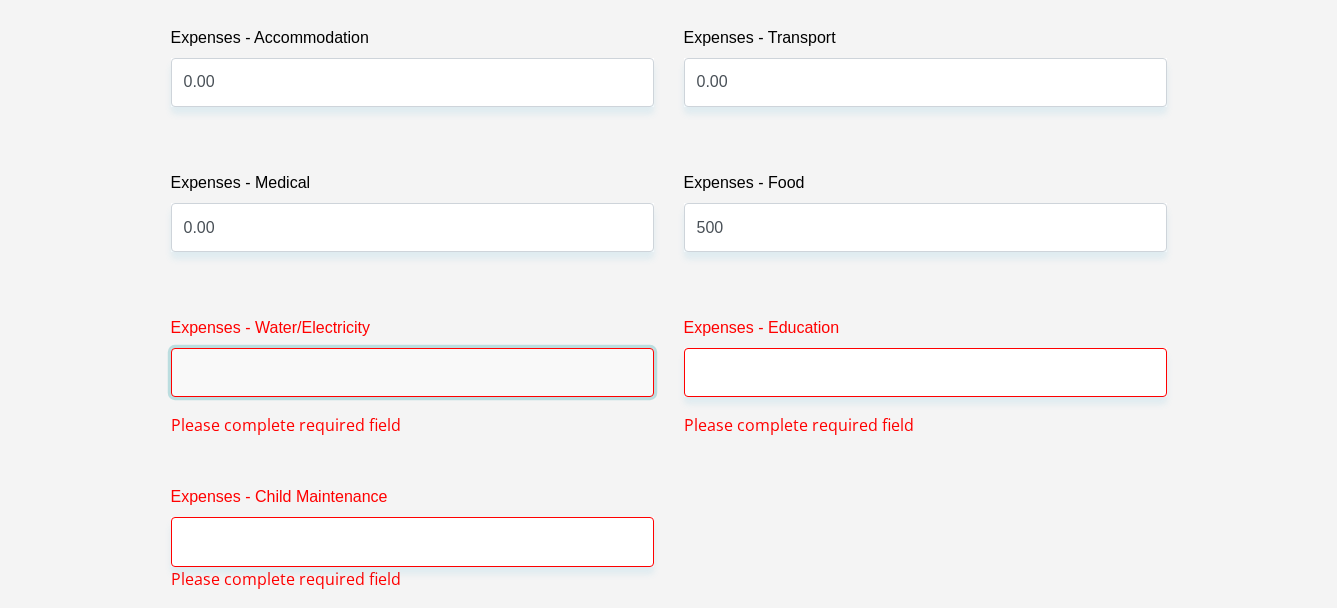 click on "Expenses - Water/Electricity" at bounding box center (412, 372) 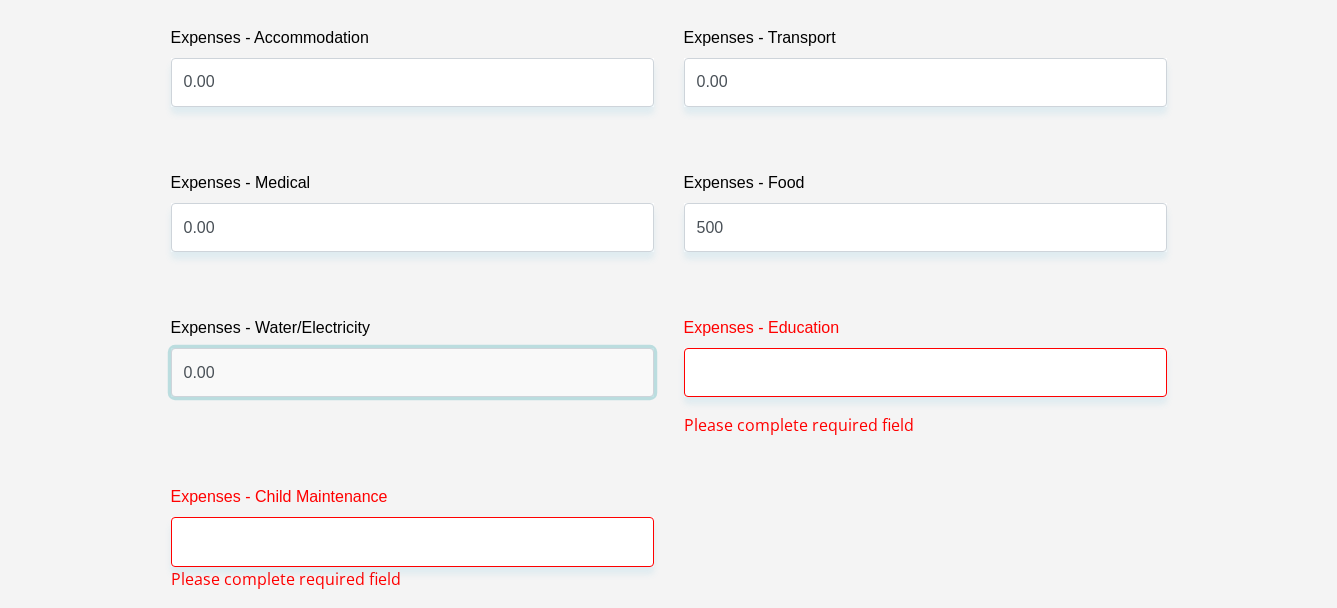 type on "0.00" 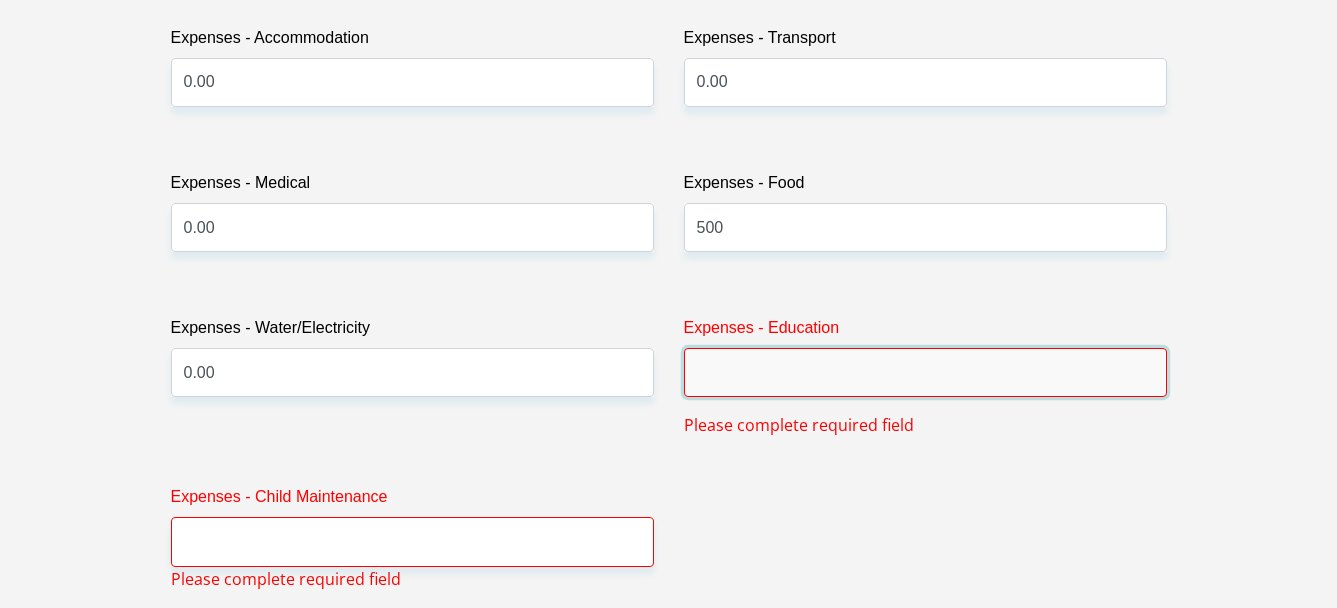 click on "Expenses - Education" at bounding box center (925, 372) 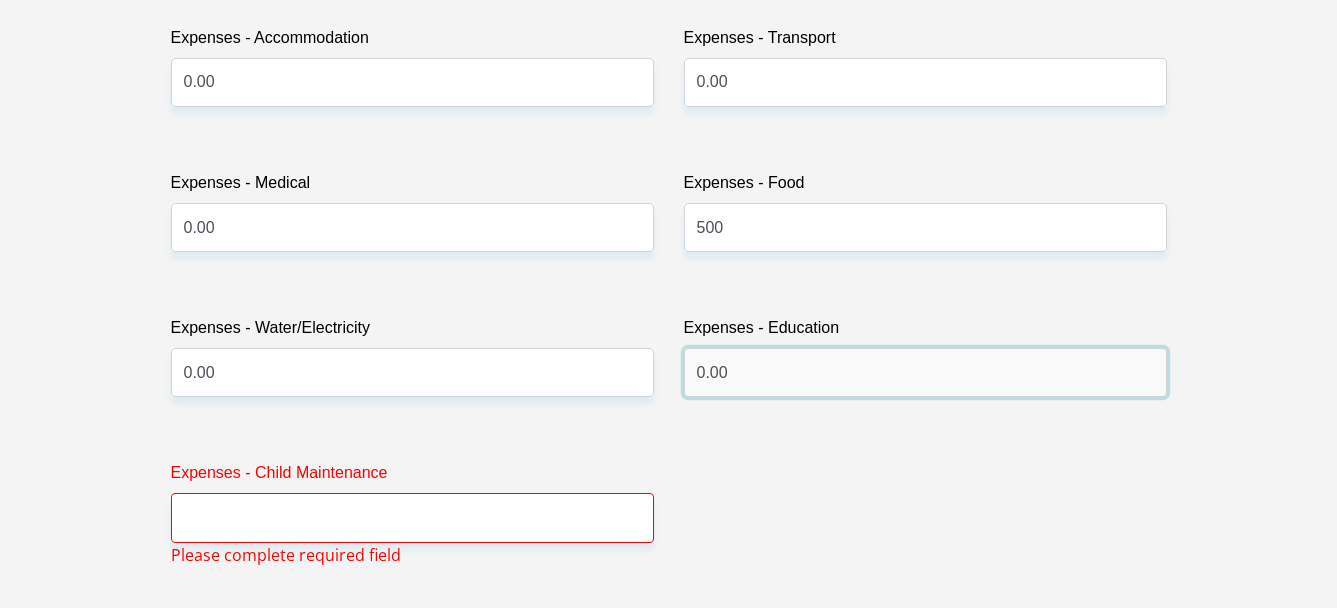 type on "0.00" 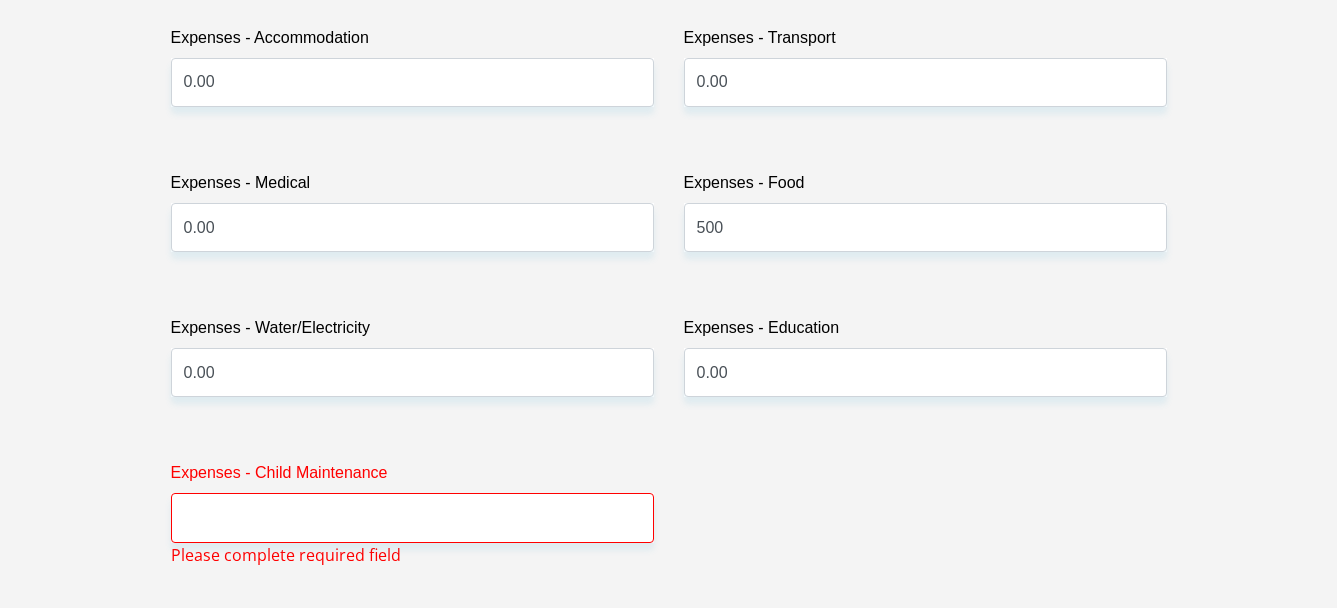 click on "Please complete required field" at bounding box center [286, 555] 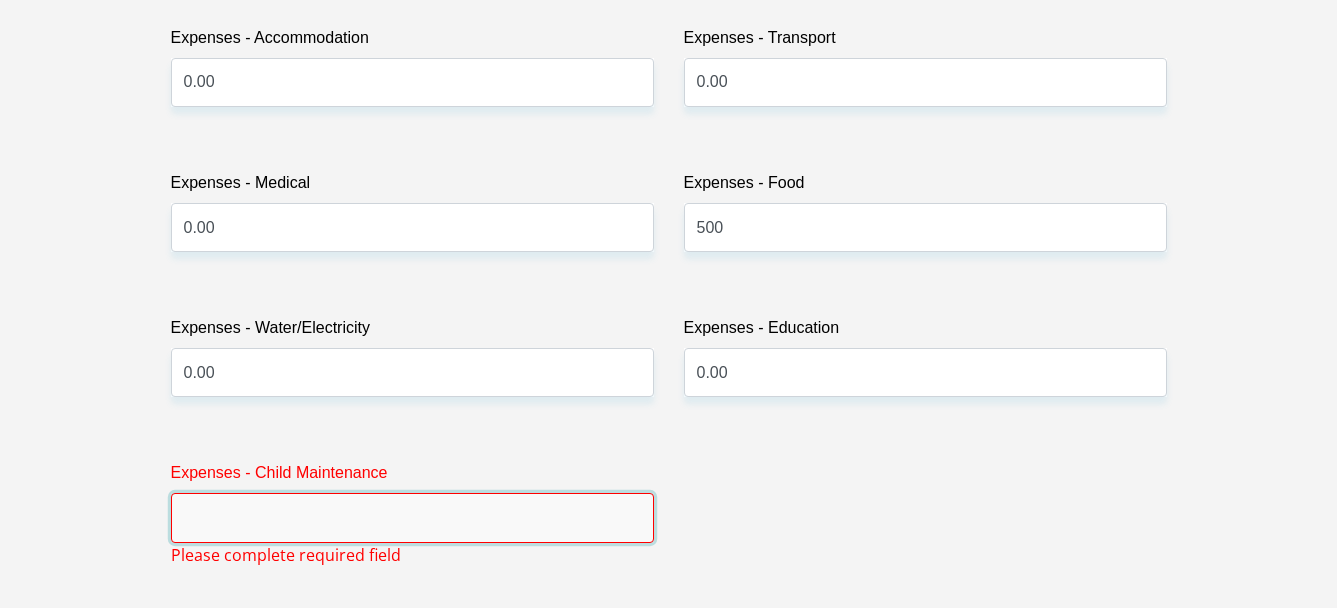 click on "Expenses - Child Maintenance" at bounding box center [412, 517] 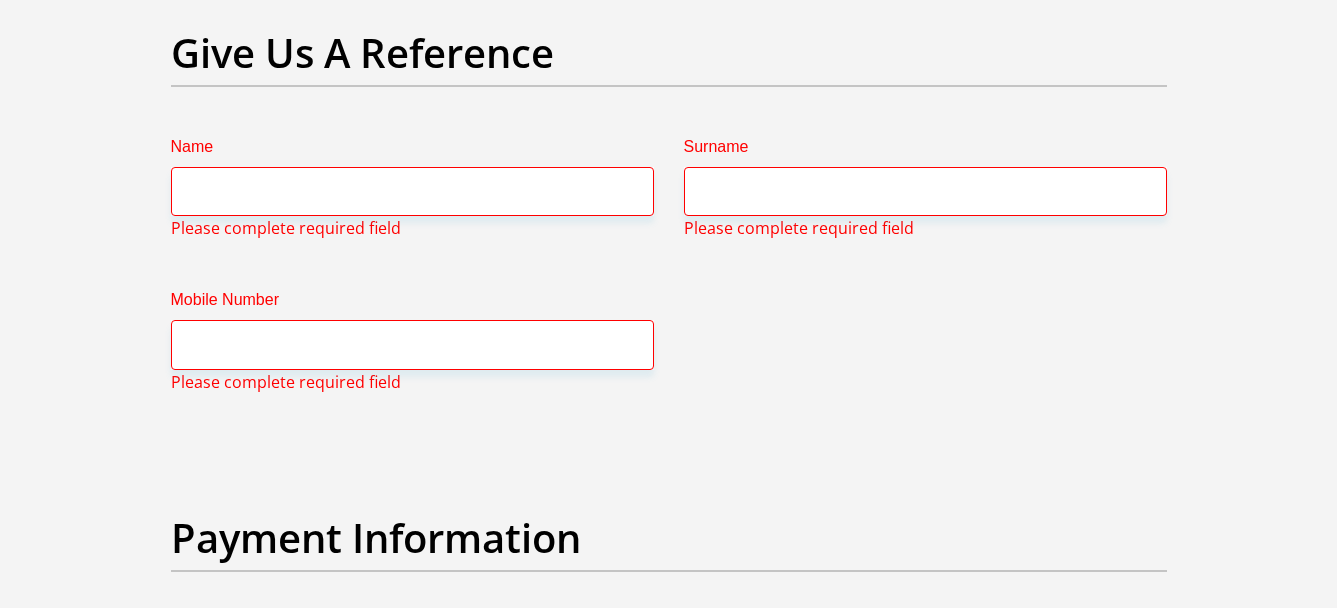 scroll, scrollTop: 4186, scrollLeft: 0, axis: vertical 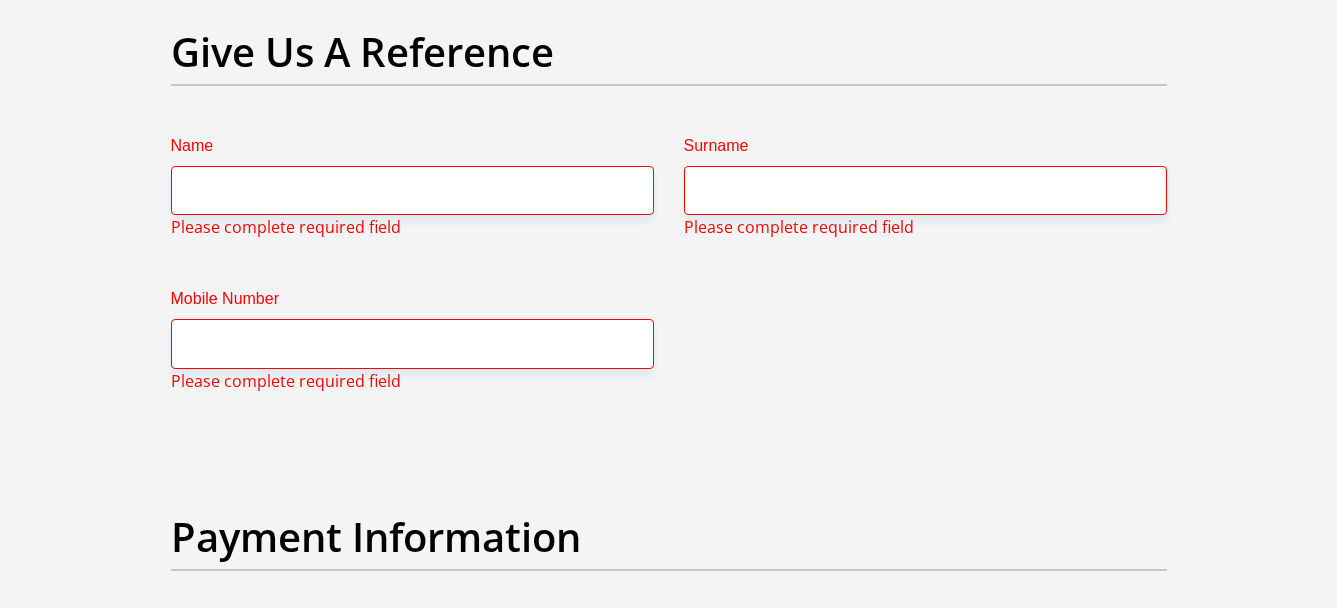 type on "0.00" 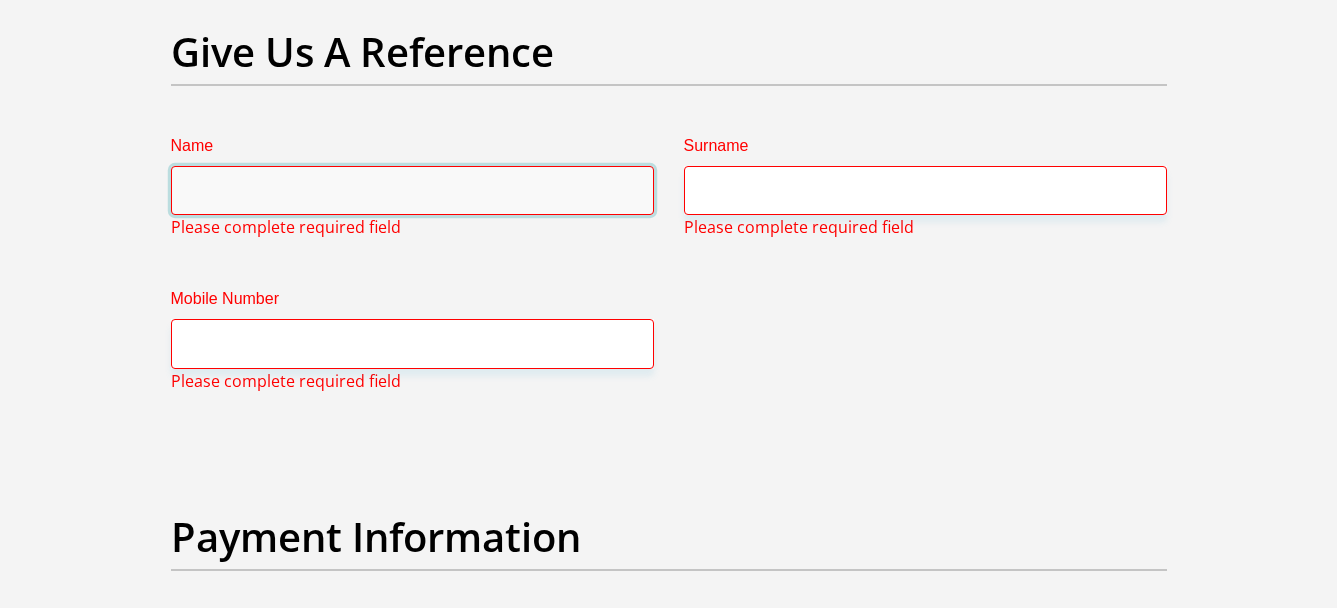 click on "Name" at bounding box center [412, 190] 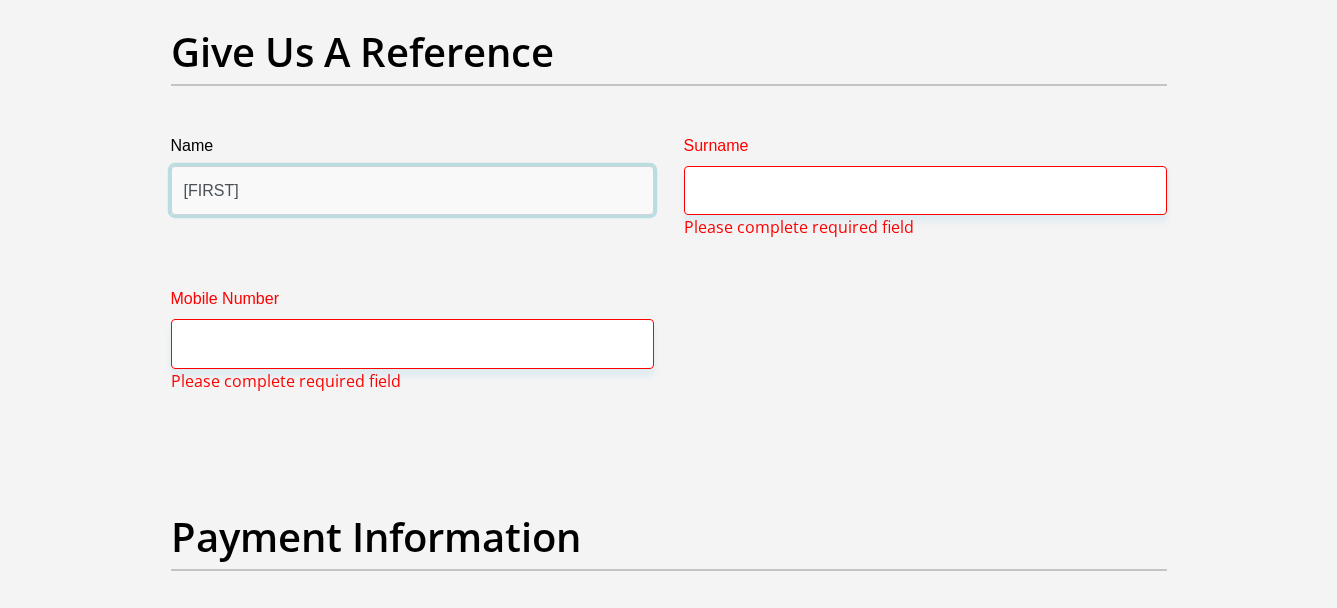 type on "LeeLi" 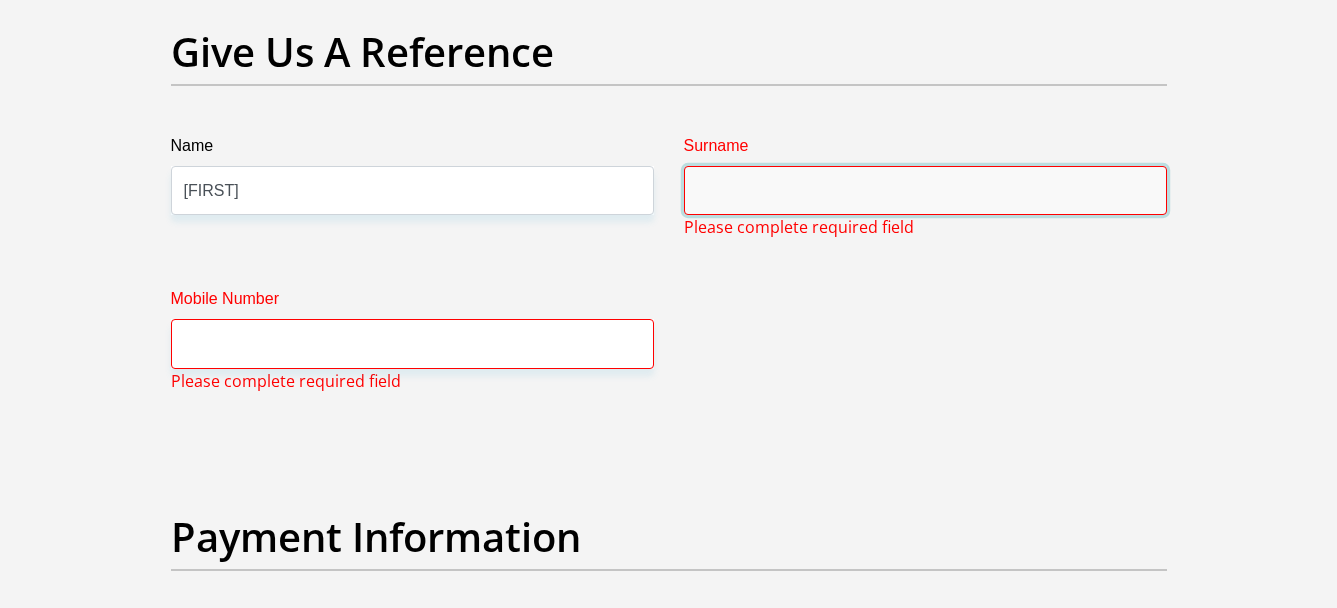 click on "Surname" at bounding box center (925, 190) 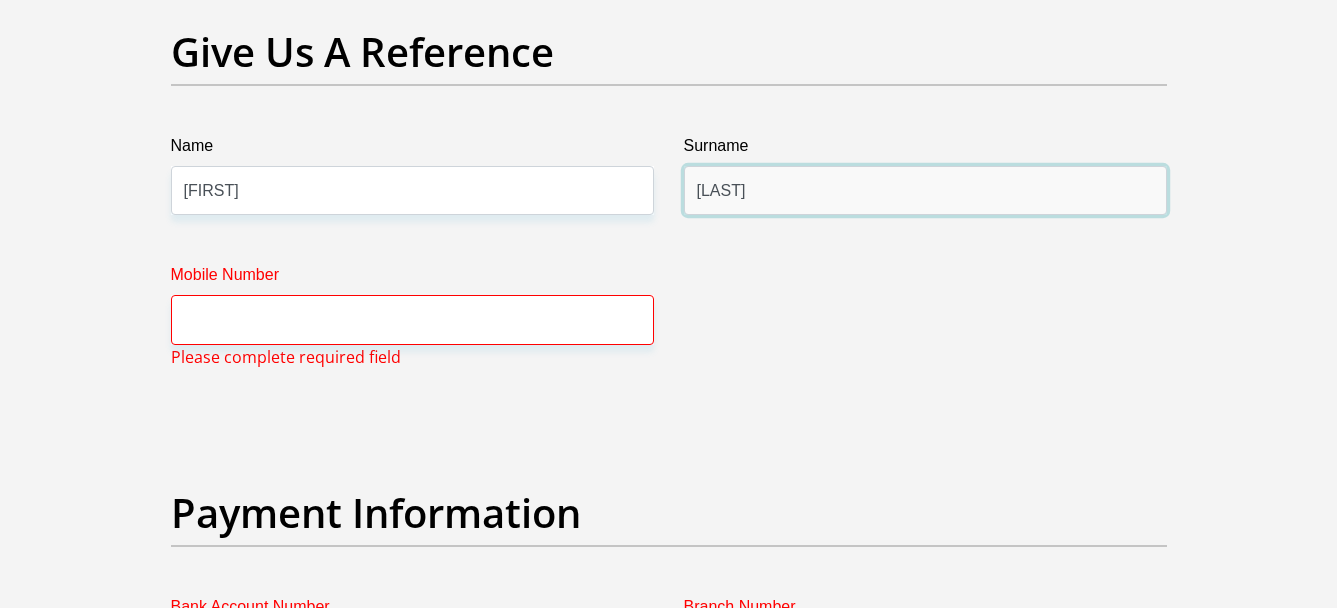 type on "Mugeyi" 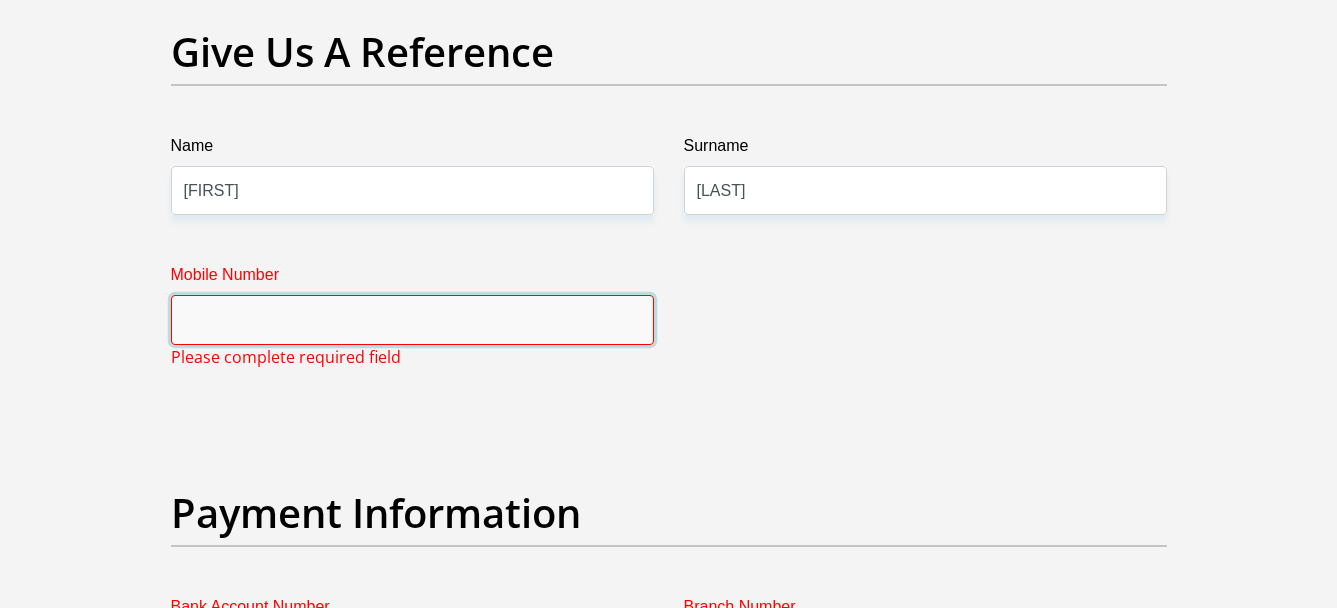 click on "Mobile Number" at bounding box center [412, 319] 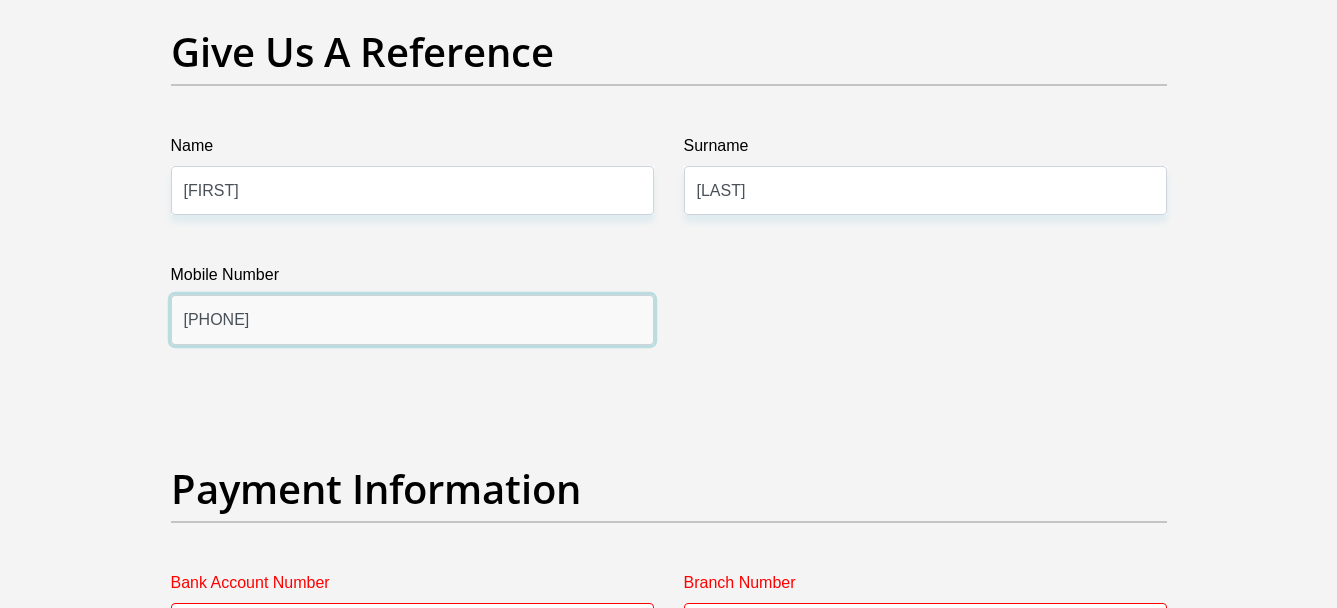 type on "0671024695" 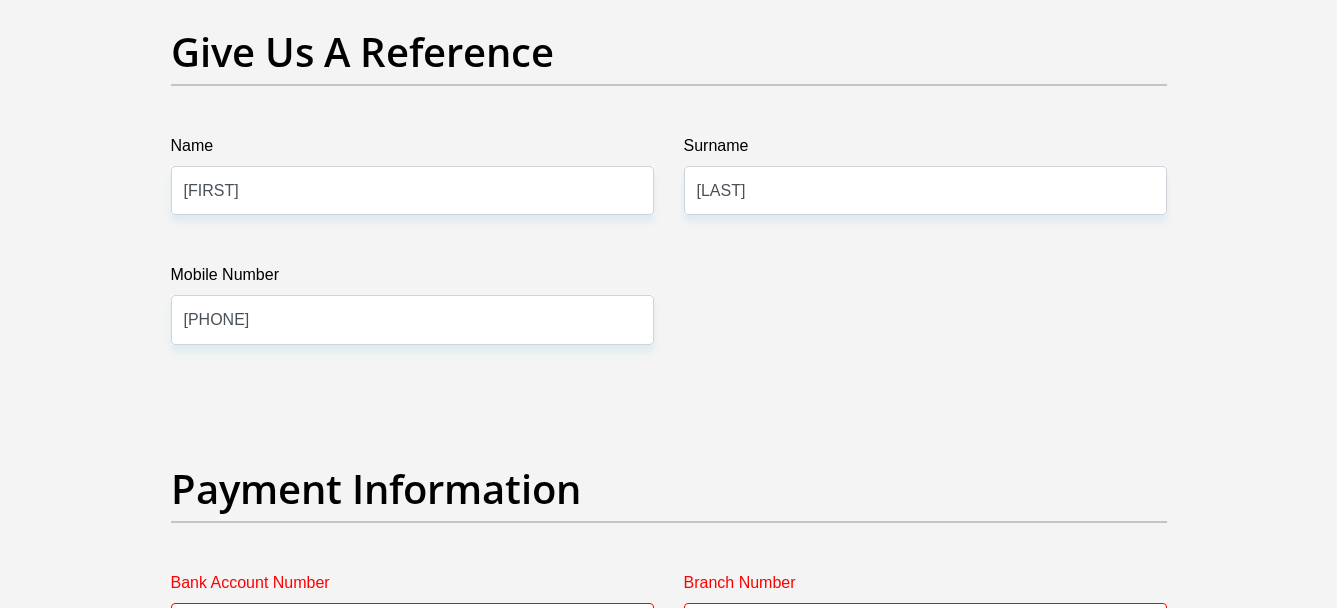 click on "Title
Mr
Ms
Mrs
Dr
Other
First Name
William
Surname
Mugeyi
ID Number
0010276138087
Please input valid ID number
Race
Black
Coloured
Indian
White
Other
Contact Number
0780612705
Please input valid contact number
Nationality
South Africa
Afghanistan
Aland Islands  Albania  Algeria" at bounding box center (669, -571) 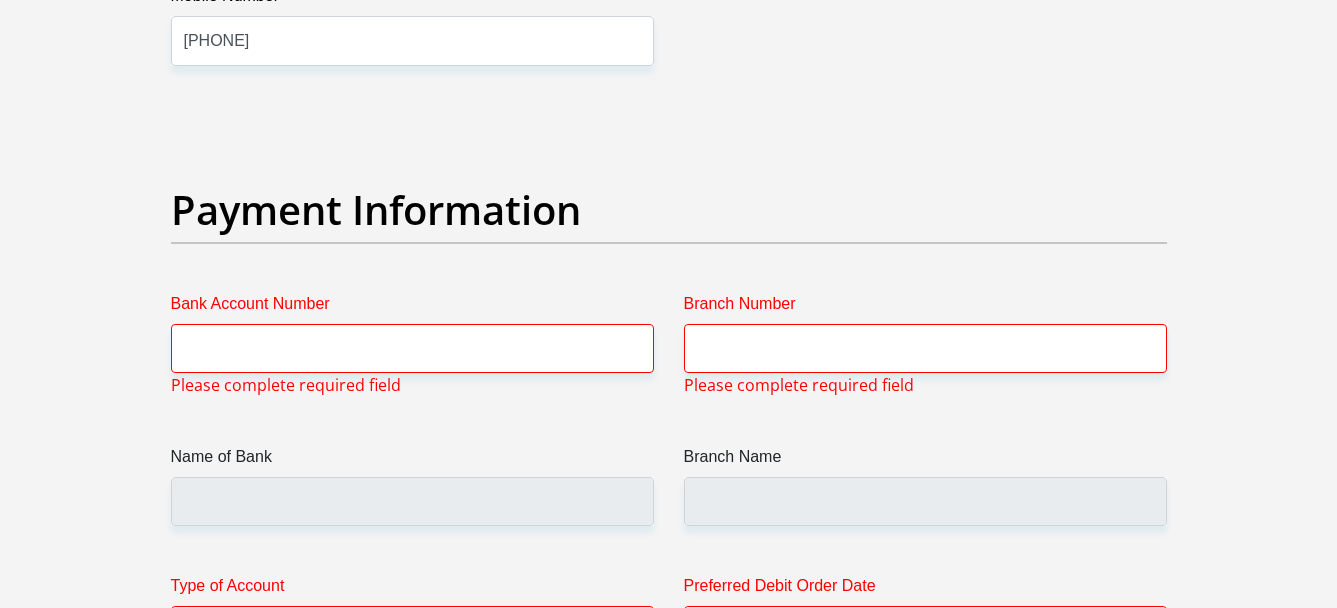 scroll, scrollTop: 4486, scrollLeft: 0, axis: vertical 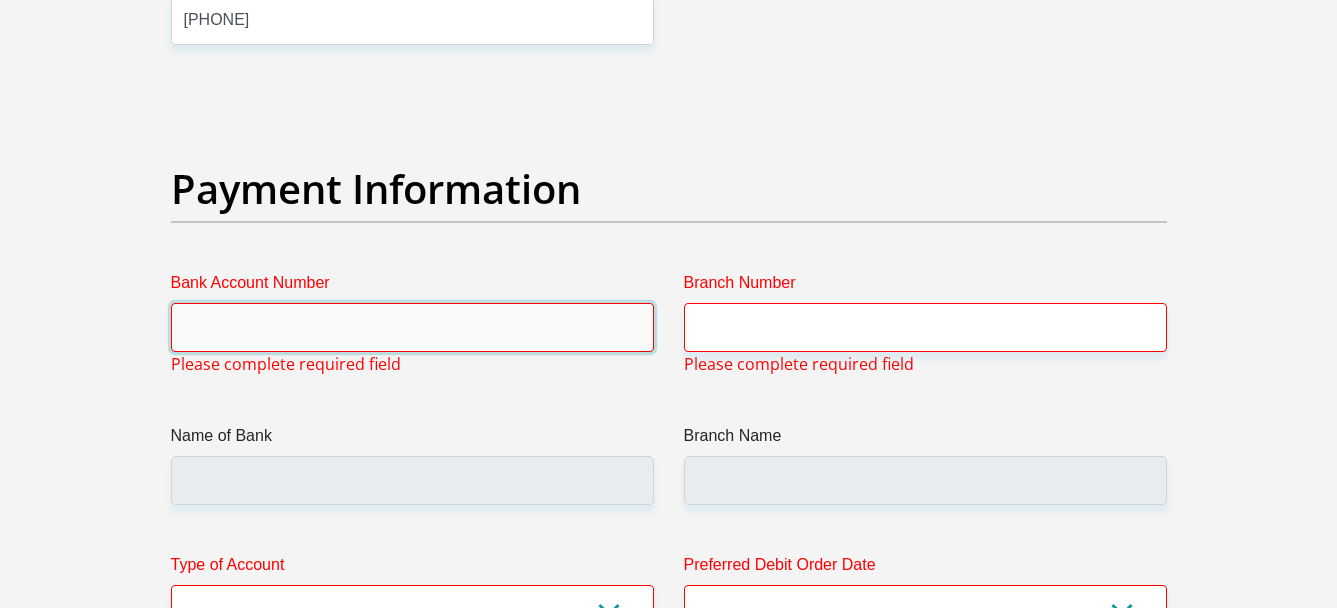 click on "Bank Account Number" at bounding box center (412, 327) 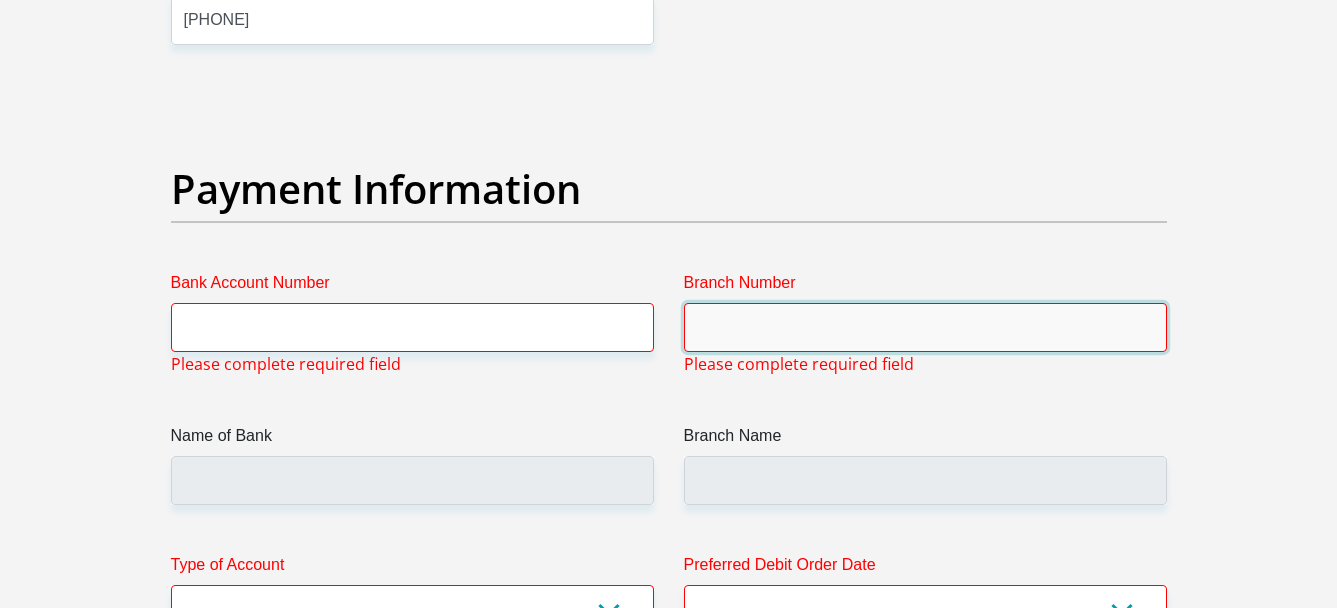 click on "Branch Number" at bounding box center [925, 327] 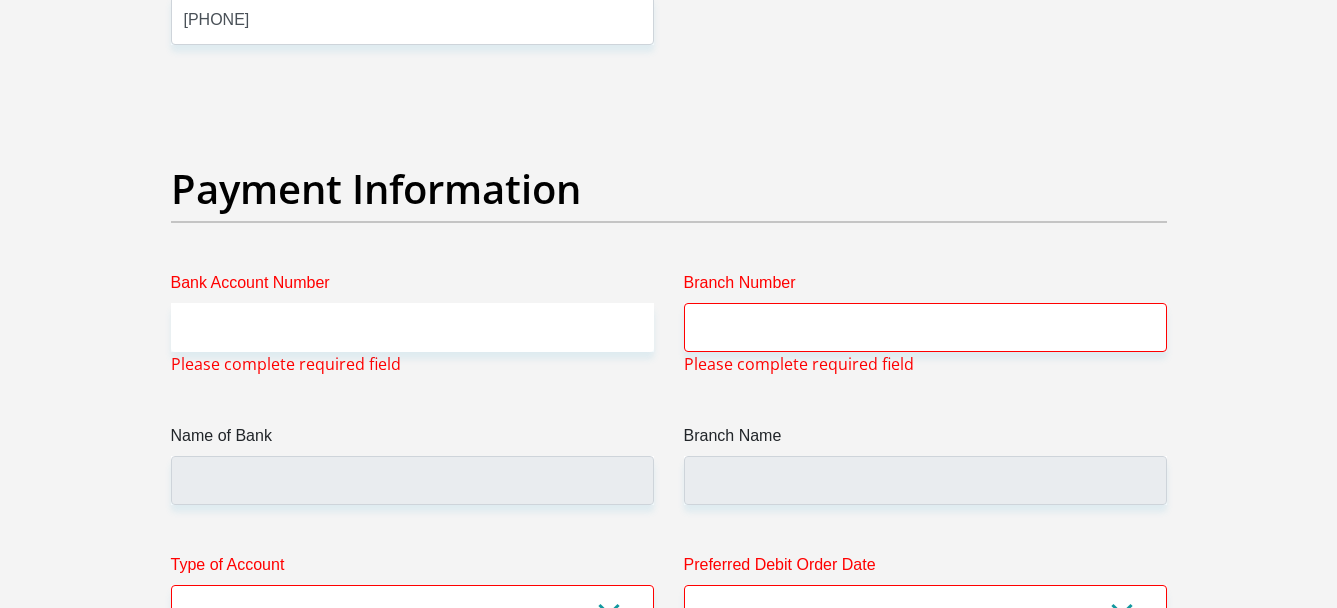 click on "Name of Bank" at bounding box center [412, 464] 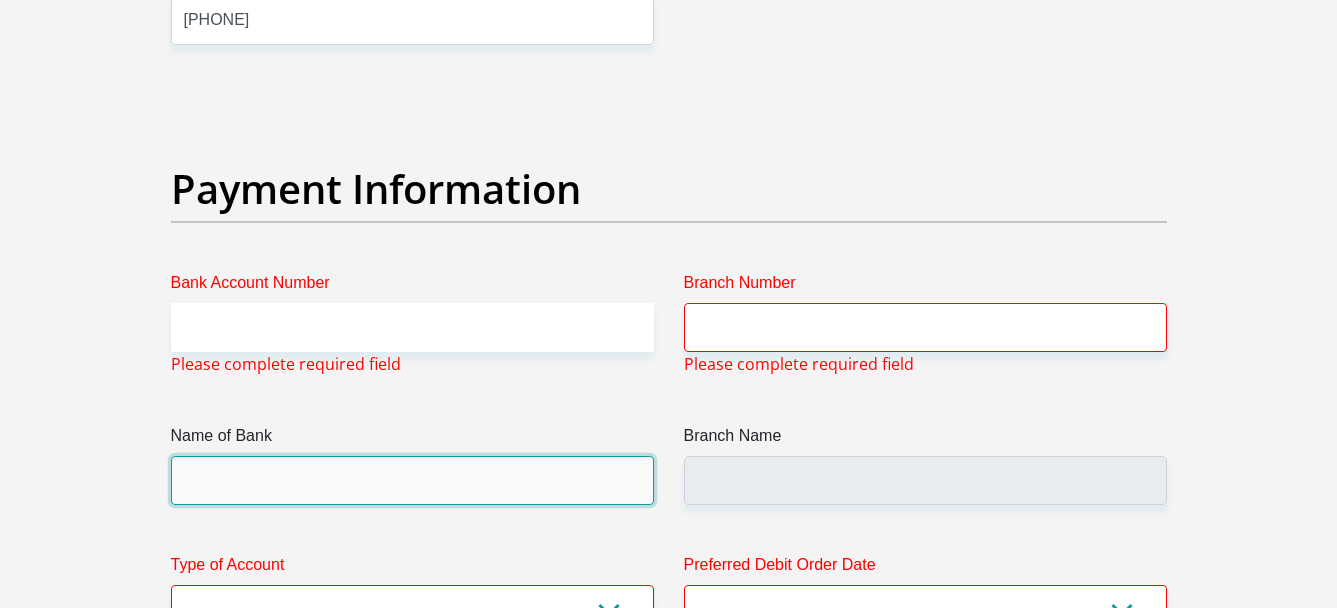 click on "Name of Bank" at bounding box center [412, 480] 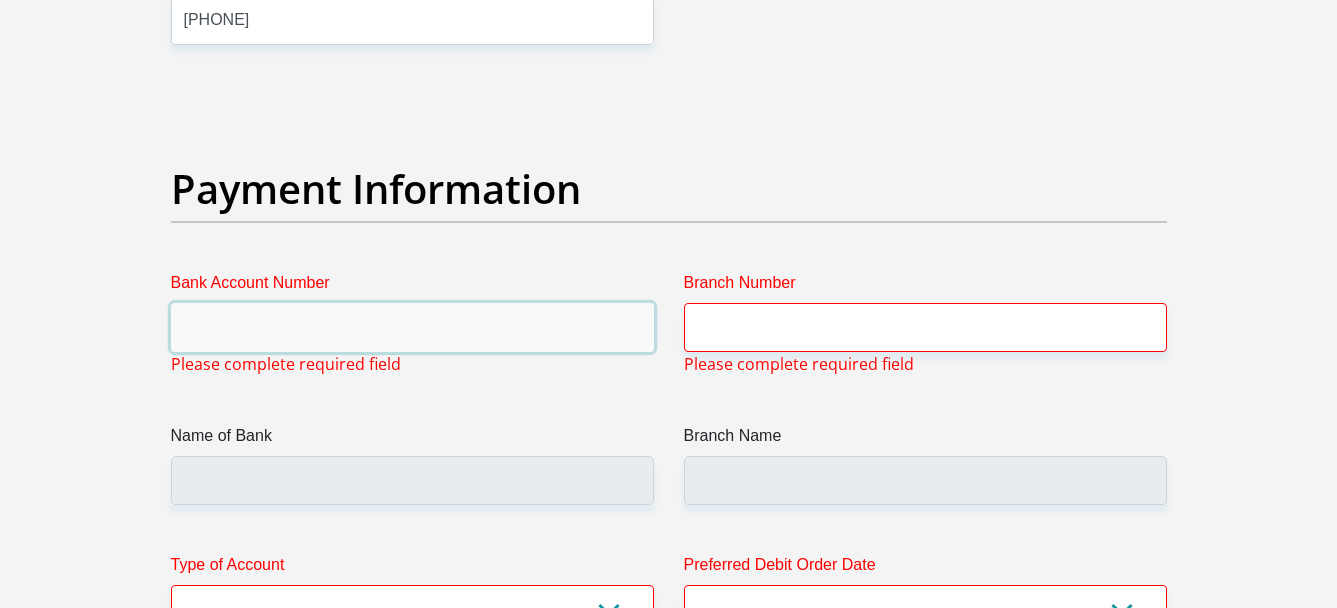 click on "Bank Account Number" at bounding box center (412, 327) 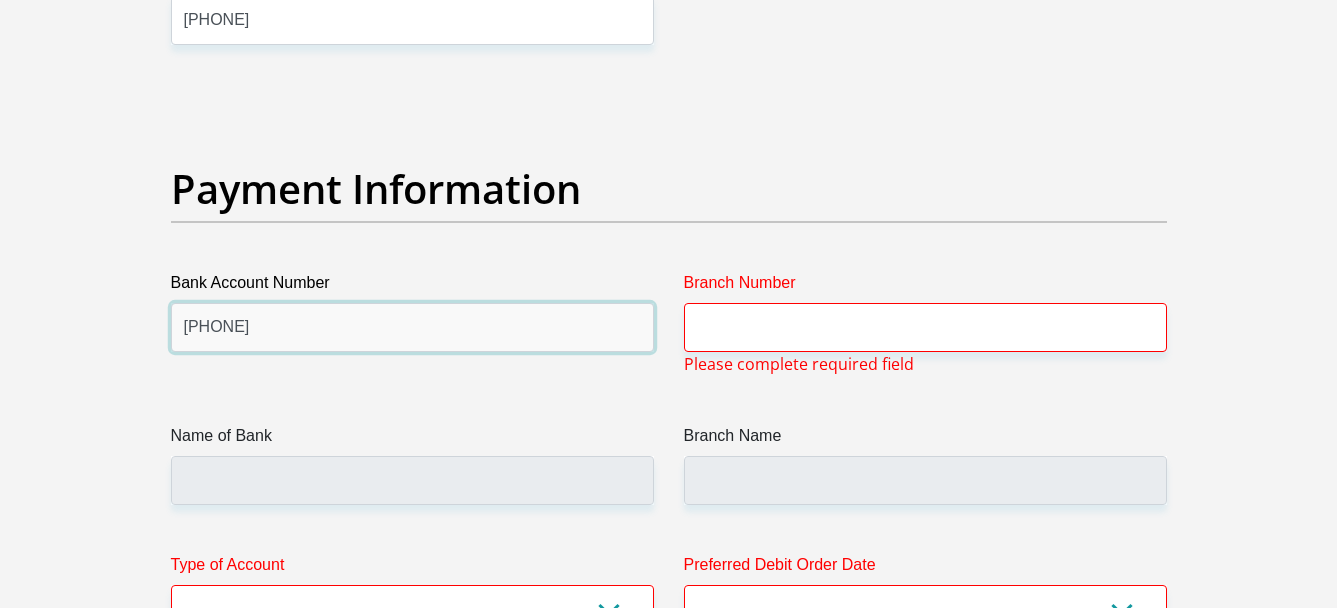 type on "63127225620" 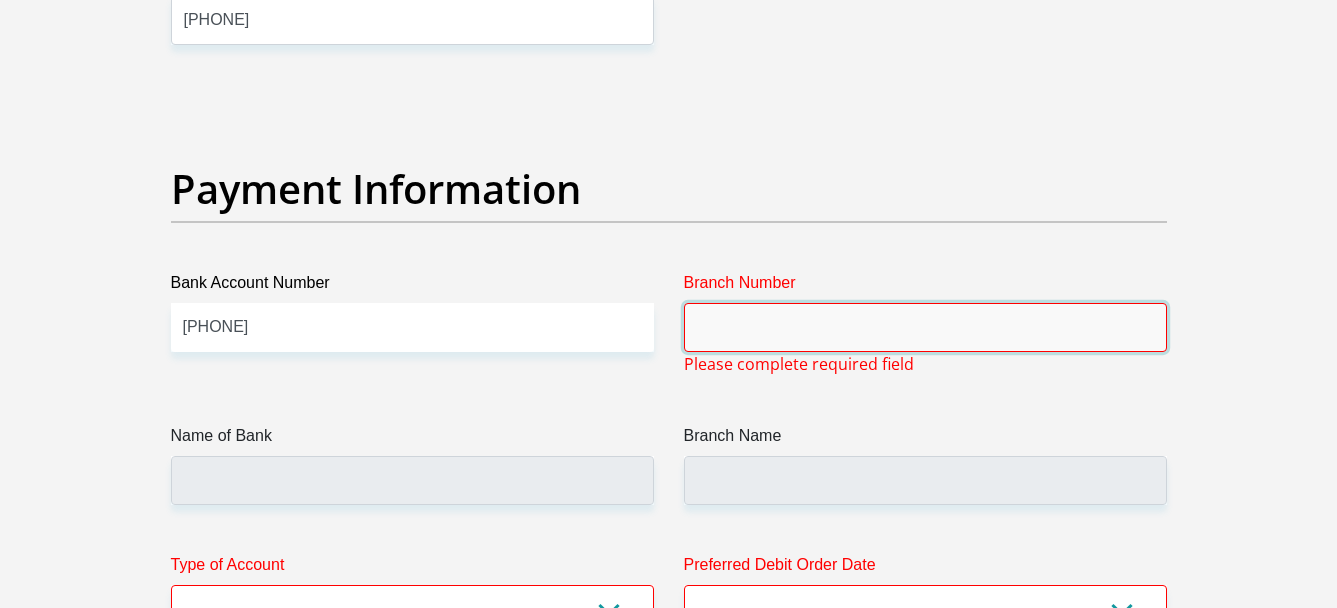 click on "Branch Number" at bounding box center (925, 327) 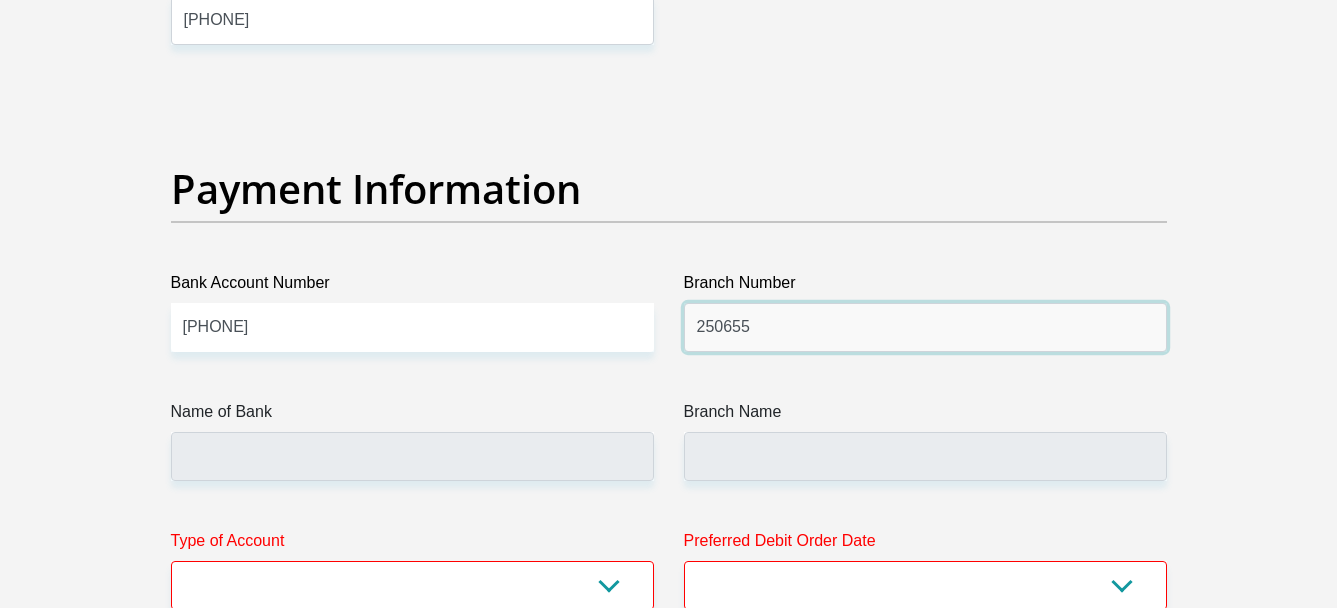 type on "250655" 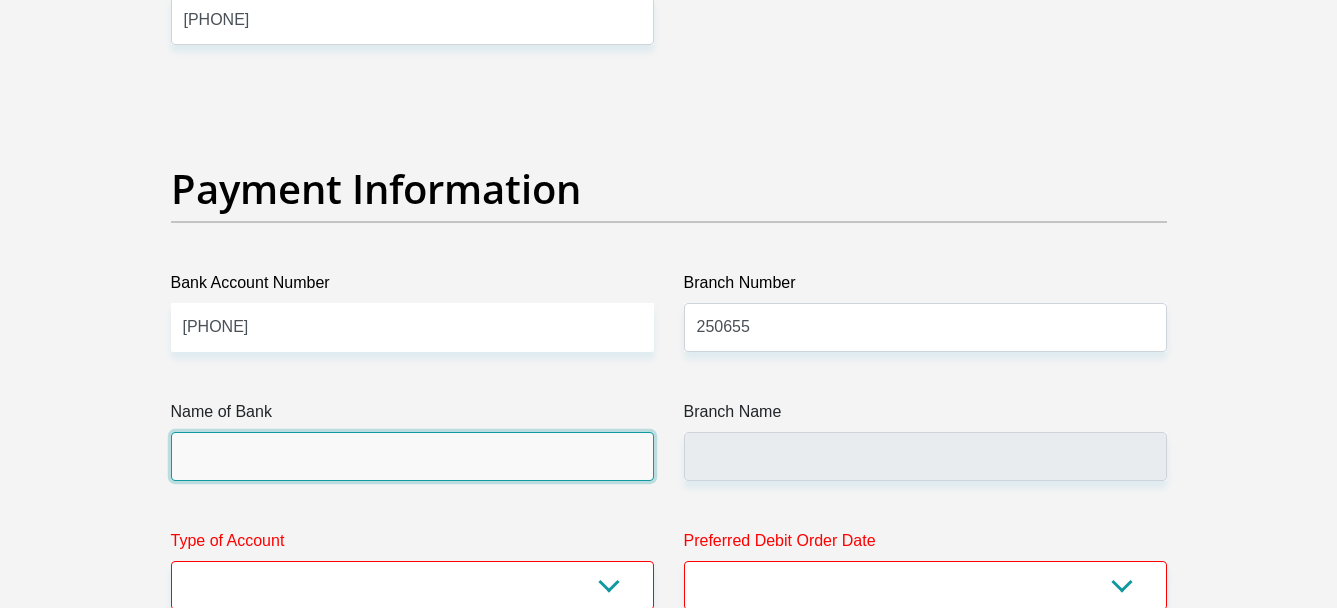 click on "Name of Bank" at bounding box center (412, 456) 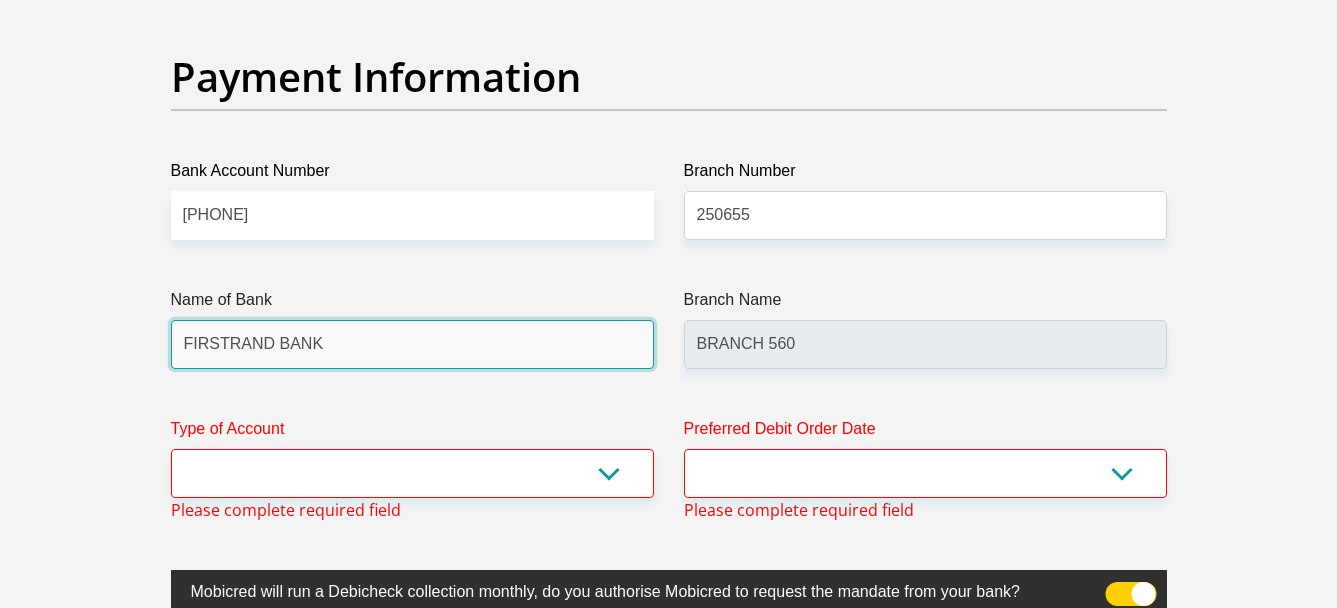 scroll, scrollTop: 4686, scrollLeft: 0, axis: vertical 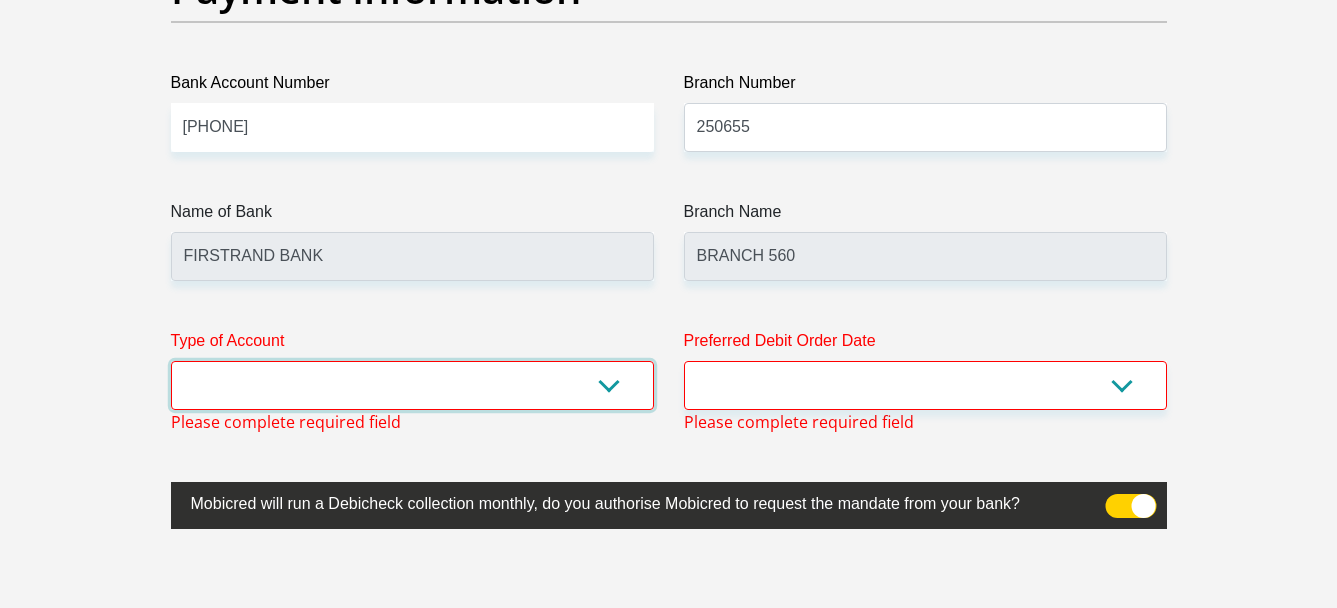 click on "Cheque
Savings" at bounding box center (412, 385) 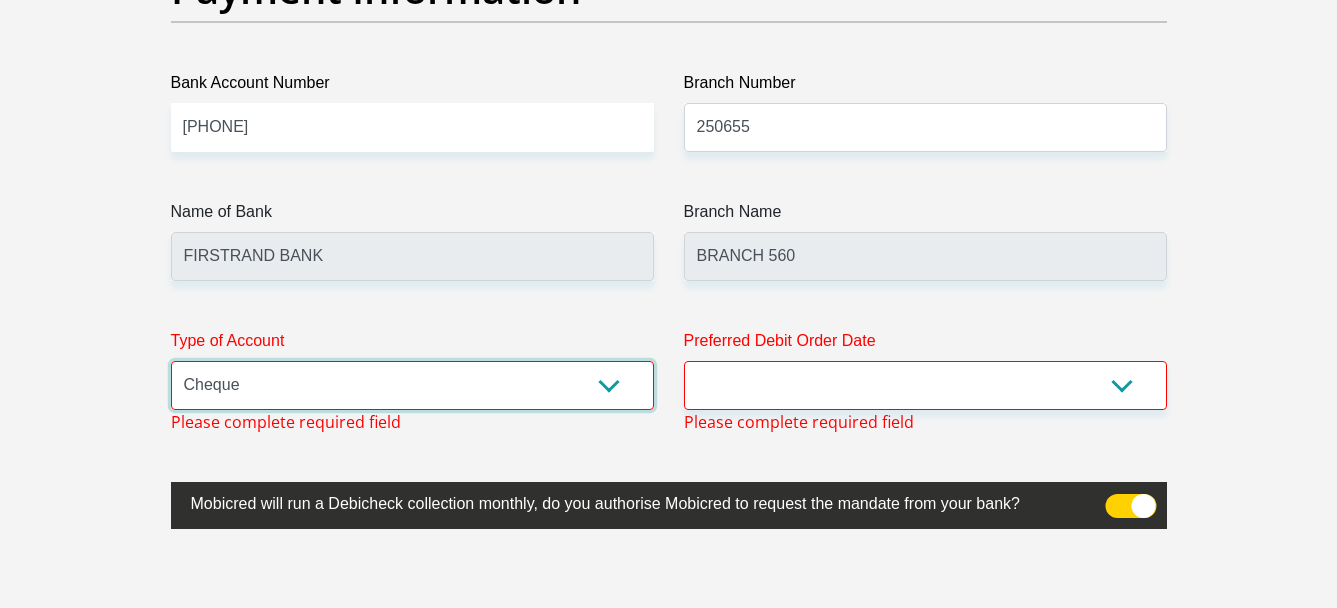 click on "Cheque
Savings" at bounding box center (412, 385) 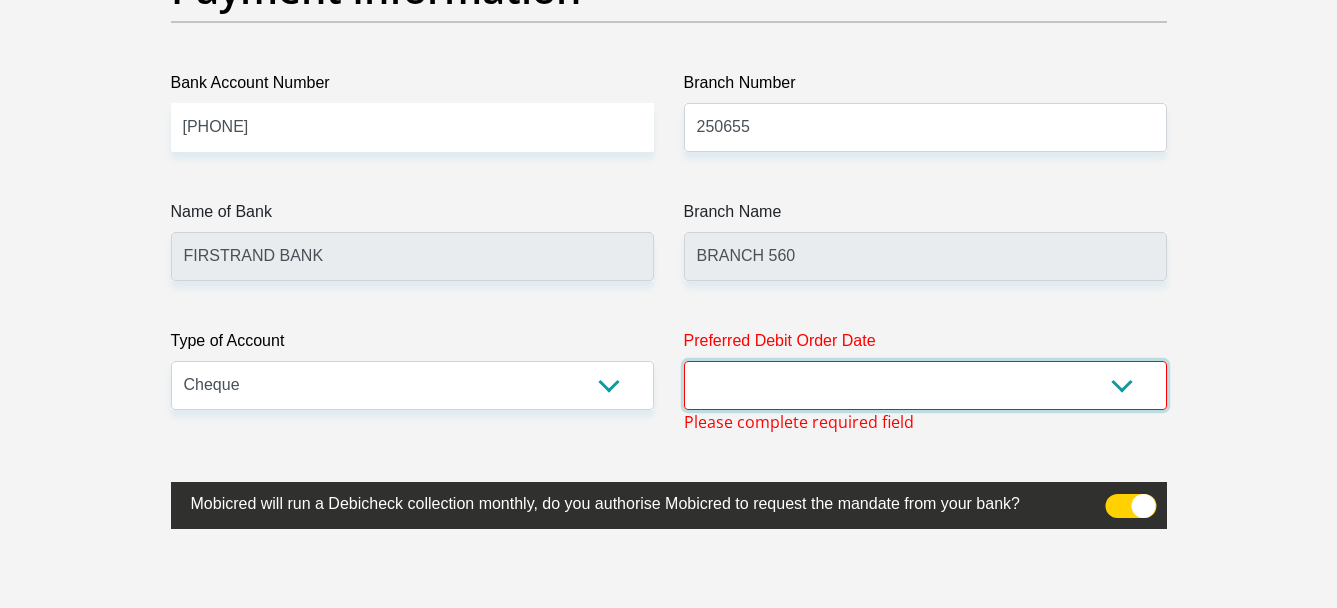 click on "1st
2nd
3rd
4th
5th
7th
18th
19th
20th
21st
22nd
23rd
24th
25th
26th
27th
28th
29th
30th" at bounding box center (925, 385) 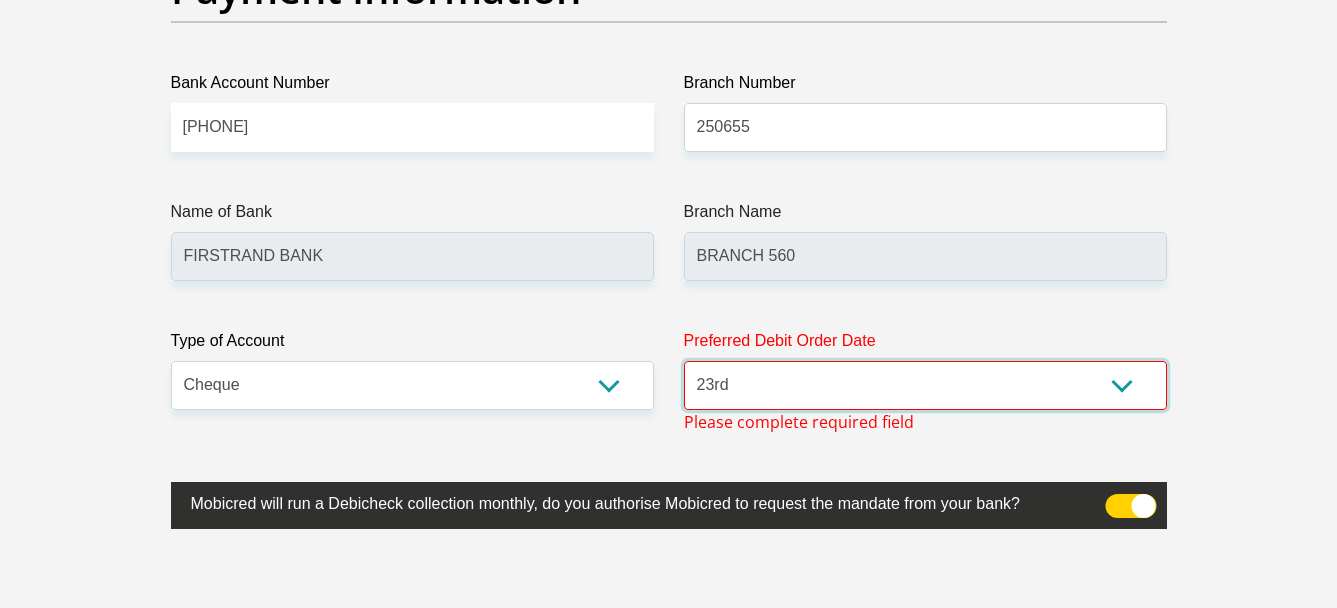 click on "1st
2nd
3rd
4th
5th
7th
18th
19th
20th
21st
22nd
23rd
24th
25th
26th
27th
28th
29th
30th" at bounding box center [925, 385] 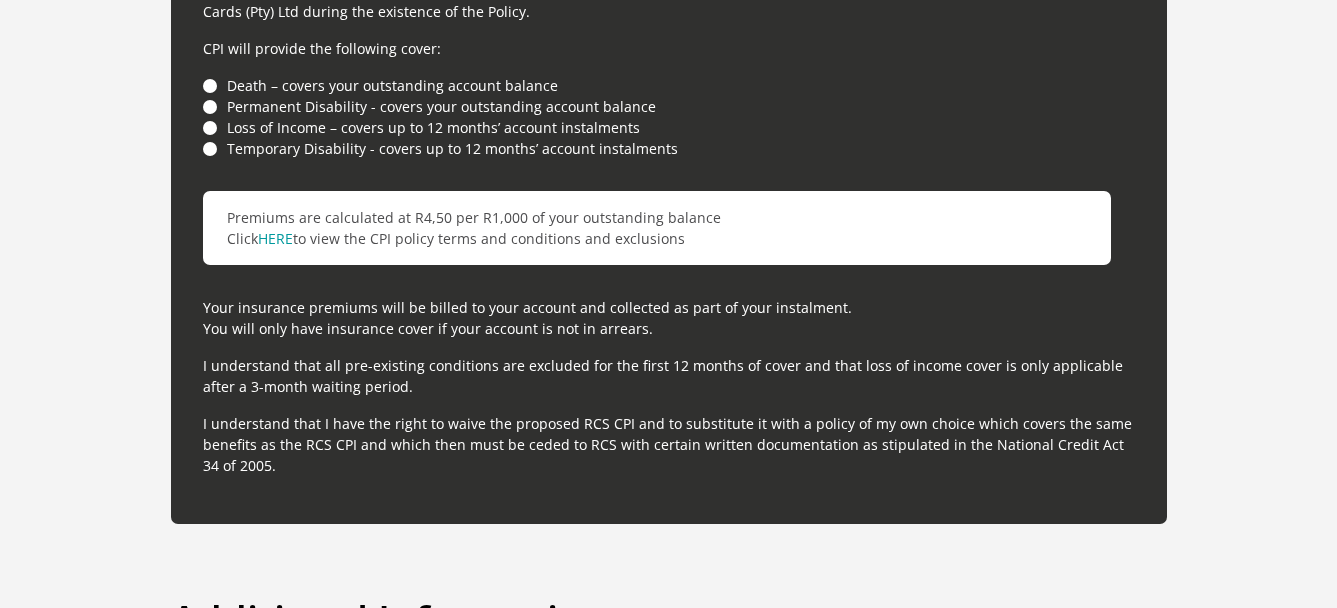 scroll, scrollTop: 5686, scrollLeft: 0, axis: vertical 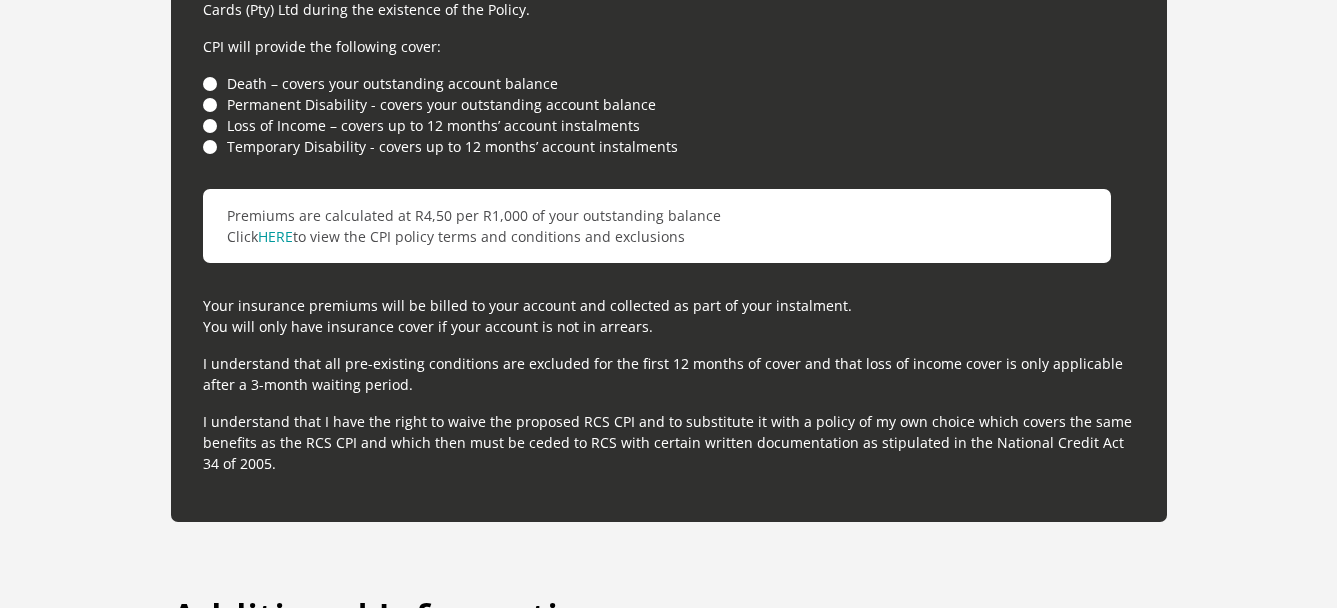 click on "Temporary Disability - covers up to 12 months’ account instalments" at bounding box center (669, 146) 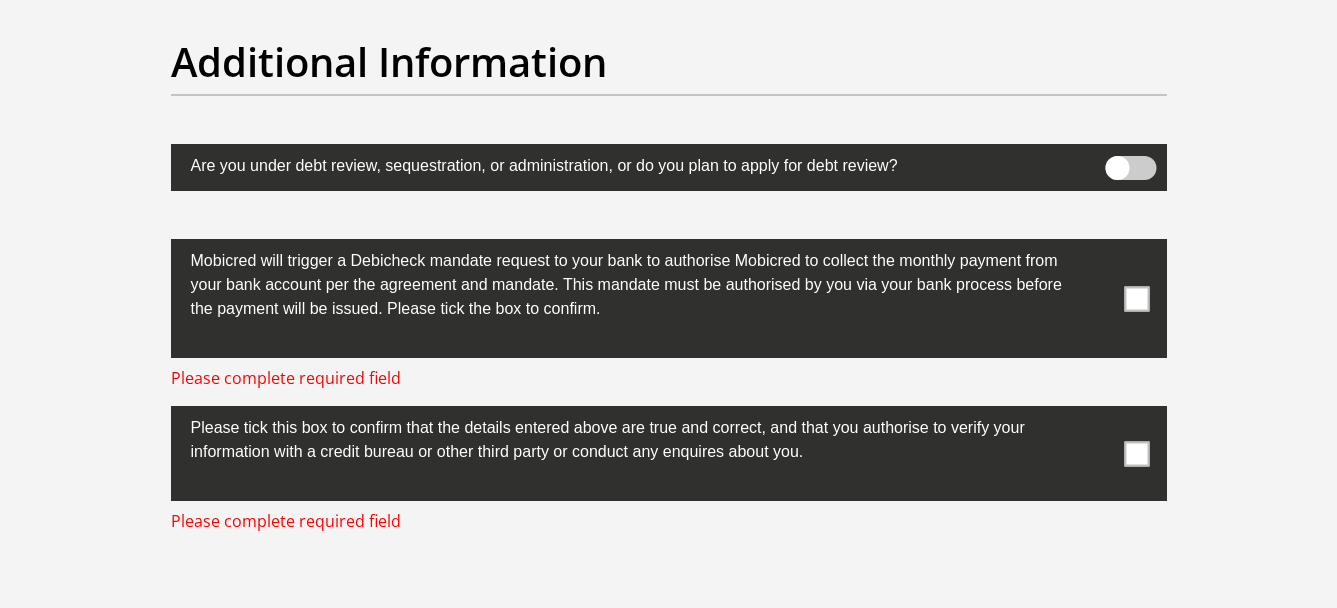 scroll, scrollTop: 6286, scrollLeft: 0, axis: vertical 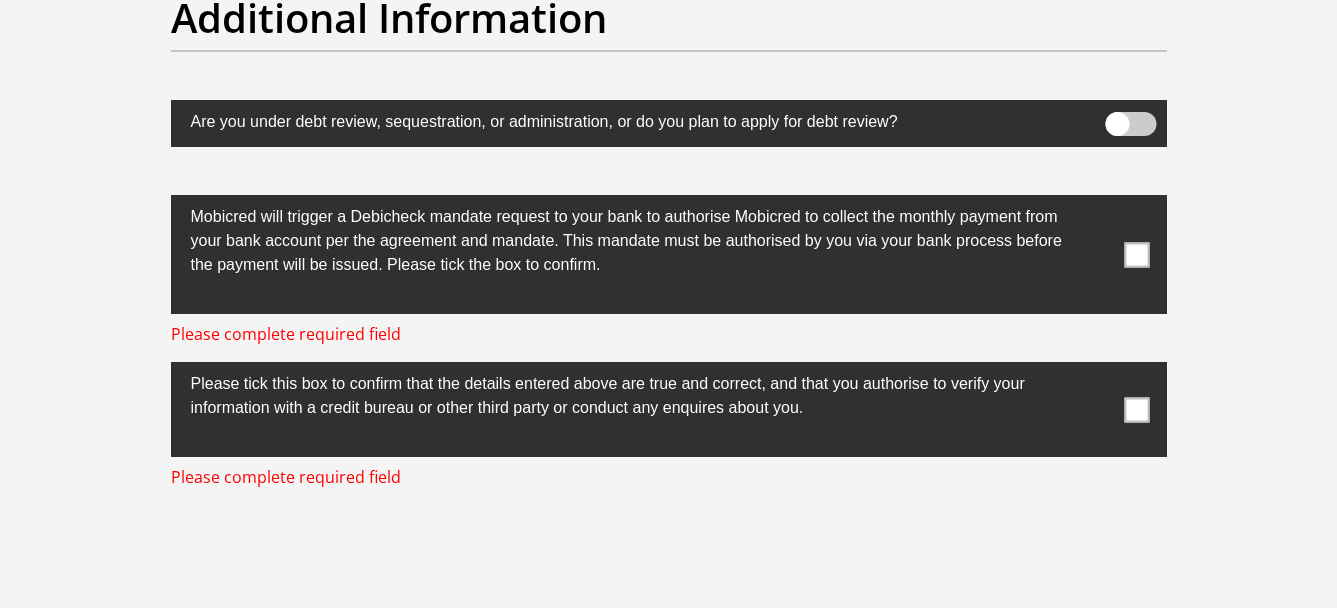 click at bounding box center (1136, 254) 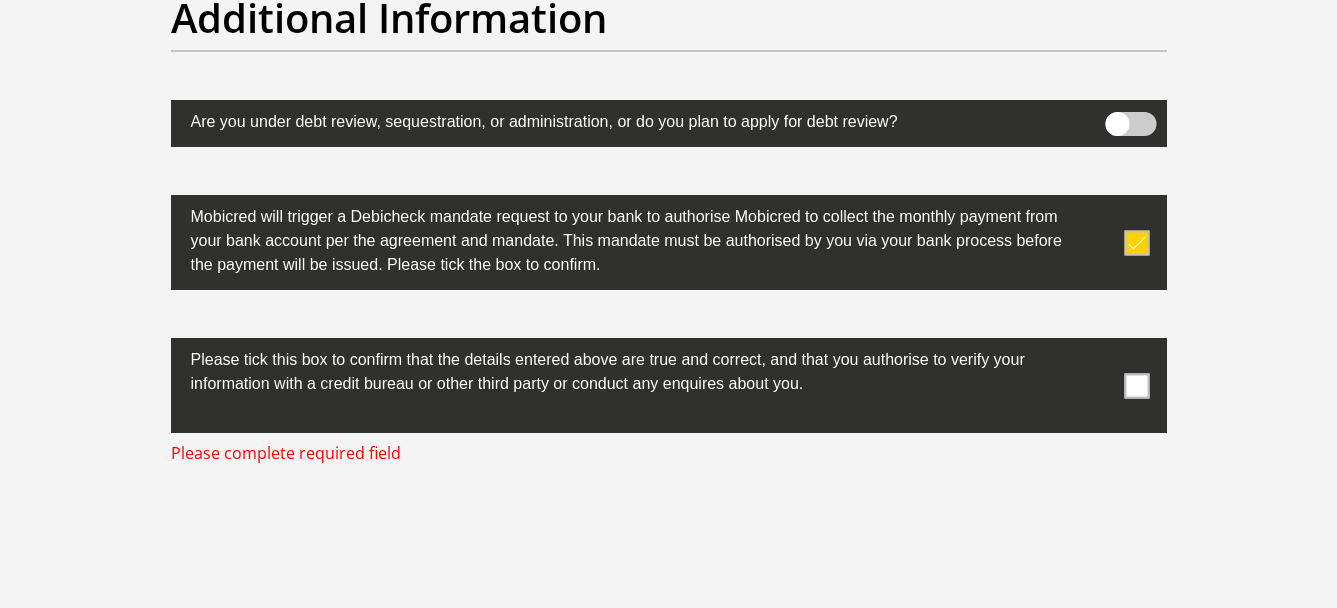 click at bounding box center (1136, 385) 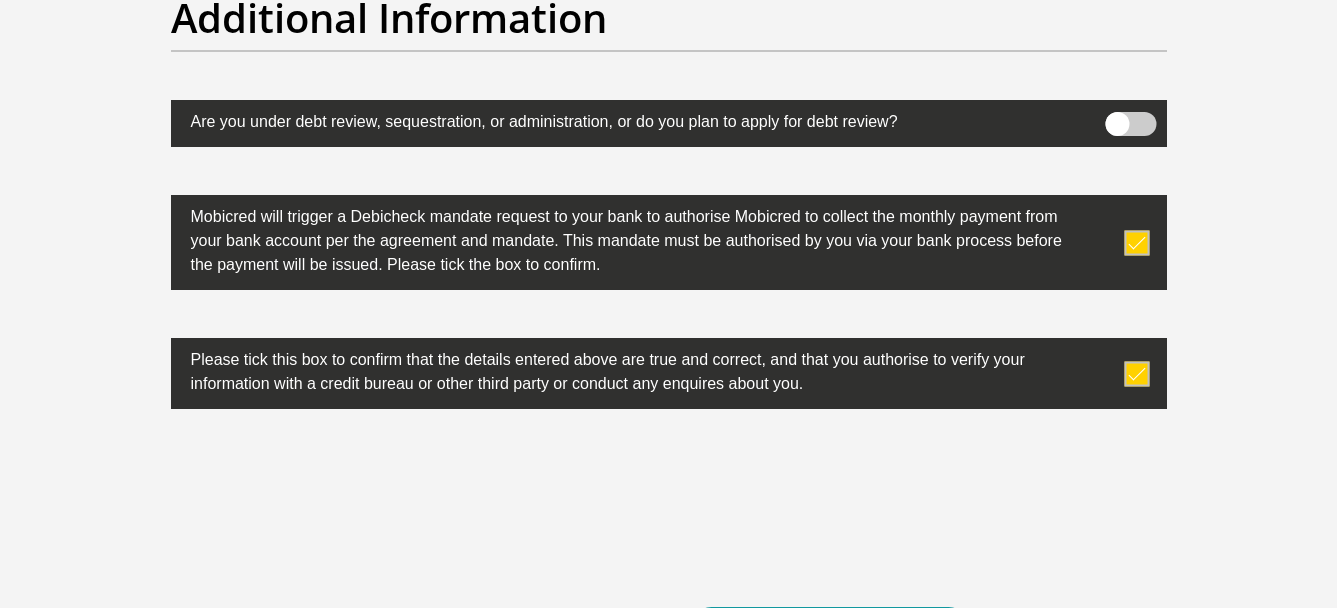scroll, scrollTop: 6386, scrollLeft: 0, axis: vertical 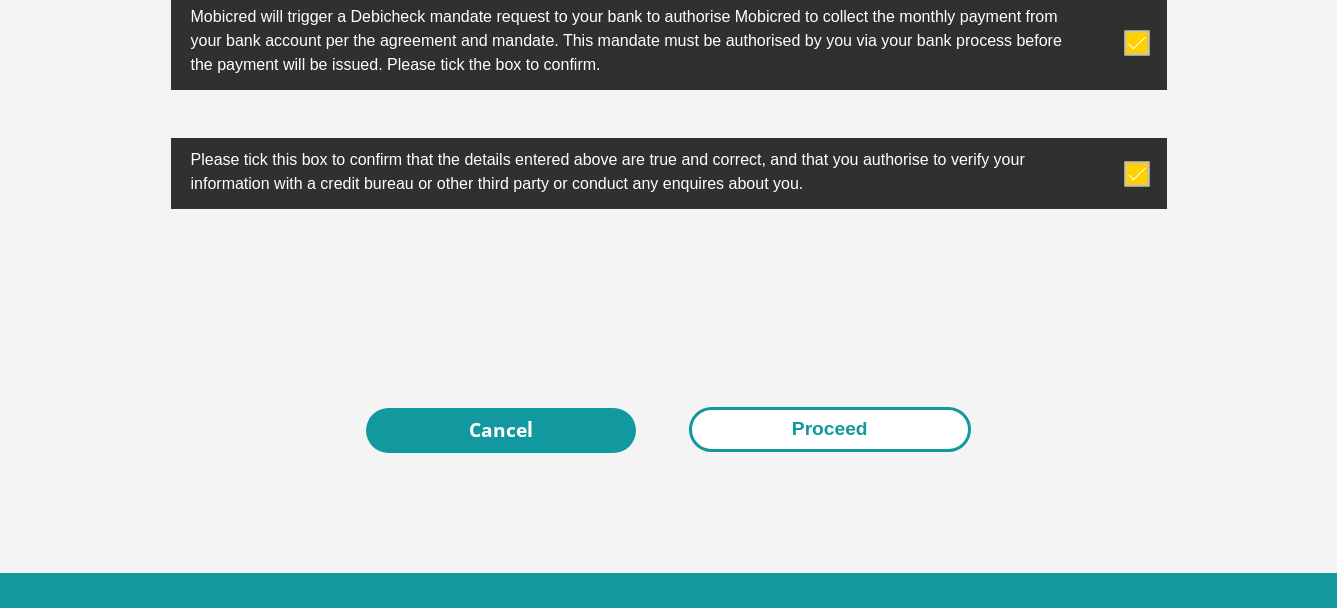 click on "Proceed" at bounding box center (830, 429) 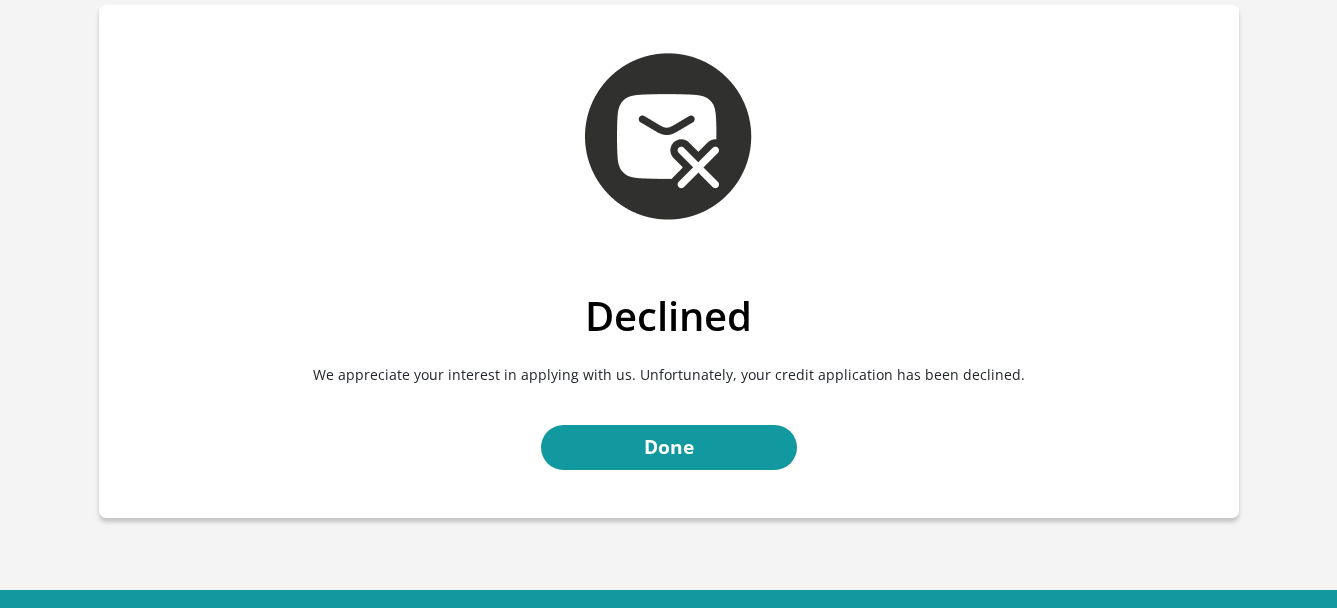 scroll, scrollTop: 163, scrollLeft: 0, axis: vertical 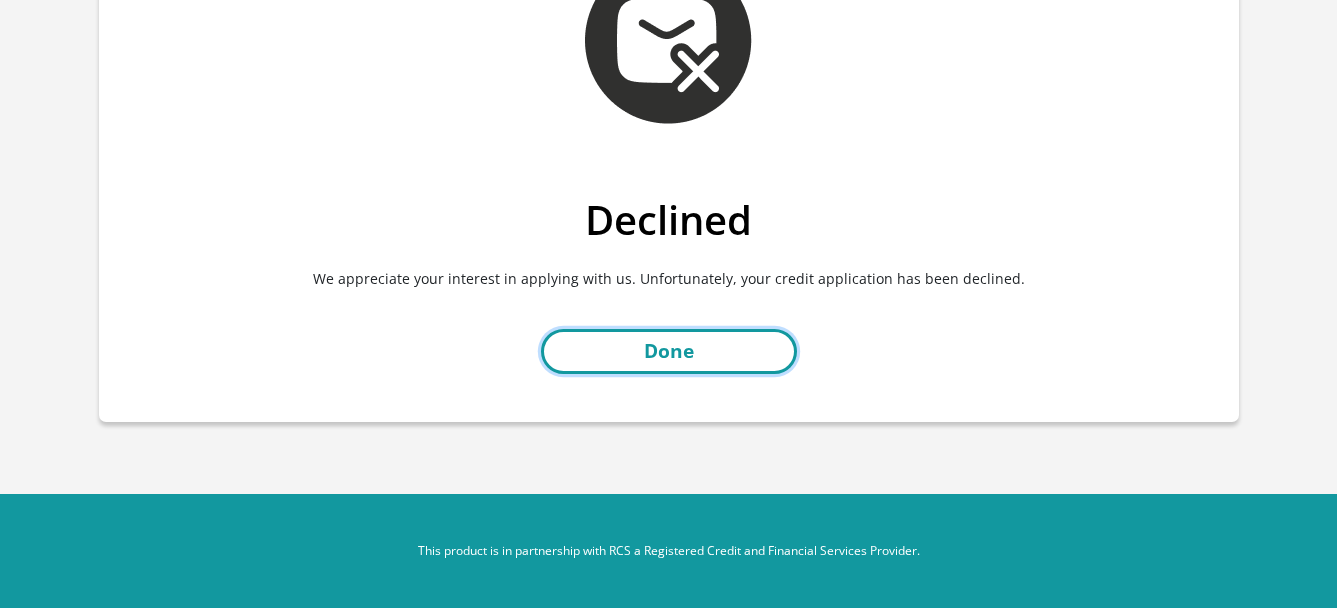 click on "Done" at bounding box center [669, 351] 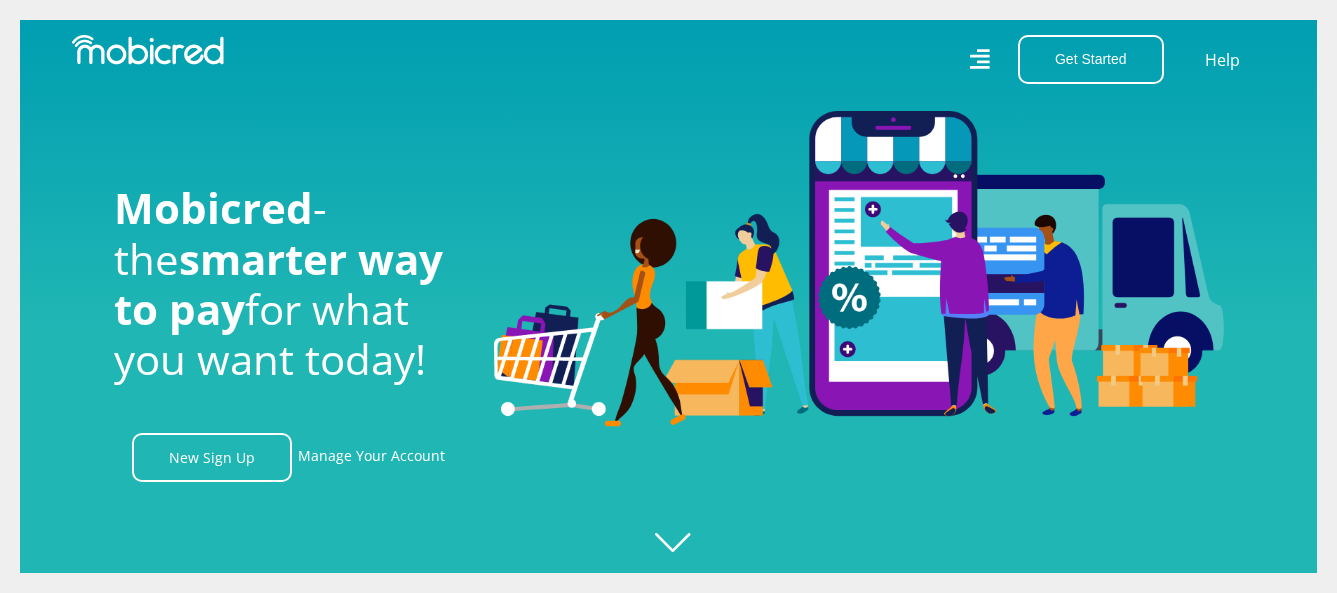 scroll, scrollTop: 0, scrollLeft: 0, axis: both 